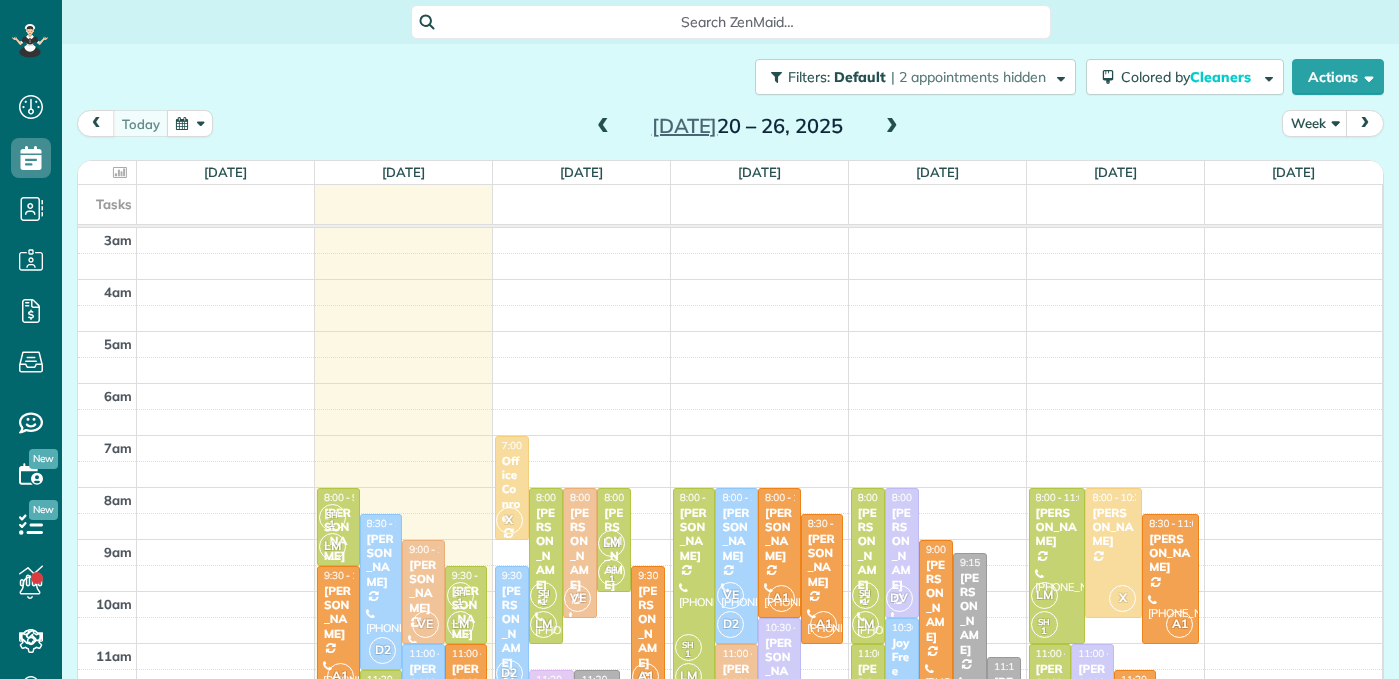 scroll, scrollTop: 0, scrollLeft: 0, axis: both 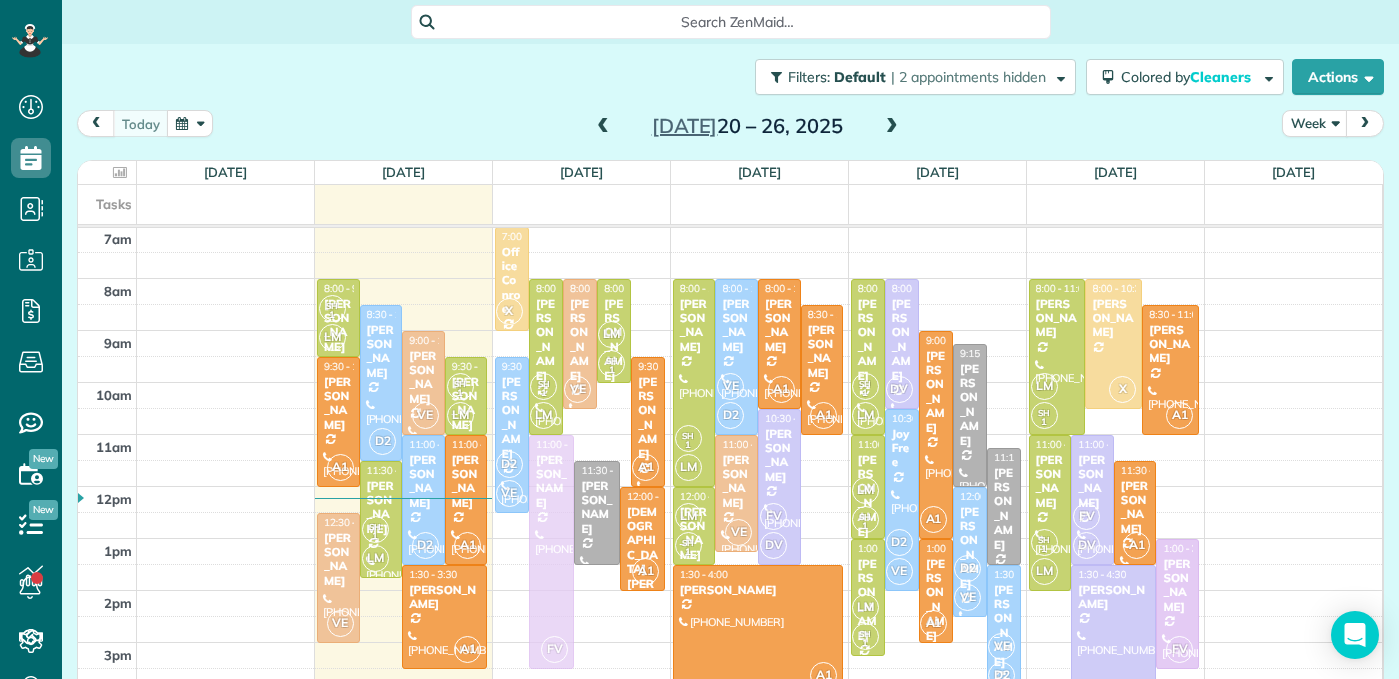drag, startPoint x: 553, startPoint y: 605, endPoint x: 561, endPoint y: 573, distance: 32.984844 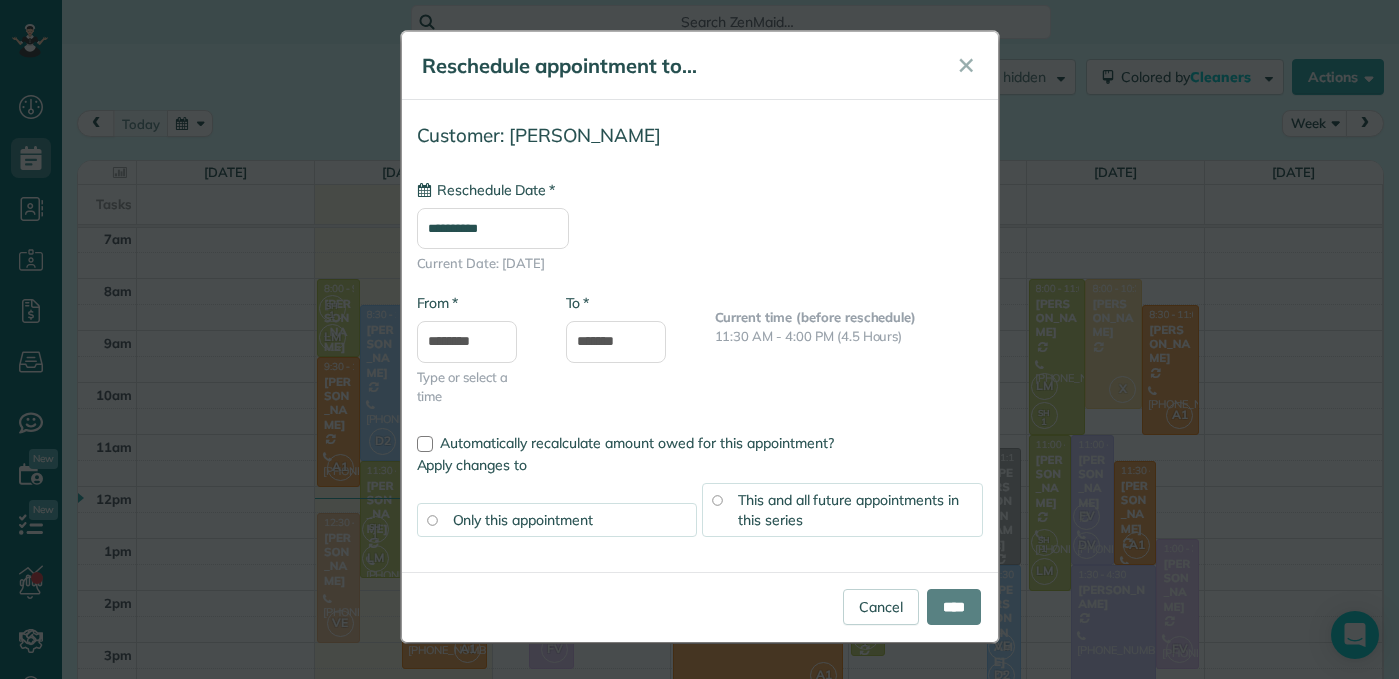 type on "**********" 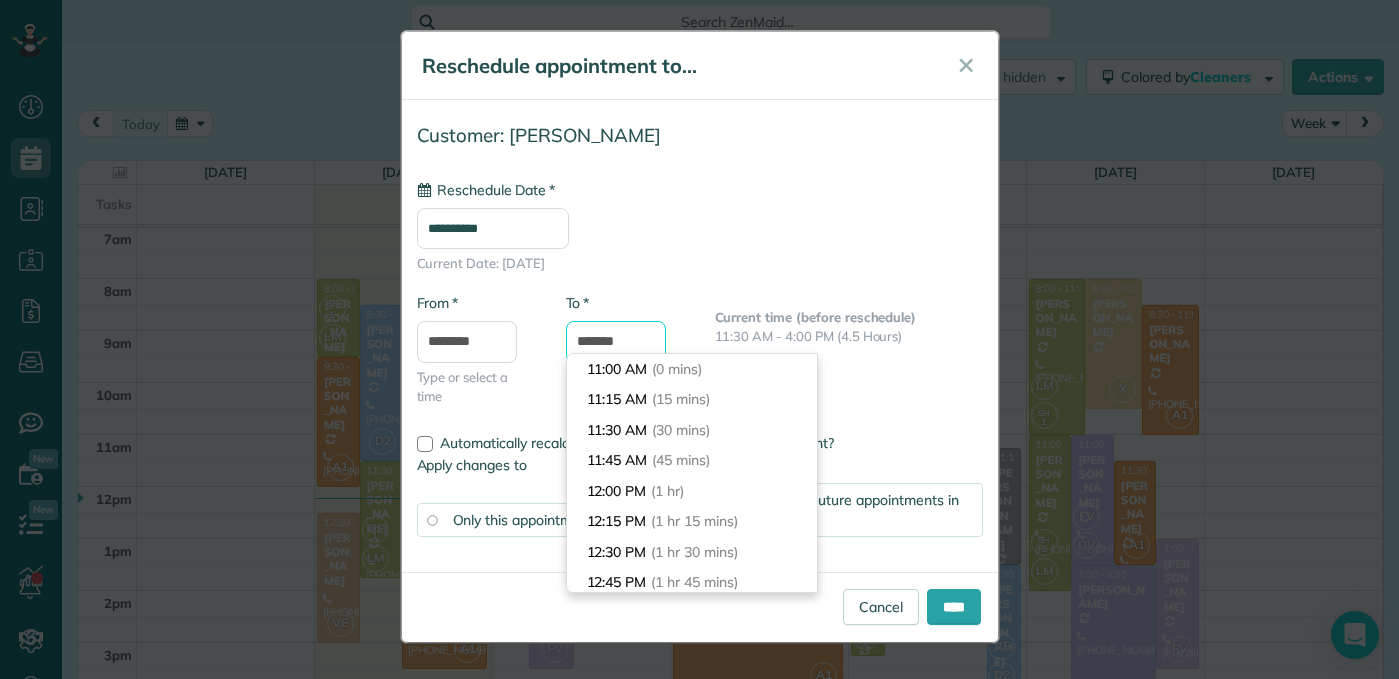 drag, startPoint x: 632, startPoint y: 344, endPoint x: 532, endPoint y: 338, distance: 100.17984 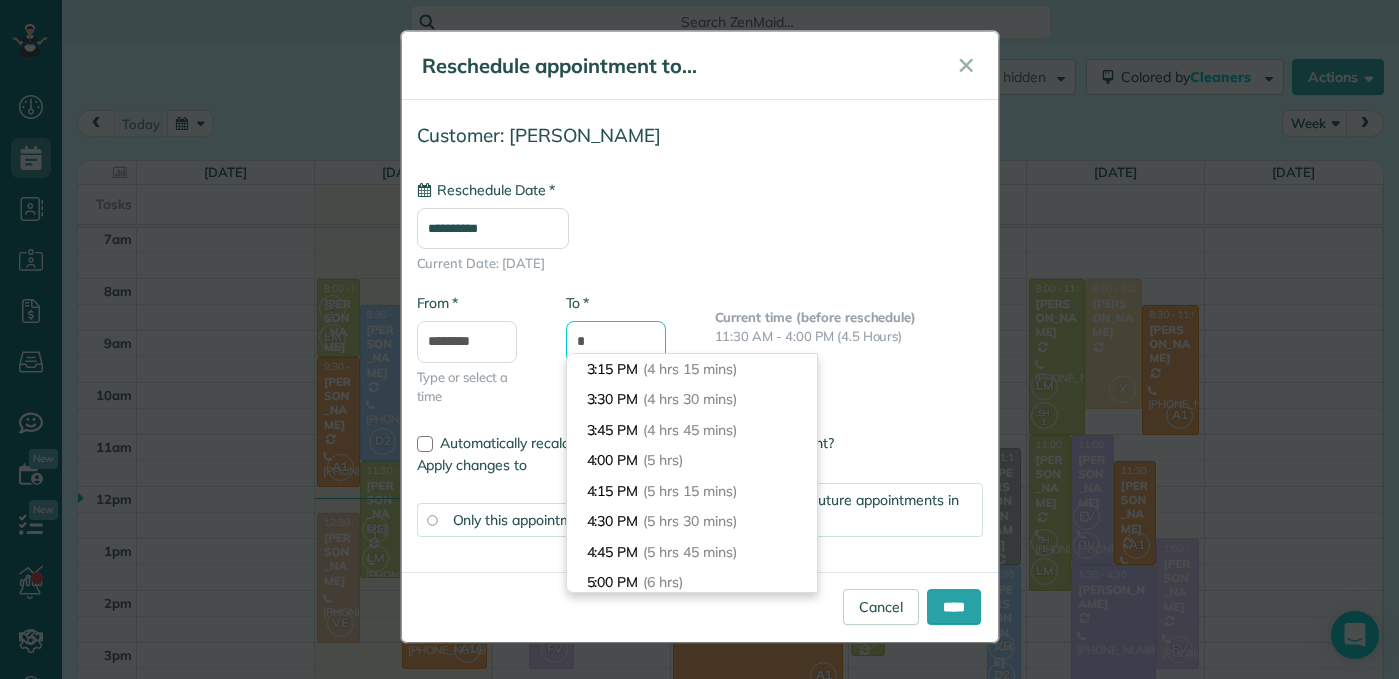 scroll, scrollTop: 336, scrollLeft: 0, axis: vertical 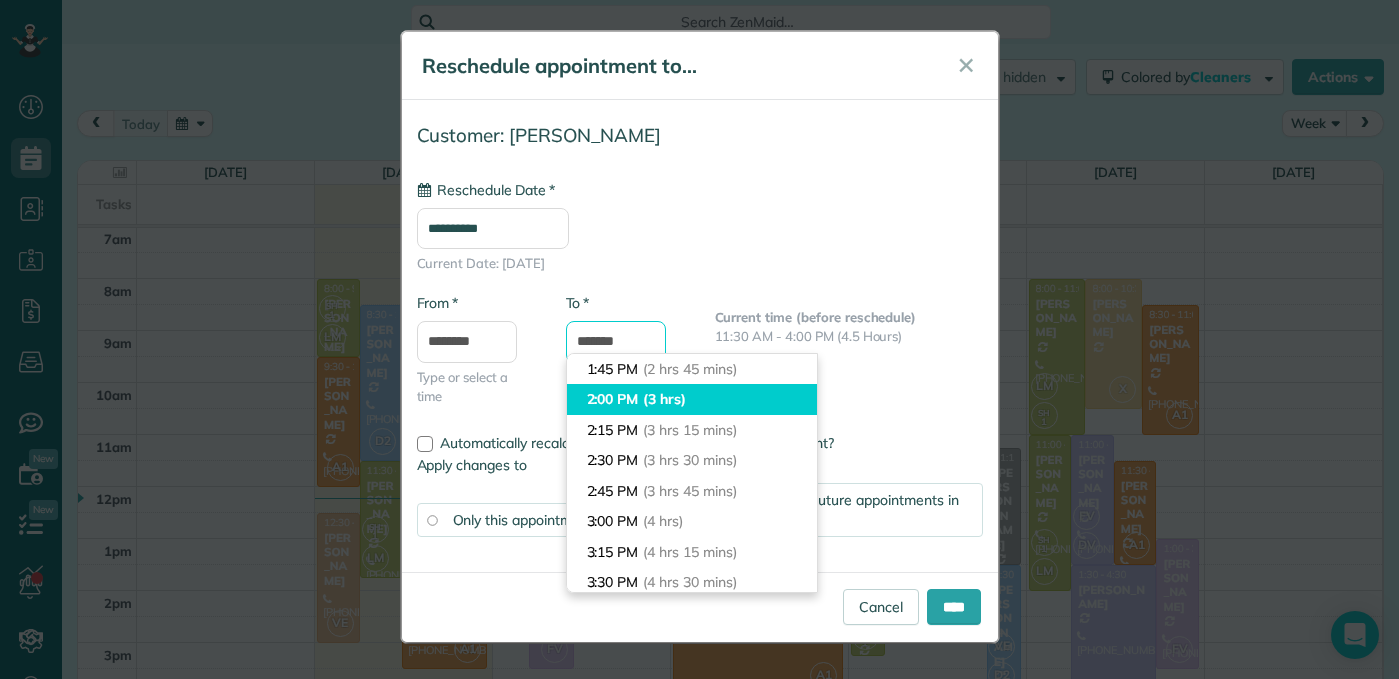 type on "*******" 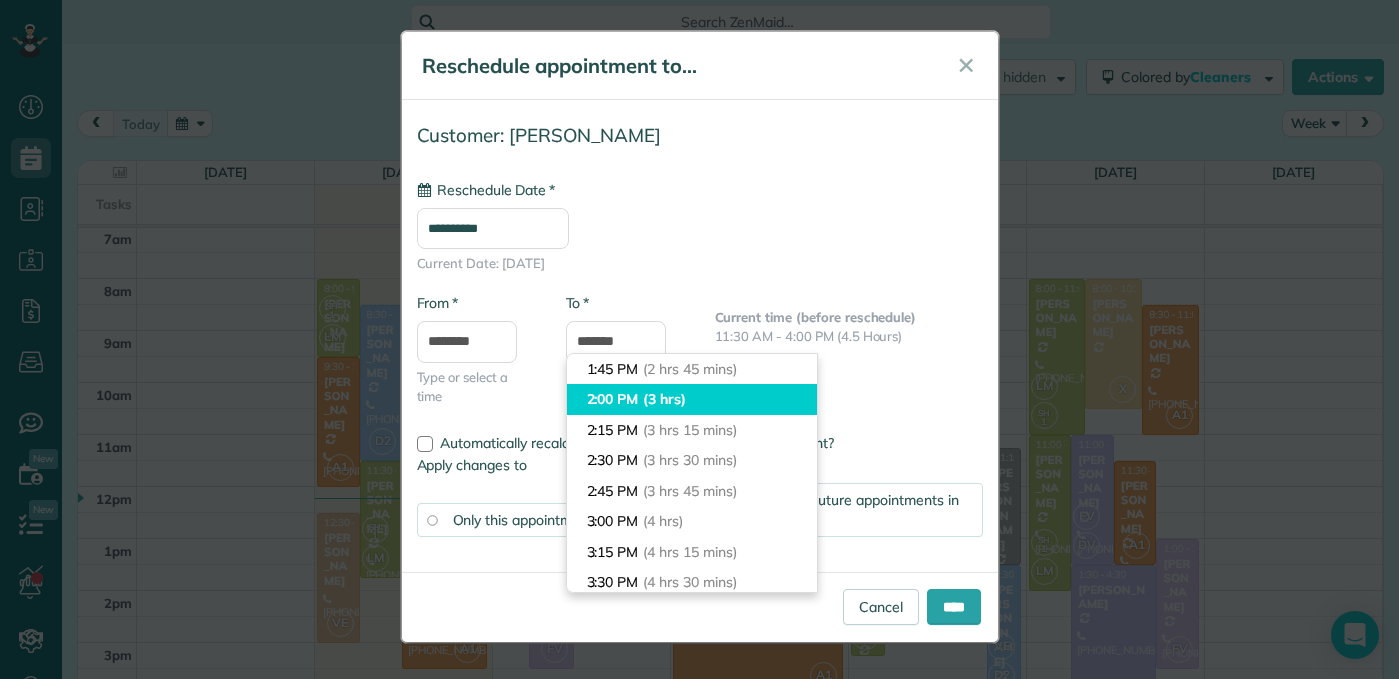 click on "2:00 PM  (3 hrs)" at bounding box center [692, 399] 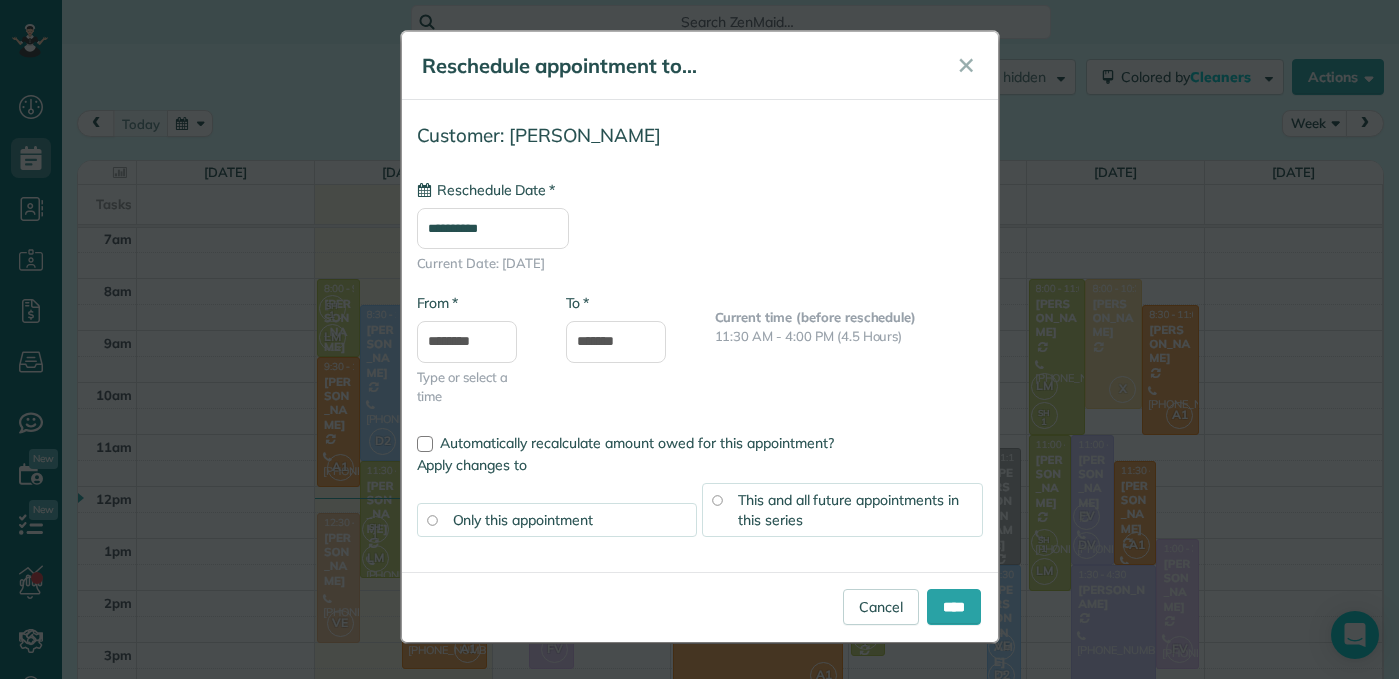 click on "This and all future appointments in this series" at bounding box center (848, 510) 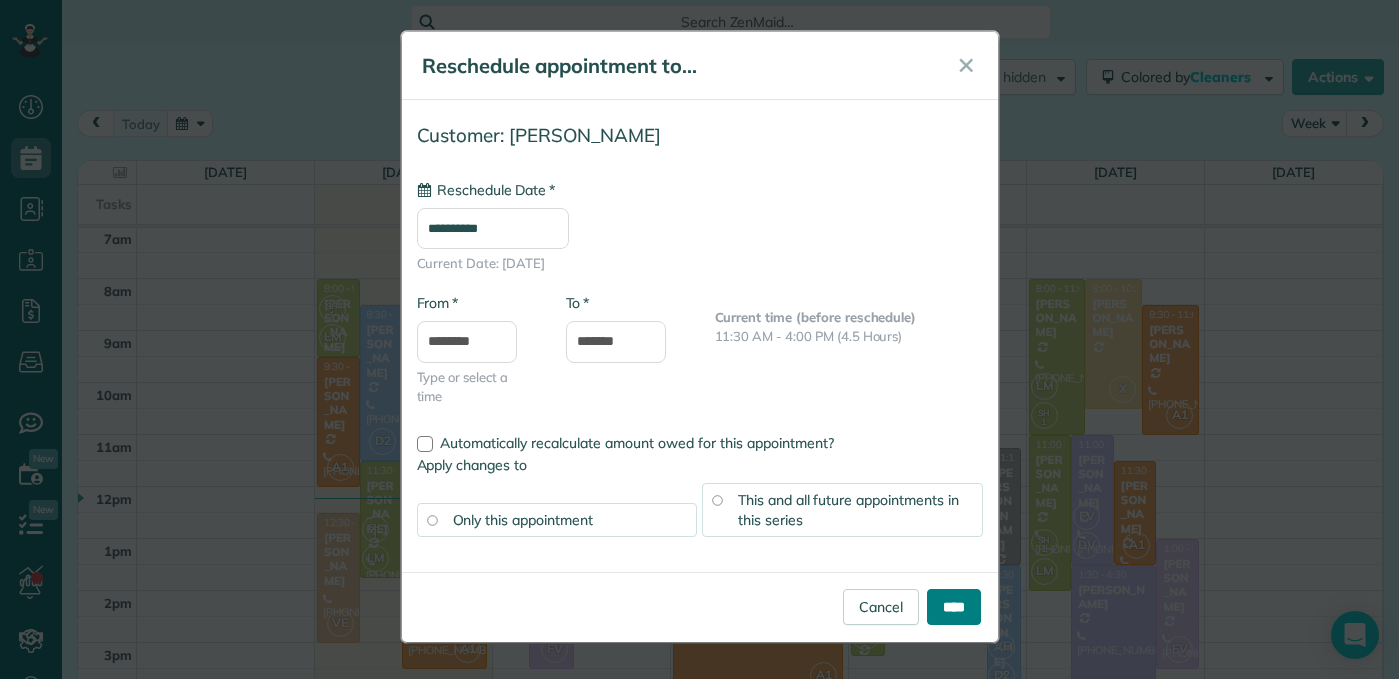 click on "****" at bounding box center [954, 607] 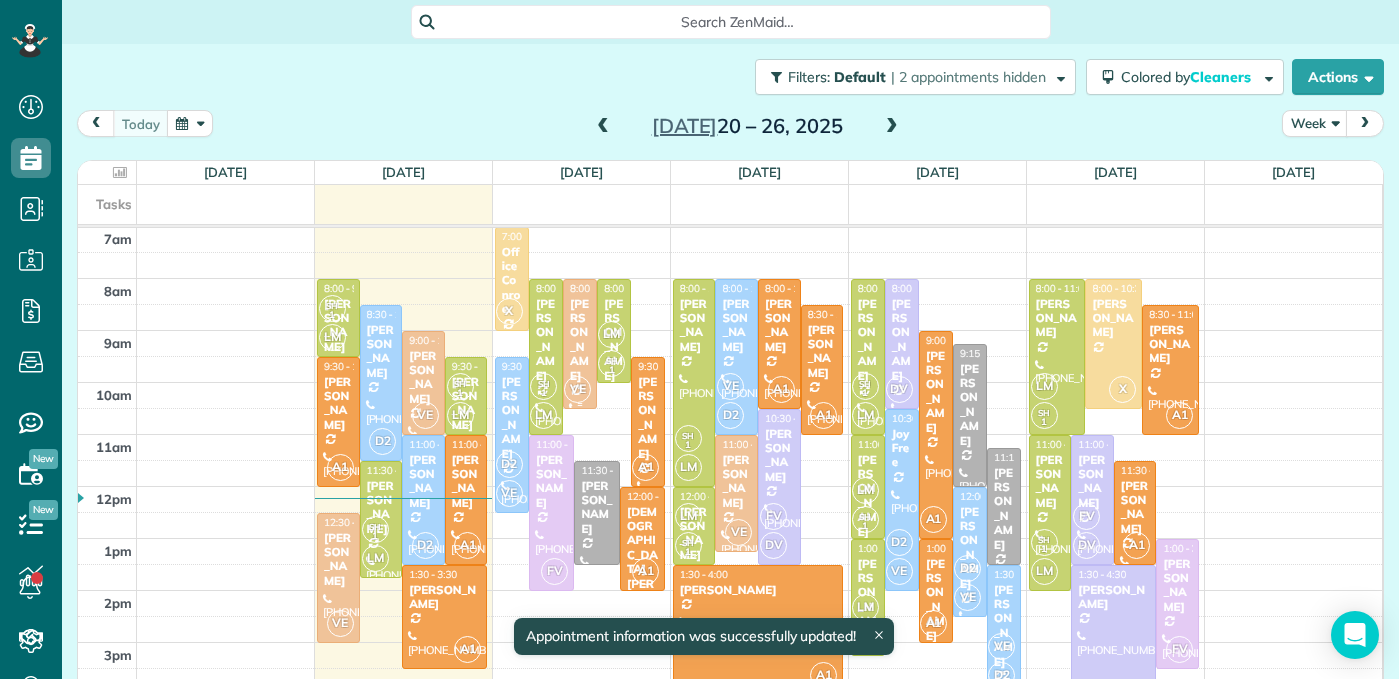 click on "[PERSON_NAME]" at bounding box center [580, 340] 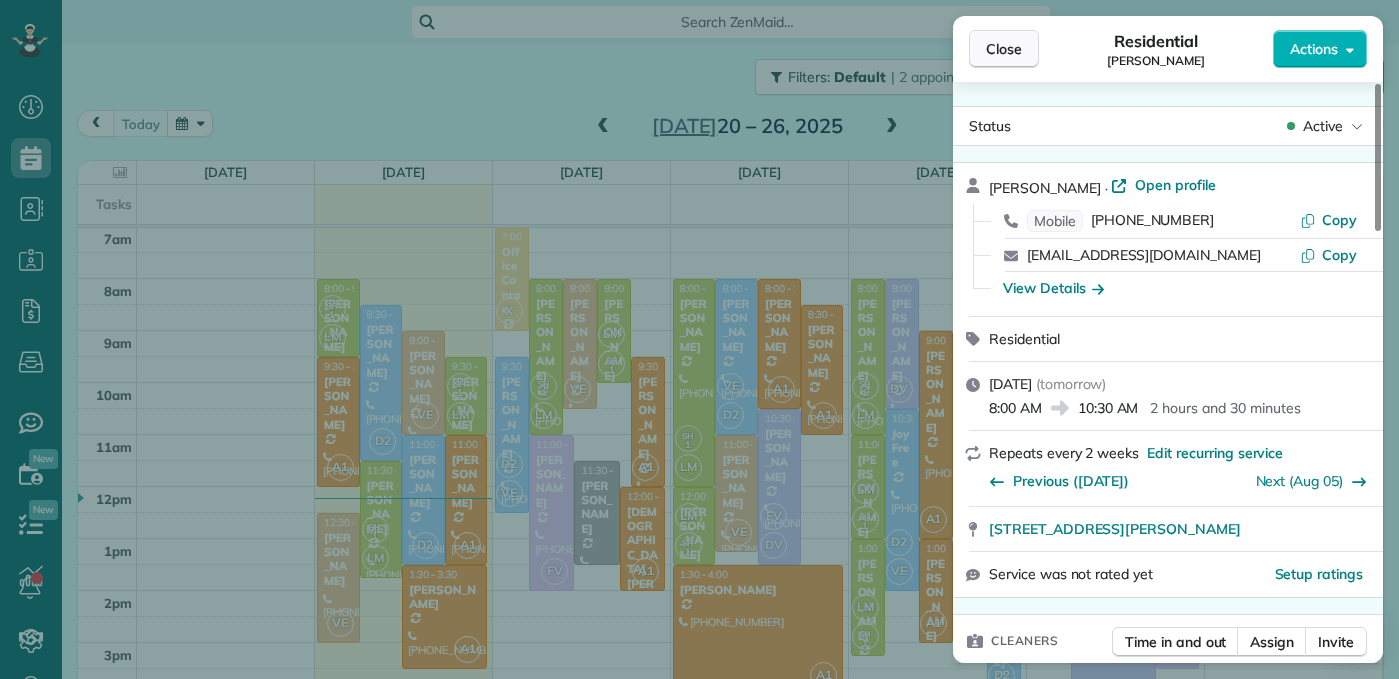 click on "Close" at bounding box center [1004, 49] 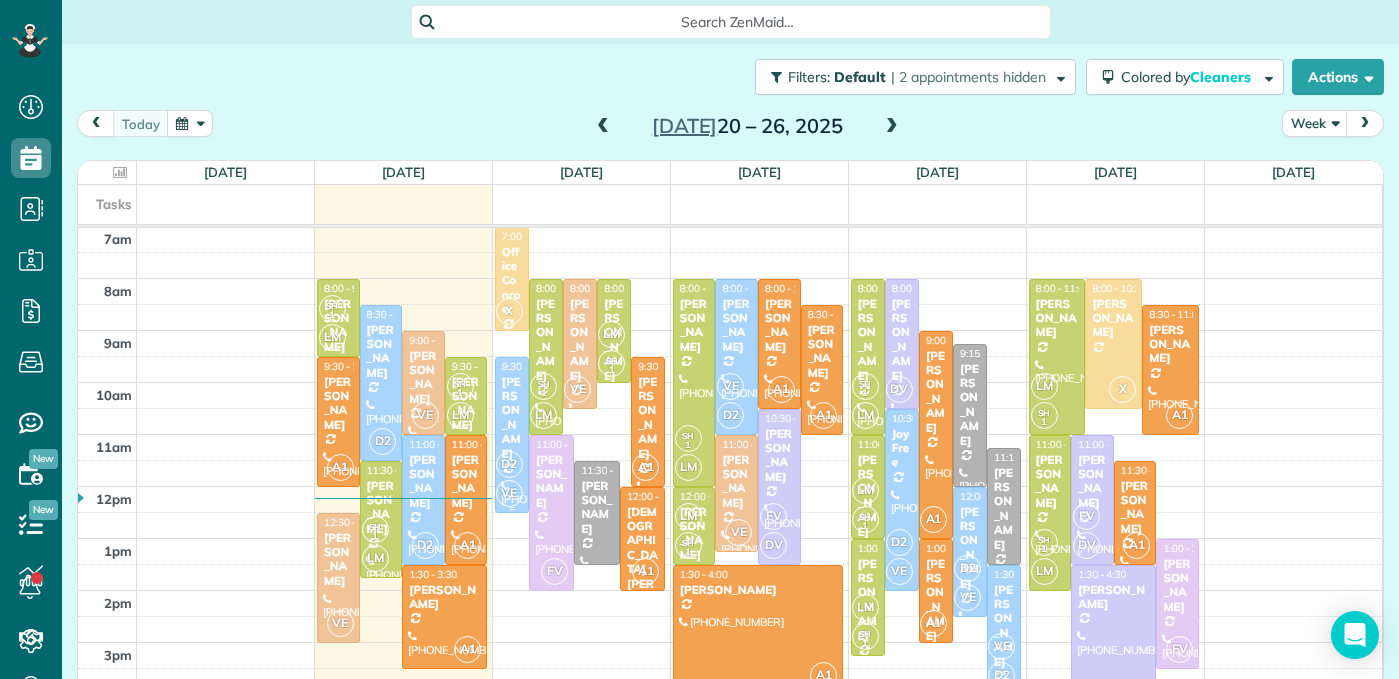 click on "[PERSON_NAME]" at bounding box center [512, 418] 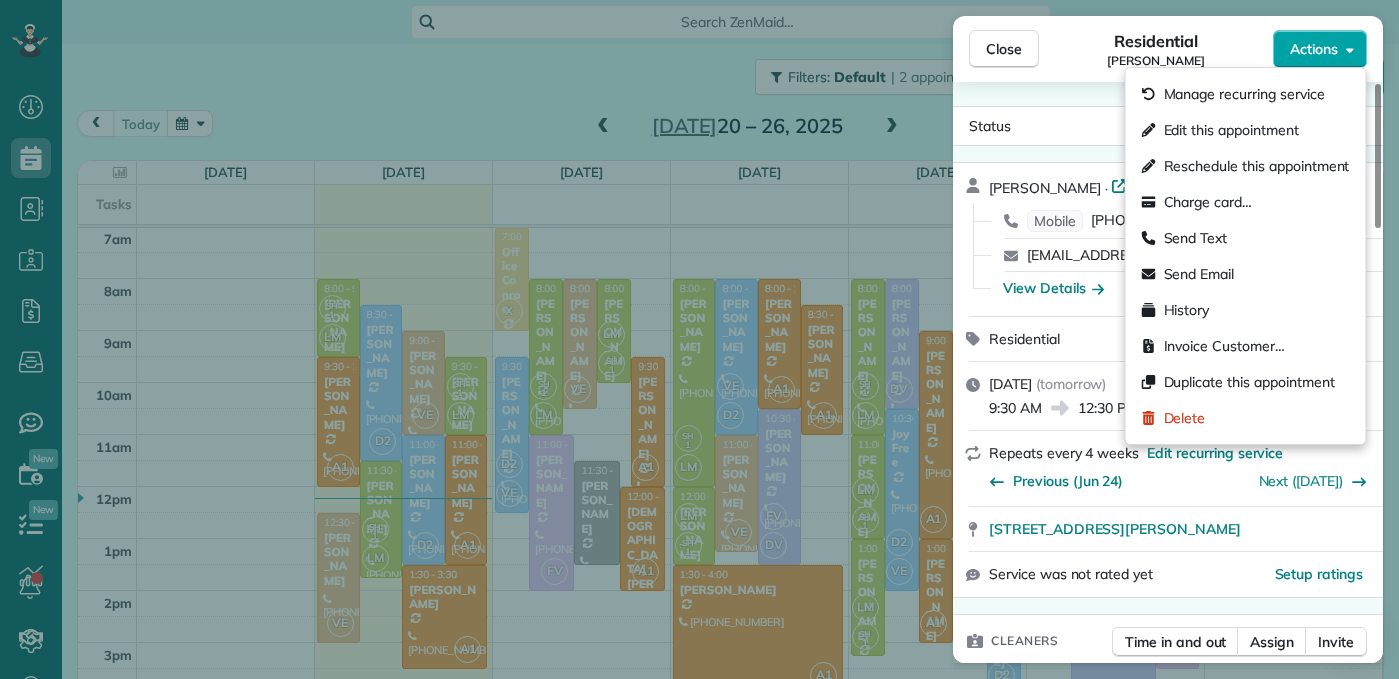 click on "Actions" at bounding box center (1320, 49) 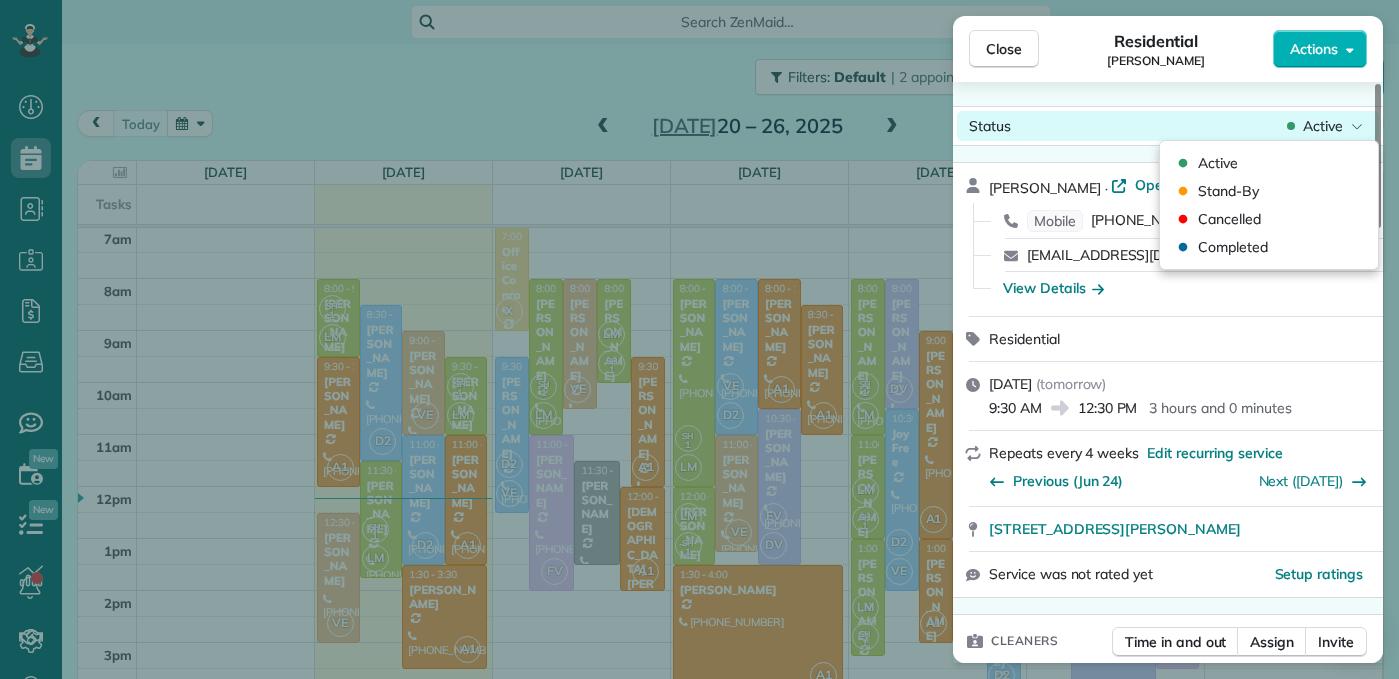 click on "Active" at bounding box center (1323, 126) 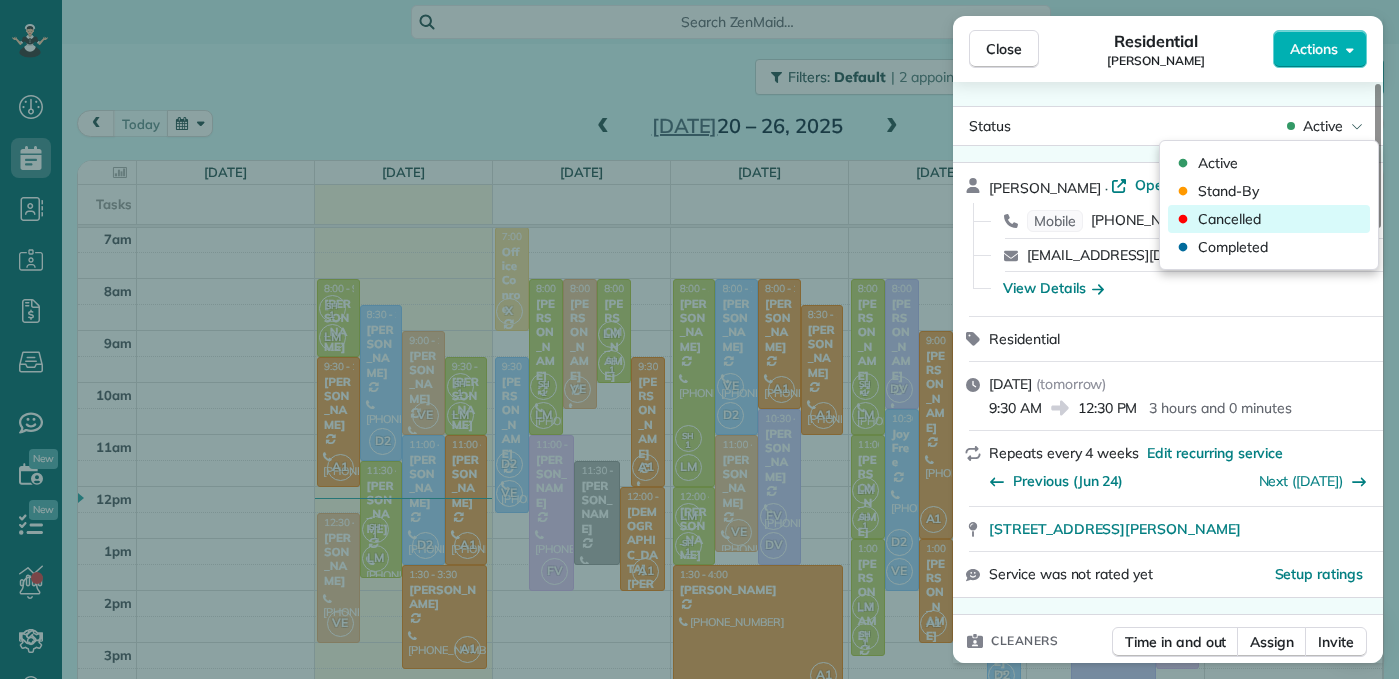 click on "Cancelled" at bounding box center [1269, 219] 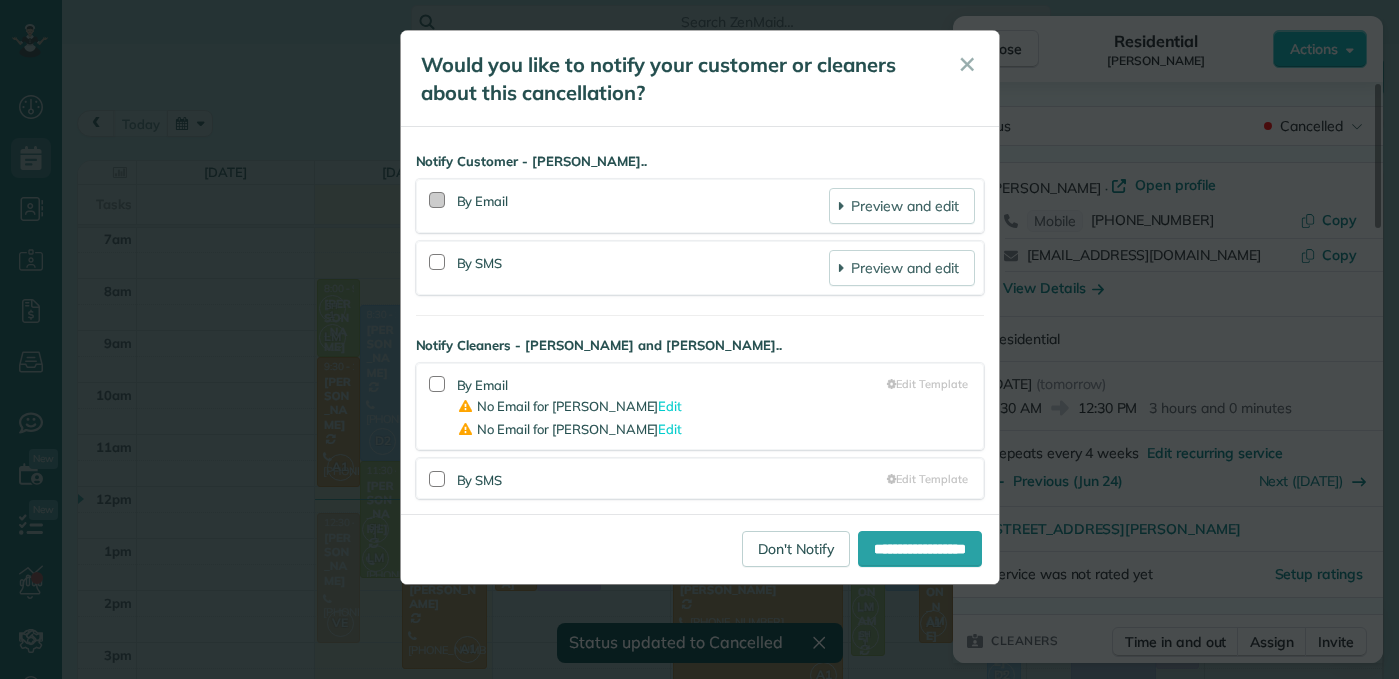 click at bounding box center (437, 200) 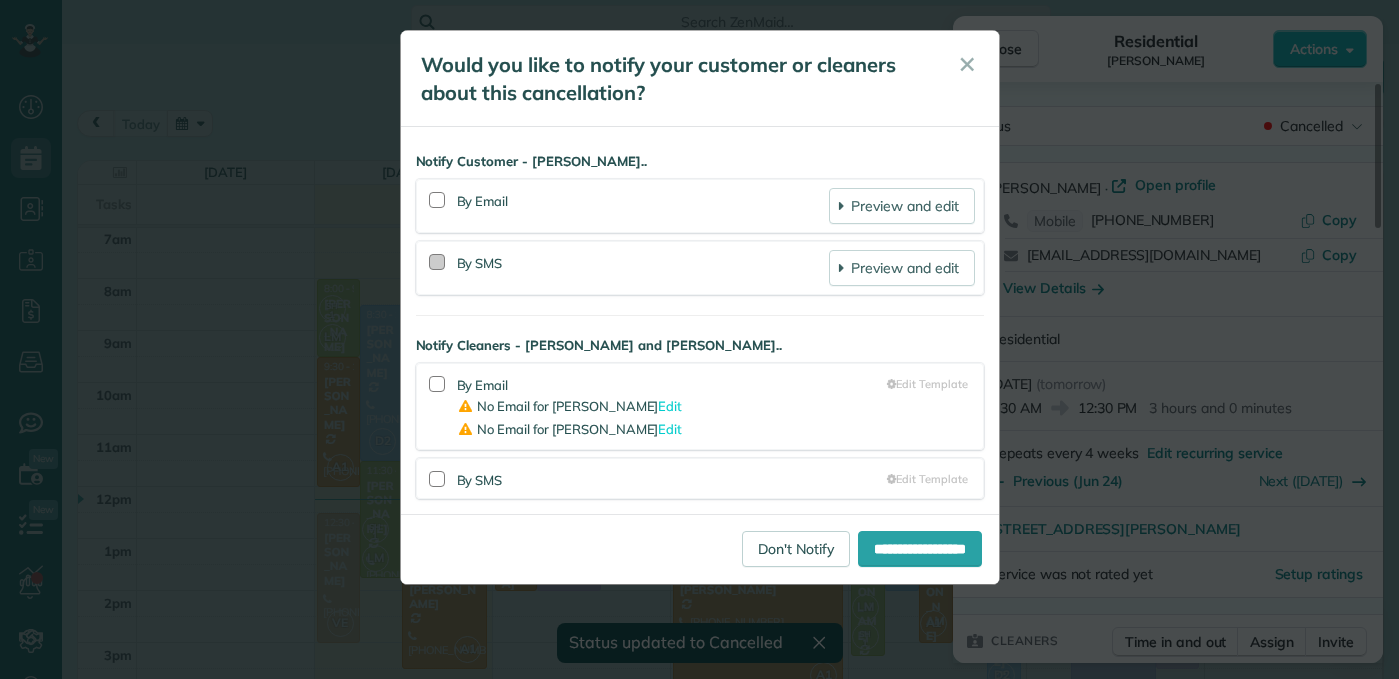 click at bounding box center [437, 262] 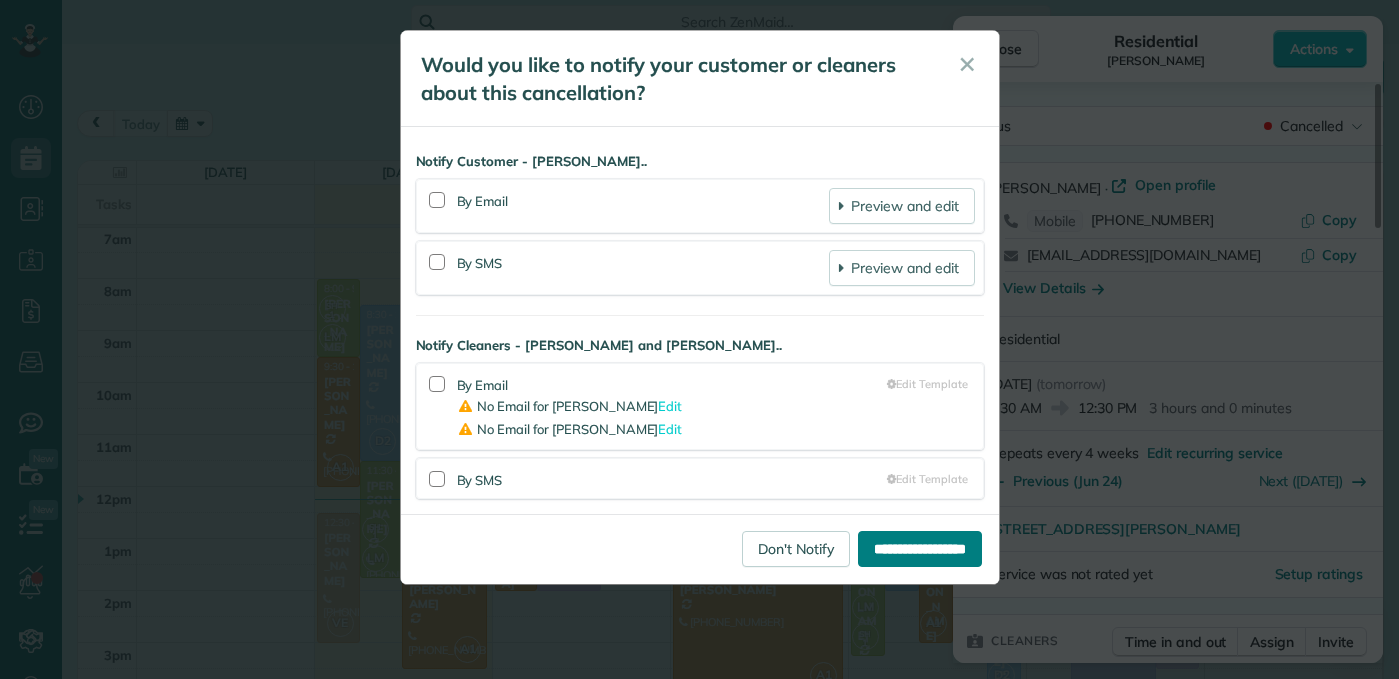 click on "**********" at bounding box center (920, 549) 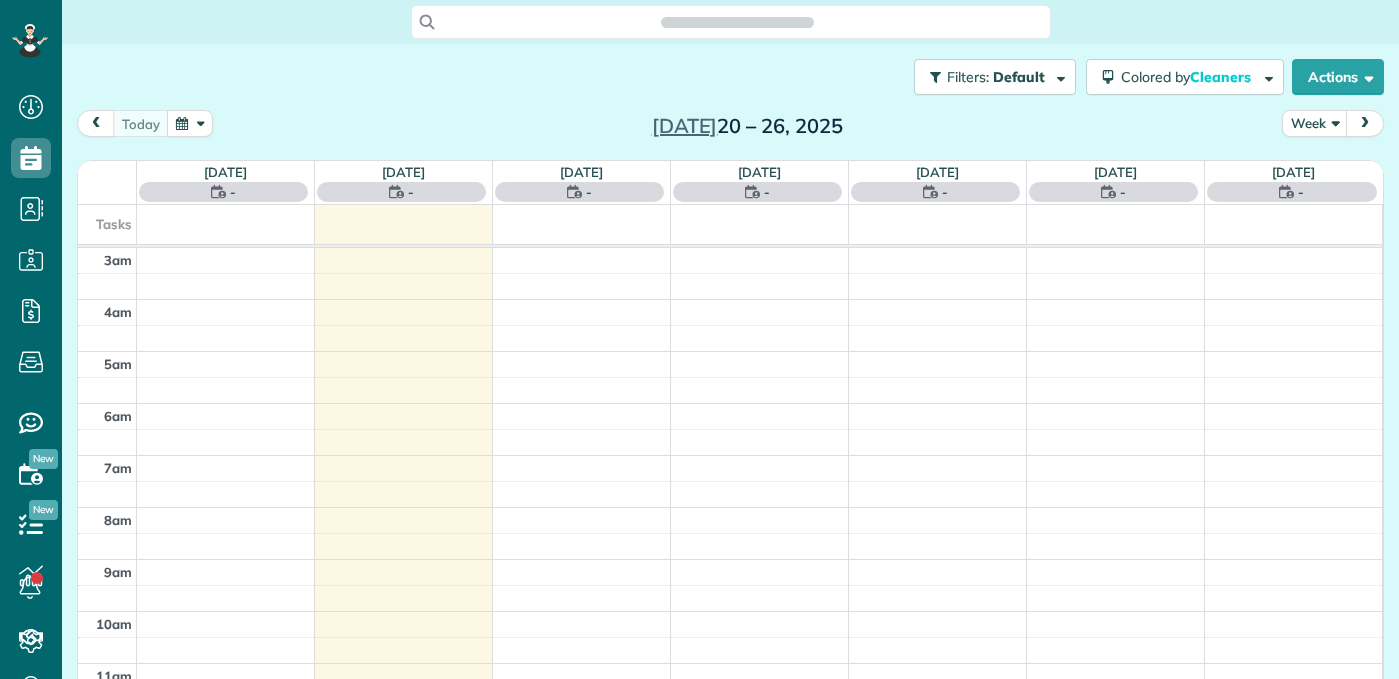 scroll, scrollTop: 0, scrollLeft: 0, axis: both 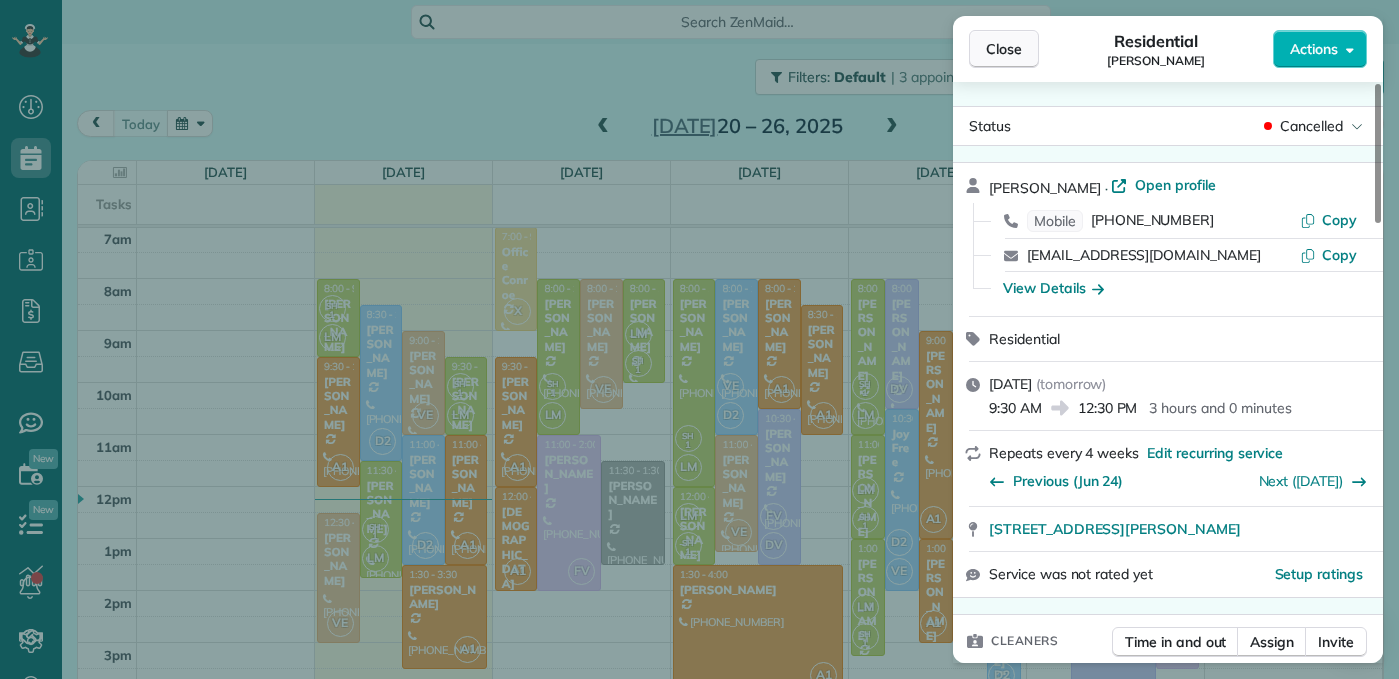 click on "Close" at bounding box center (1004, 49) 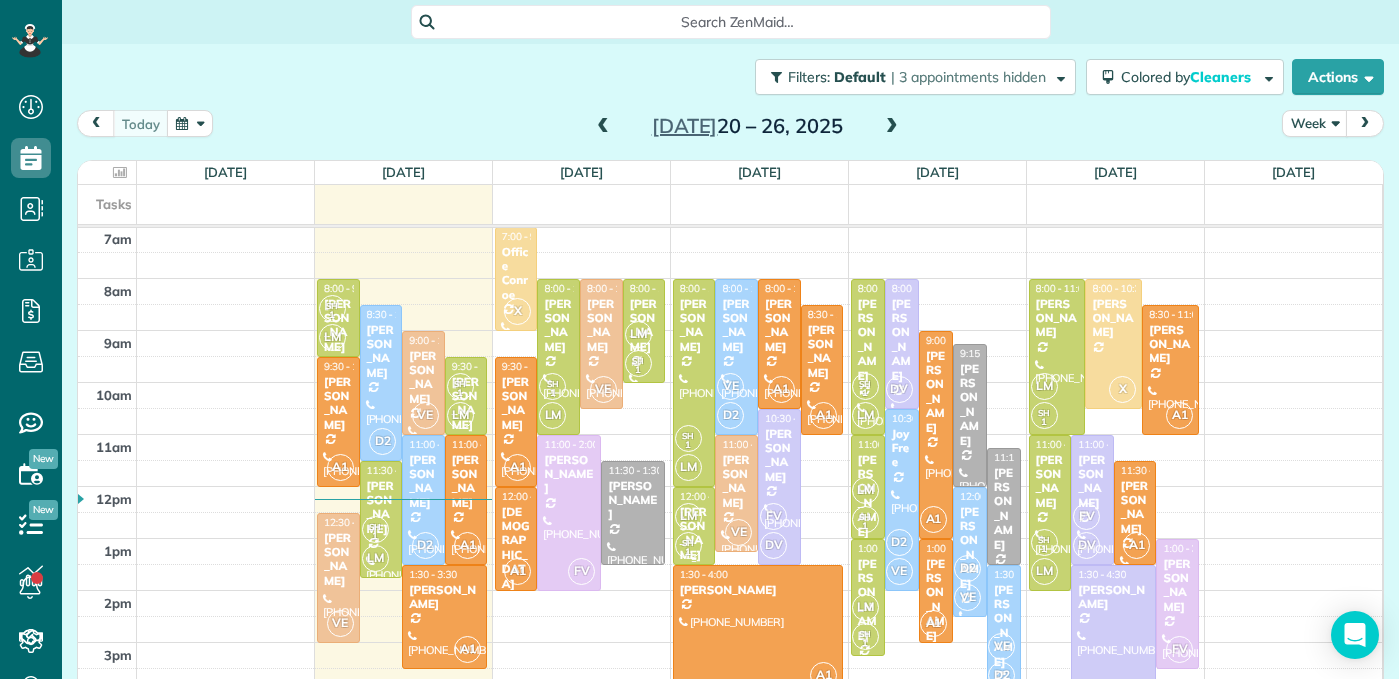 click on "LM SH 1" at bounding box center [692, 531] 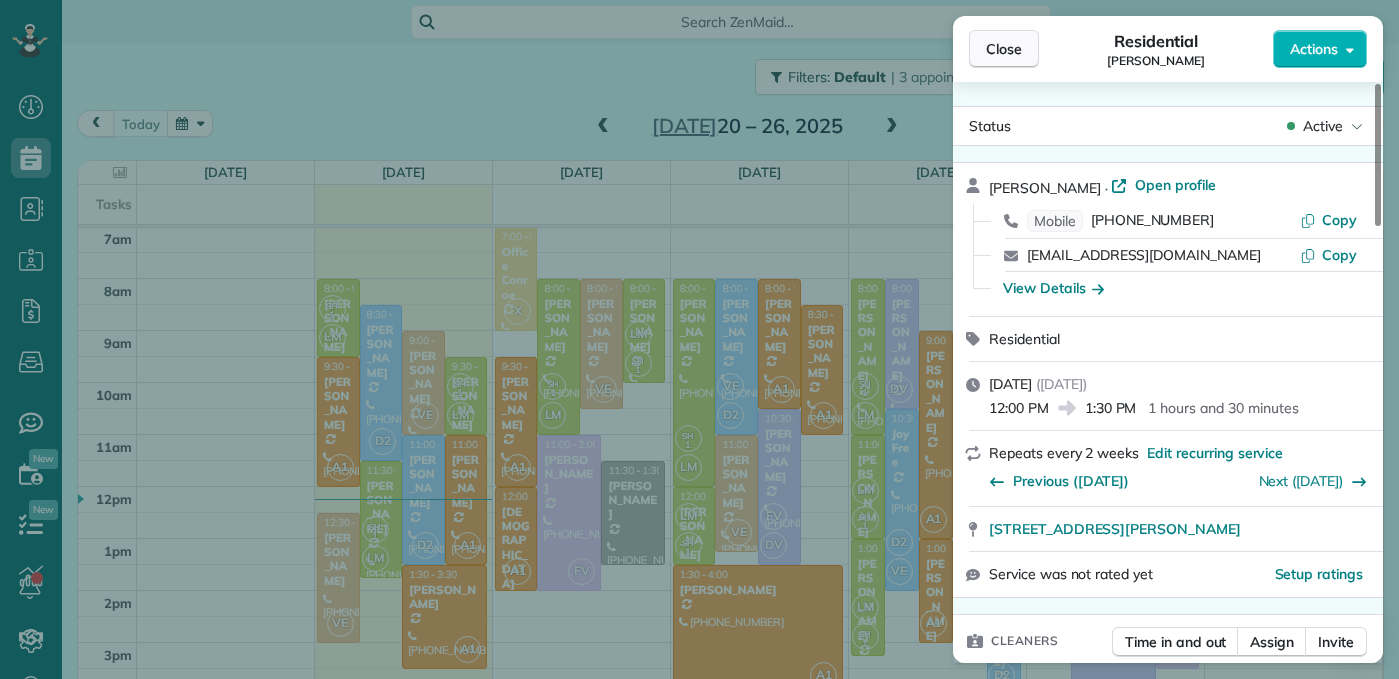 click on "Close" at bounding box center [1004, 49] 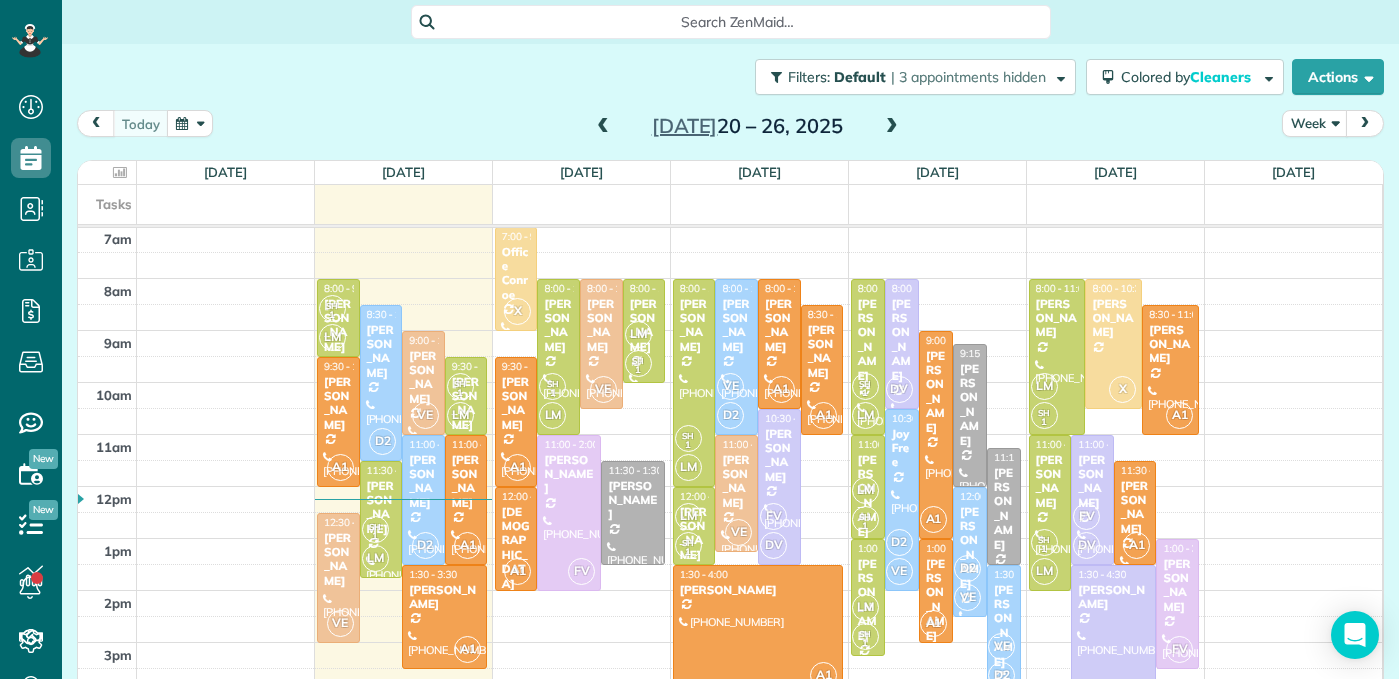 click at bounding box center [603, 127] 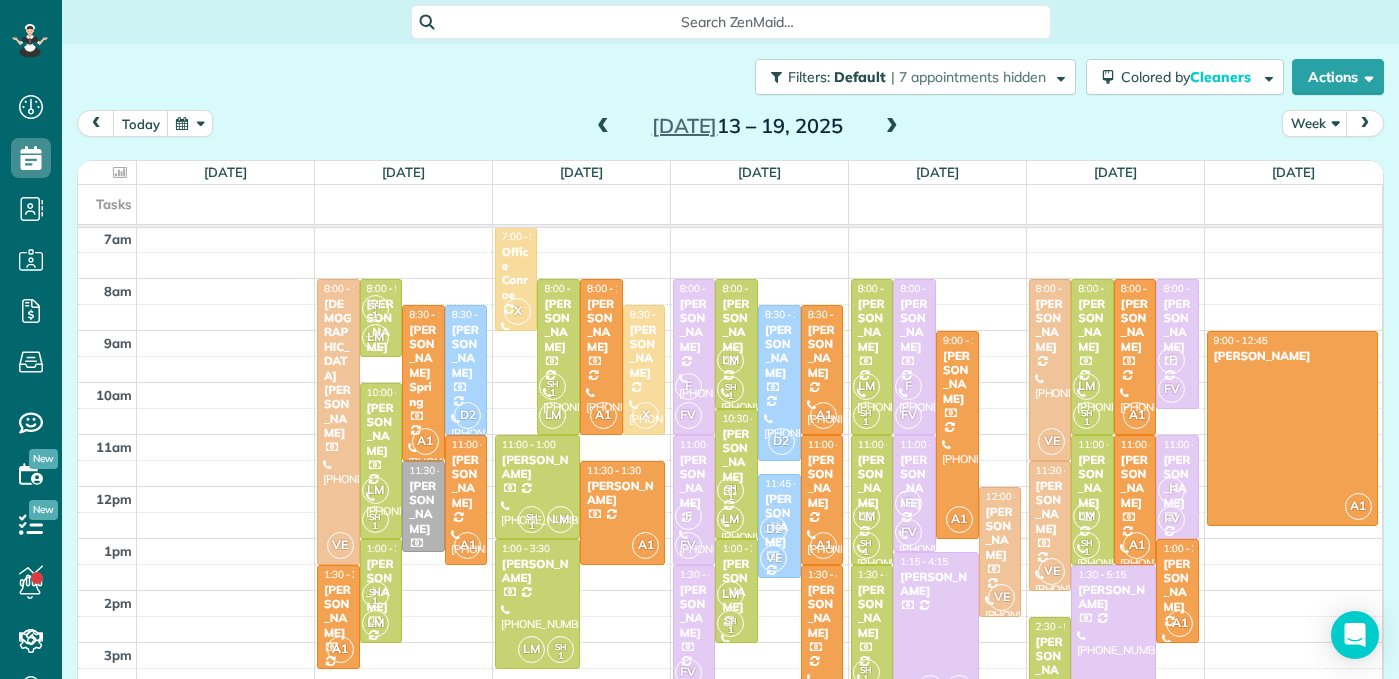 click at bounding box center [603, 127] 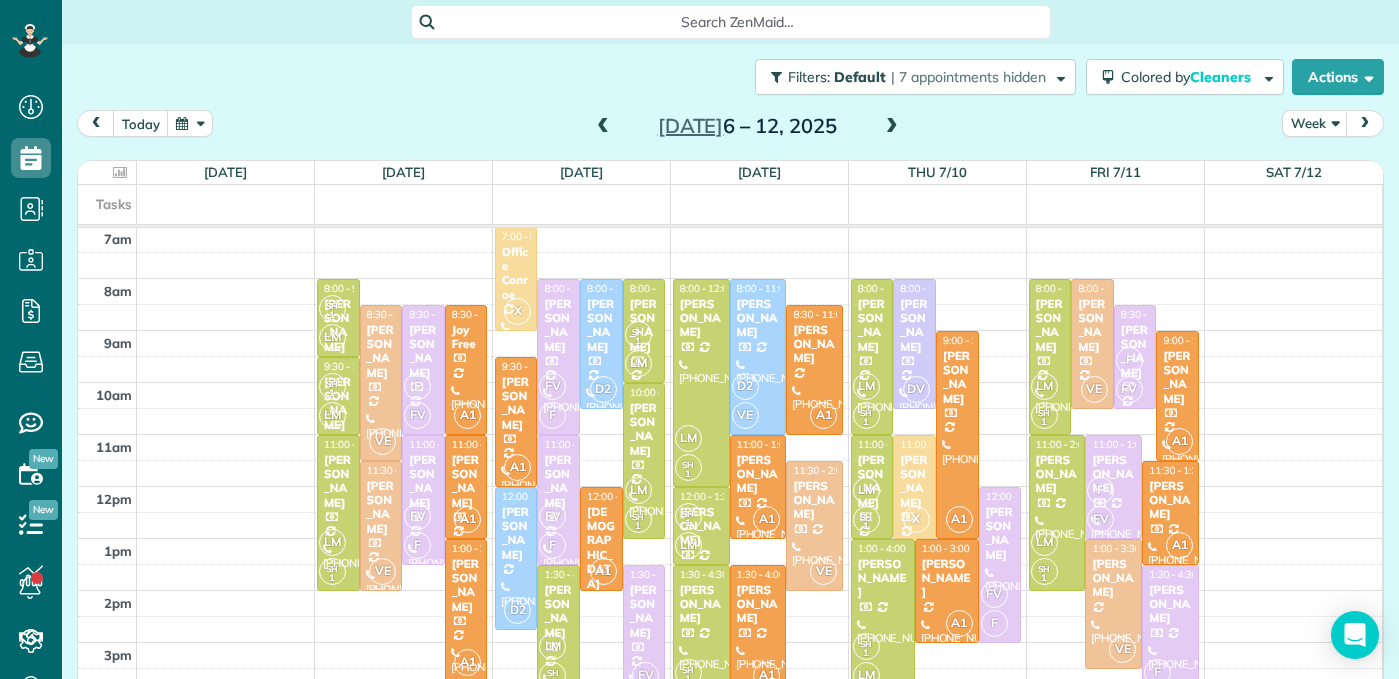 click at bounding box center (603, 127) 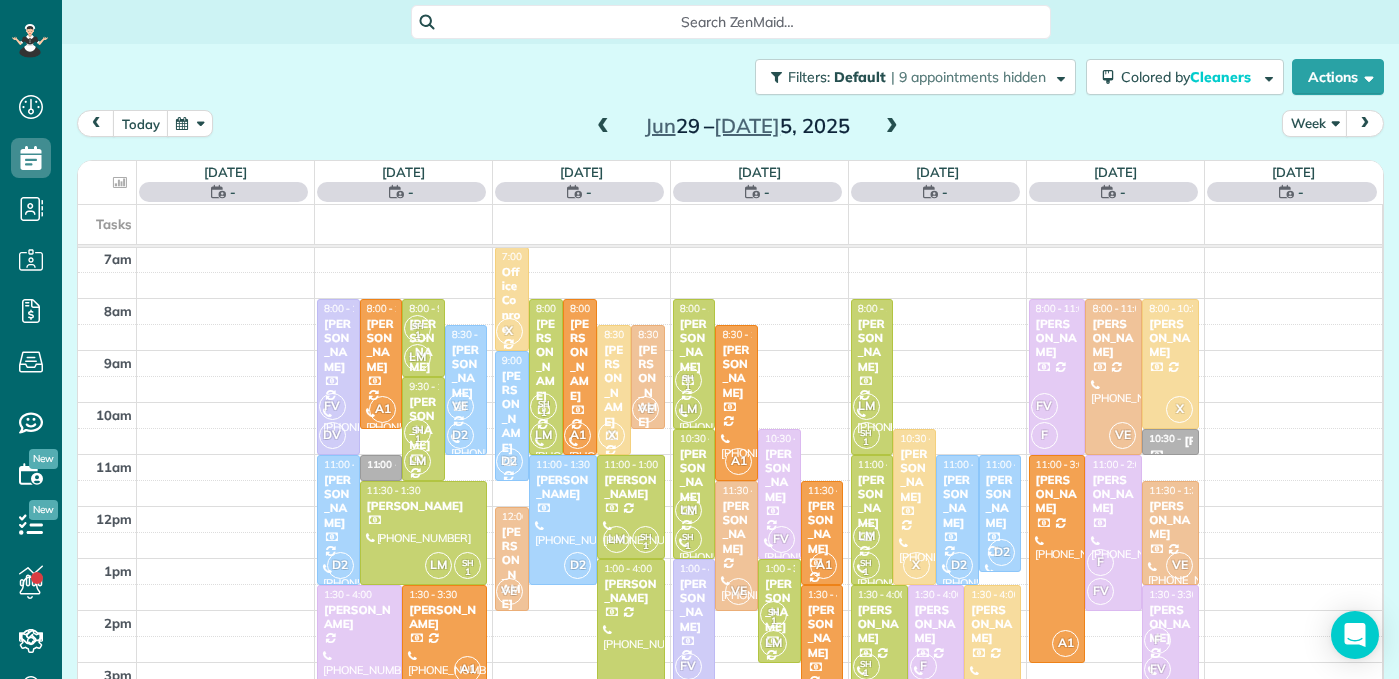 click at bounding box center [603, 127] 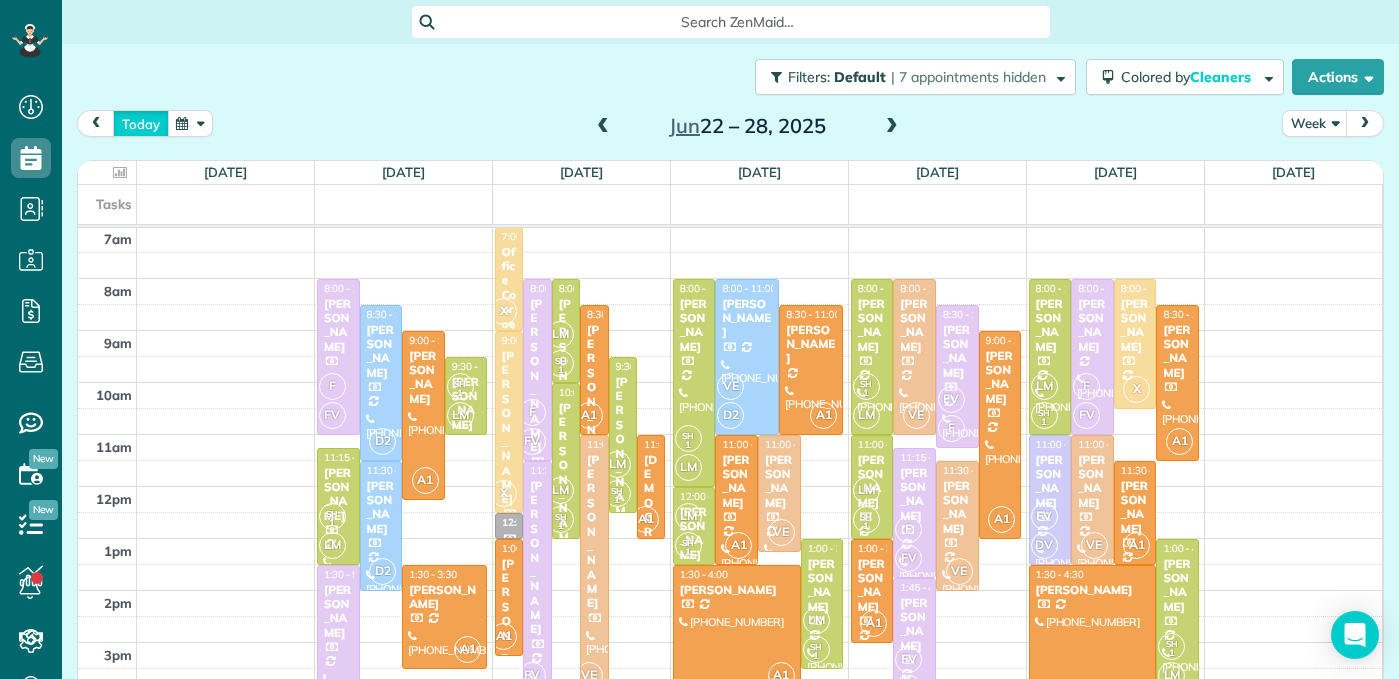 click on "today" at bounding box center (141, 123) 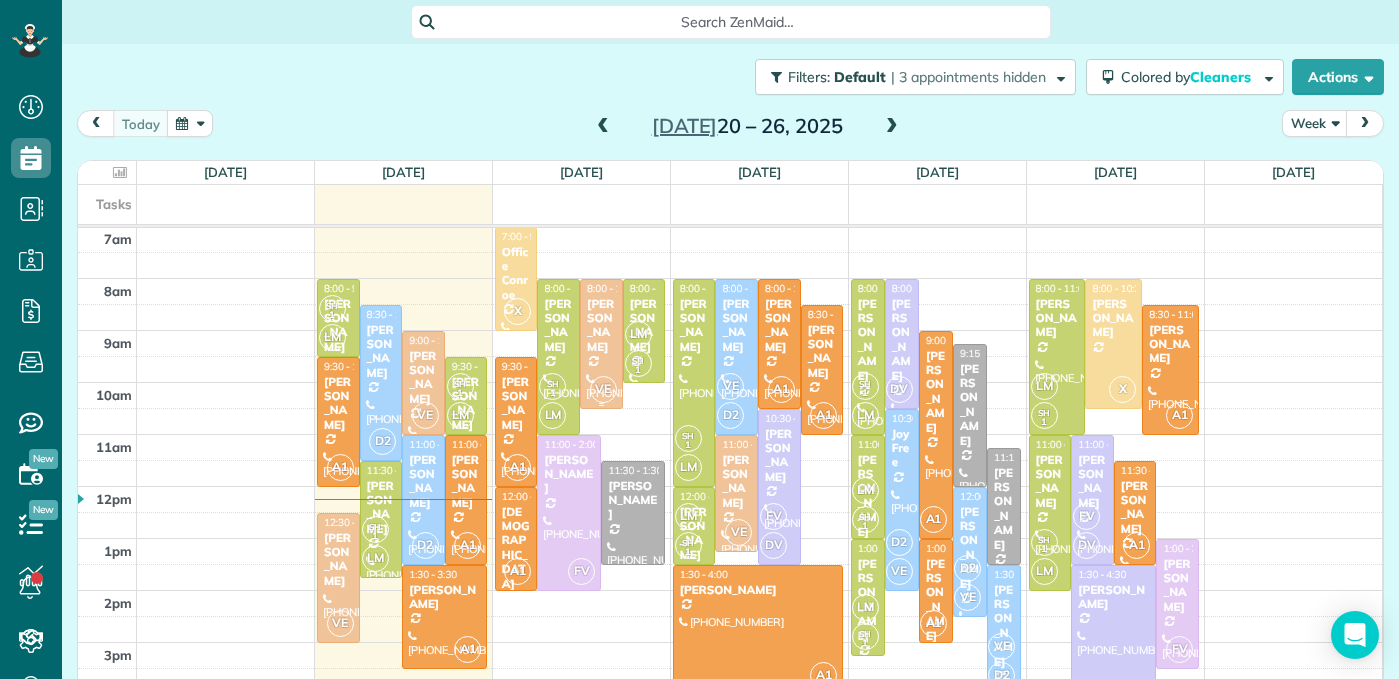 click on "[PERSON_NAME]" at bounding box center (601, 326) 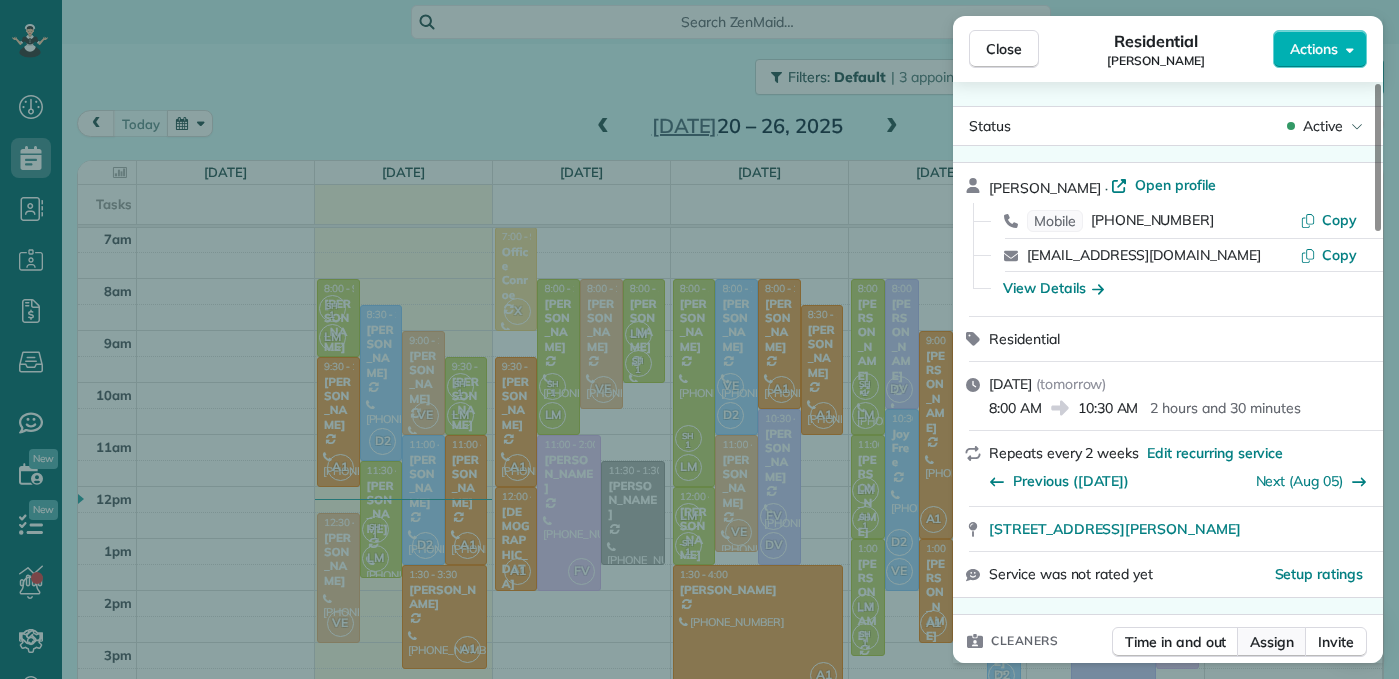 click on "Assign" at bounding box center [1272, 642] 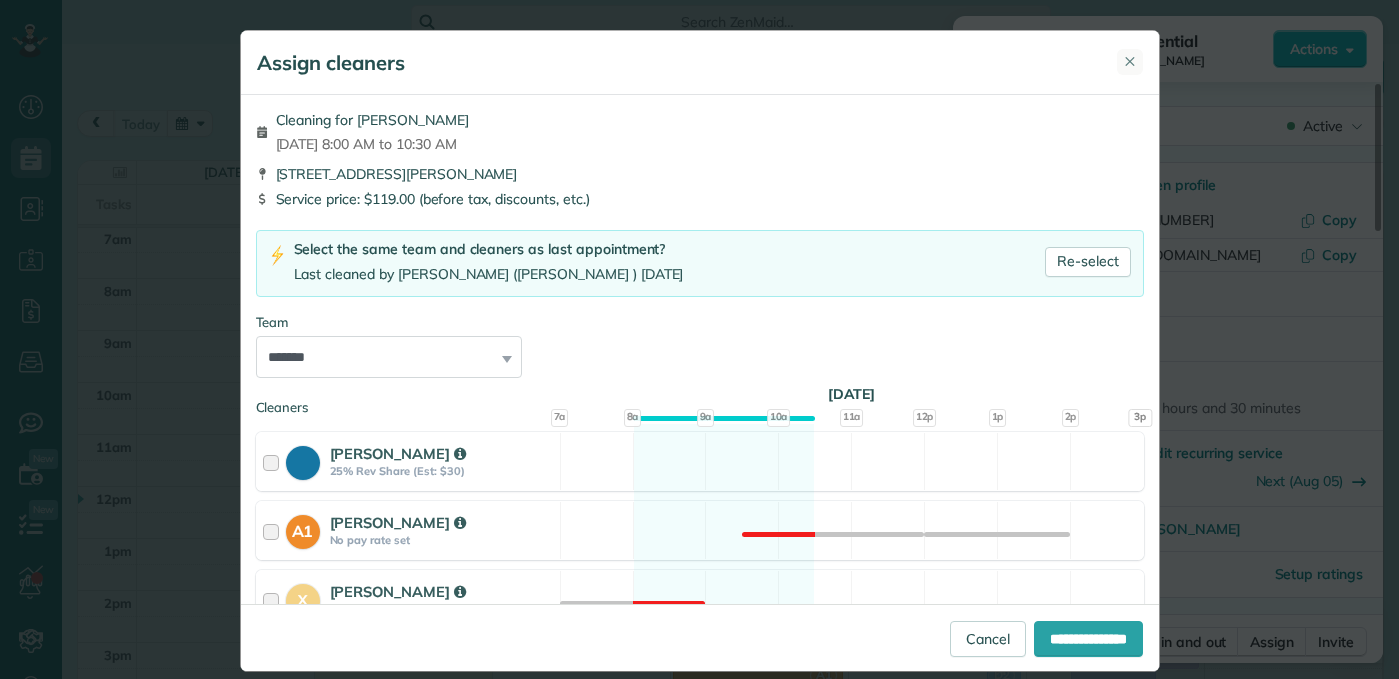 click on "✕" at bounding box center [1130, 61] 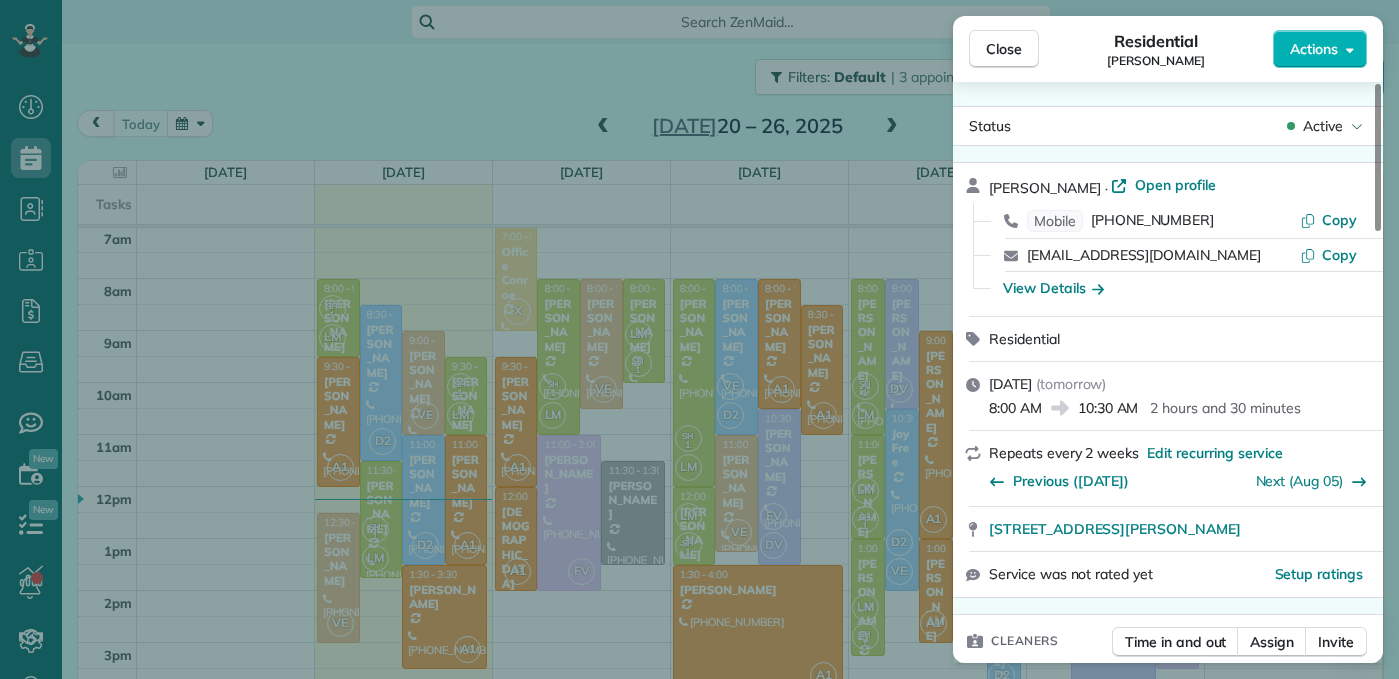 click on "Close Residential [PERSON_NAME] Actions Status Active [PERSON_NAME] · Open profile Mobile [PHONE_NUMBER] Copy [EMAIL_ADDRESS][DOMAIN_NAME] Copy View Details Residential [DATE] ( [DATE] ) 8:00 AM 10:30 AM 2 hours and 30 minutes Repeats every 2 weeks Edit recurring service Previous ([DATE]) Next ([DATE]) [STREET_ADDRESS][PERSON_NAME] Service was not rated yet Setup ratings Cleaners Time in and out Assign Invite Team [PERSON_NAME] [PERSON_NAME] 8:00 AM 10:30 AM Checklist Try Now Keep this appointment up to your standards. Stay on top of every detail, keep your cleaners organised, and your client happy. Assign a checklist Watch a 5 min demo Billing Billing actions Price $119.00 Overcharge $0.00 Discount $0.00 Coupon discount - Primary tax Sales taxes (8.25%) $9.82 Secondary tax - Total appointment price $128.82 Tips collected New feature! $0.00 Unpaid Mark as paid Total including tip $128.82 Get paid online in no-time! Send an invoice and reward your cleaners with tips Work items 0 0" at bounding box center [699, 339] 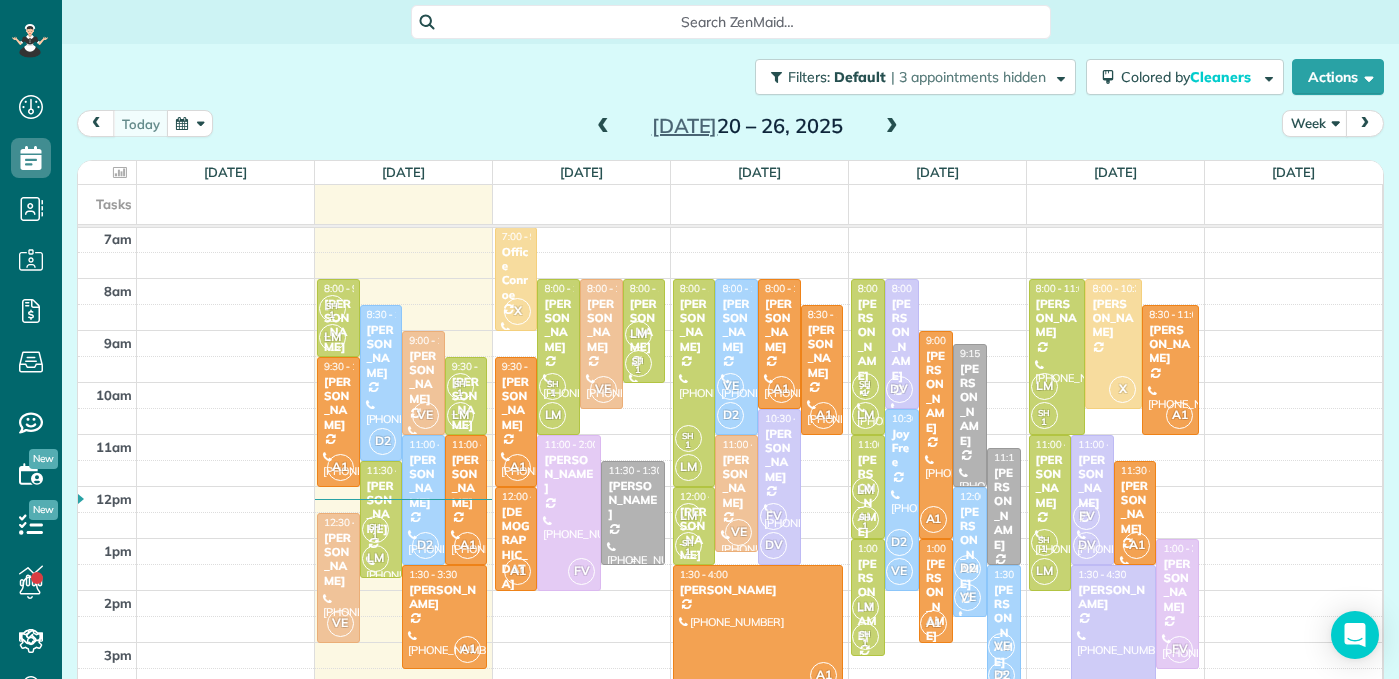 click at bounding box center (633, 513) 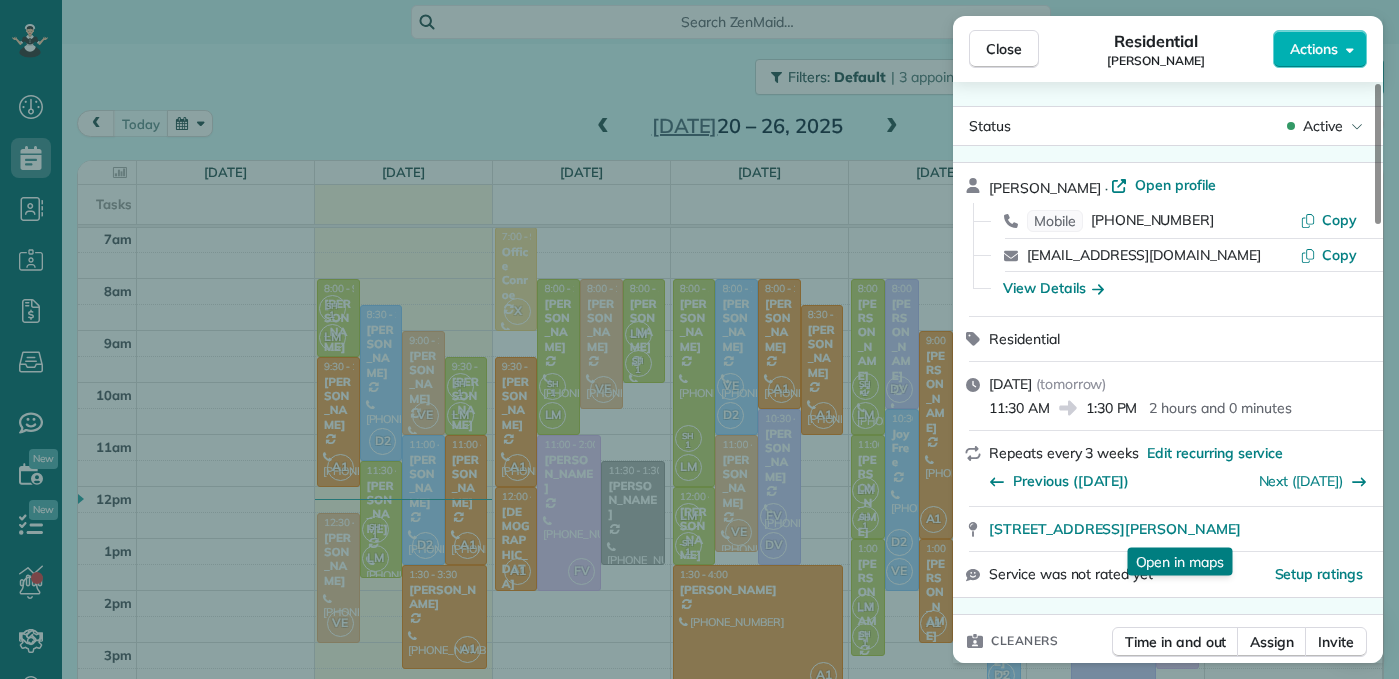 click on "Time in and out Assign Invite" at bounding box center [1239, 647] 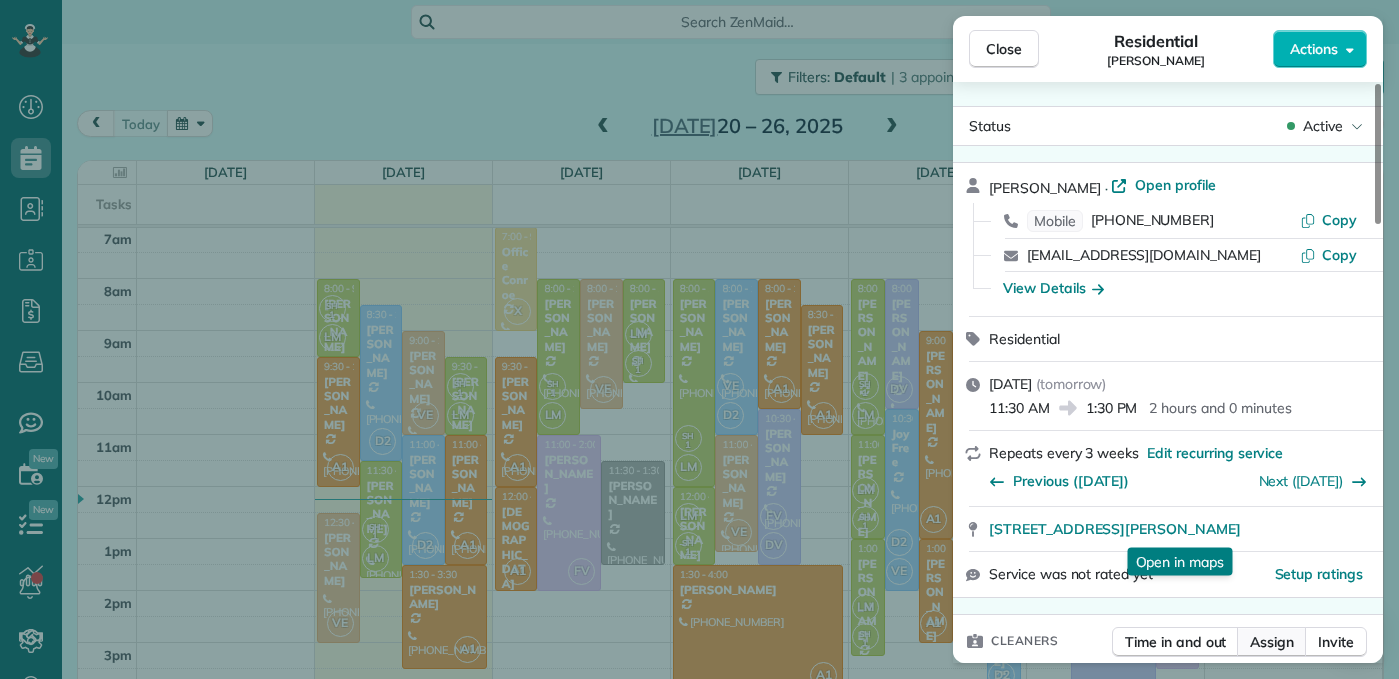 click on "Assign" at bounding box center (1272, 642) 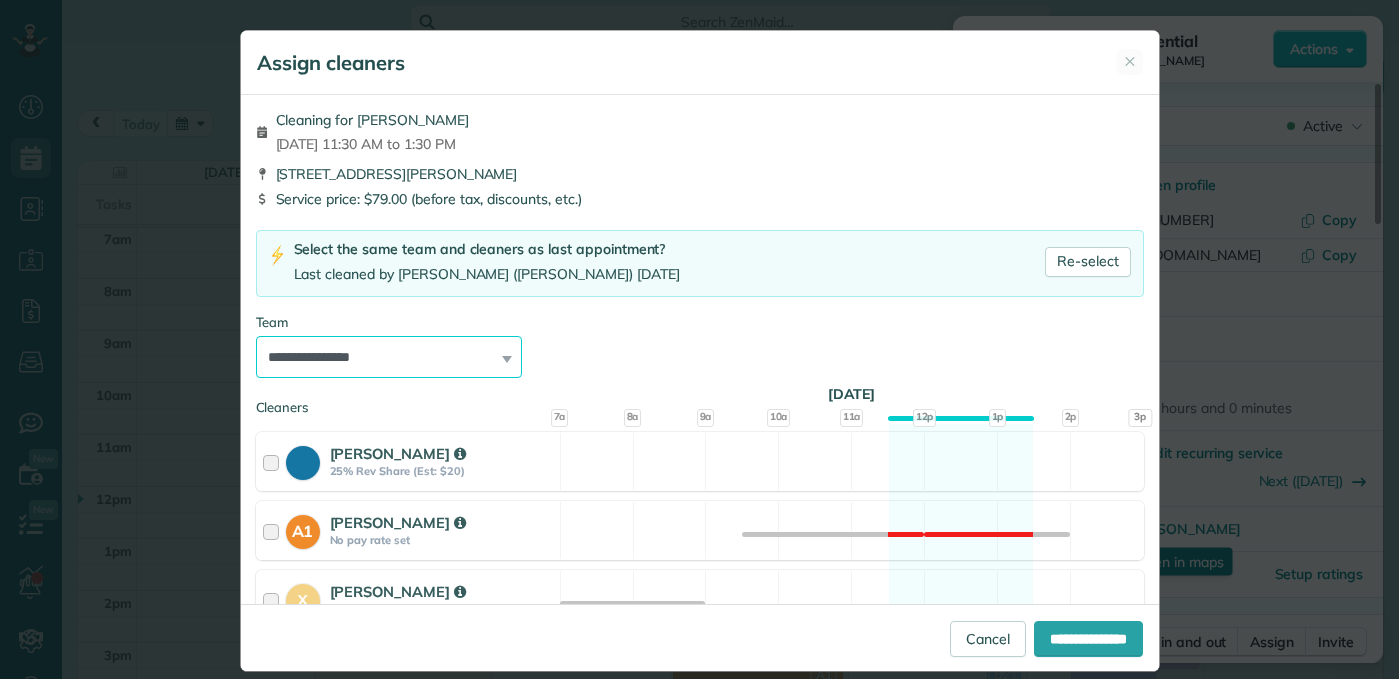 click on "**********" at bounding box center (389, 357) 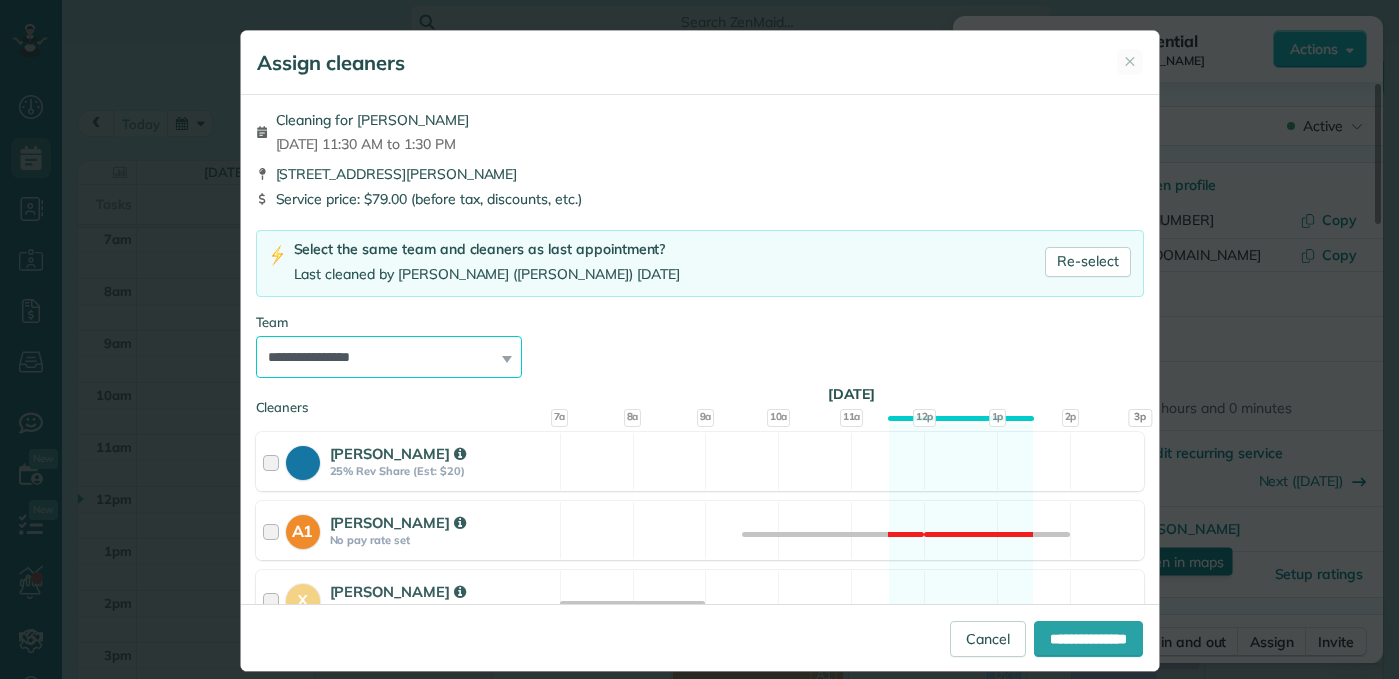 select on "*****" 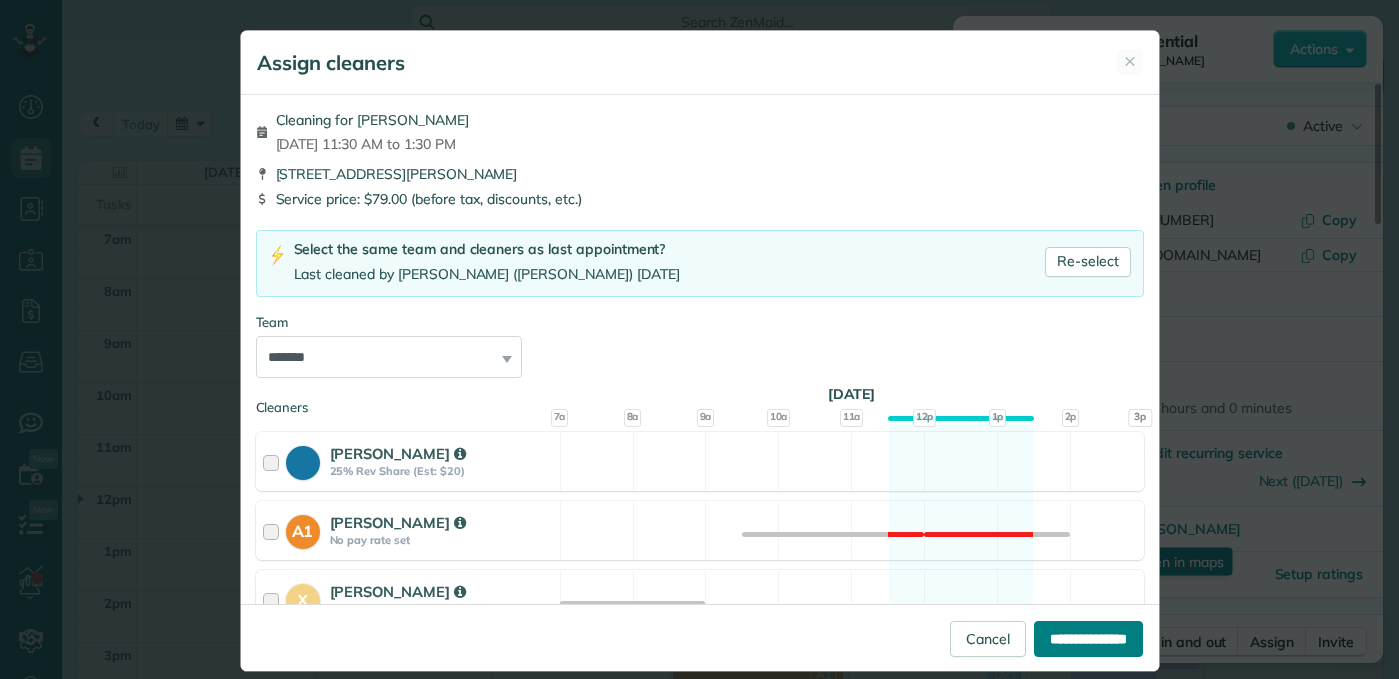 click on "**********" at bounding box center (1088, 639) 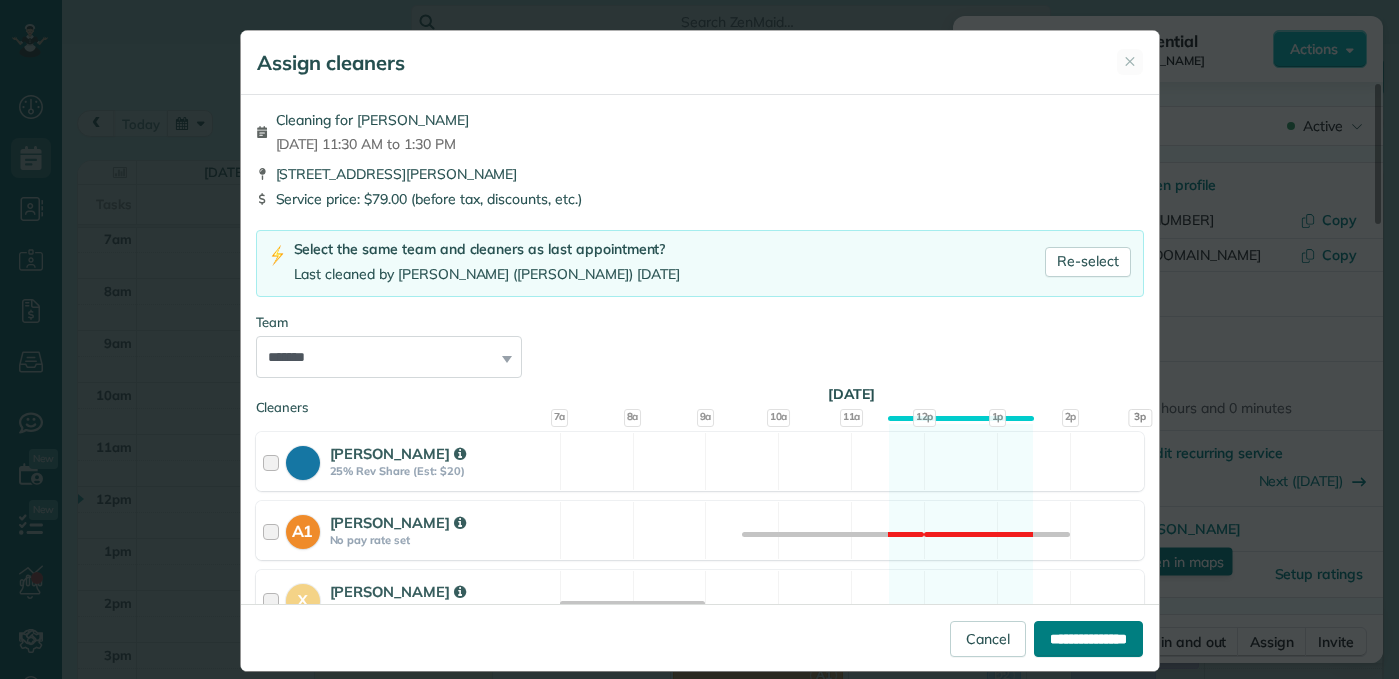 type on "**********" 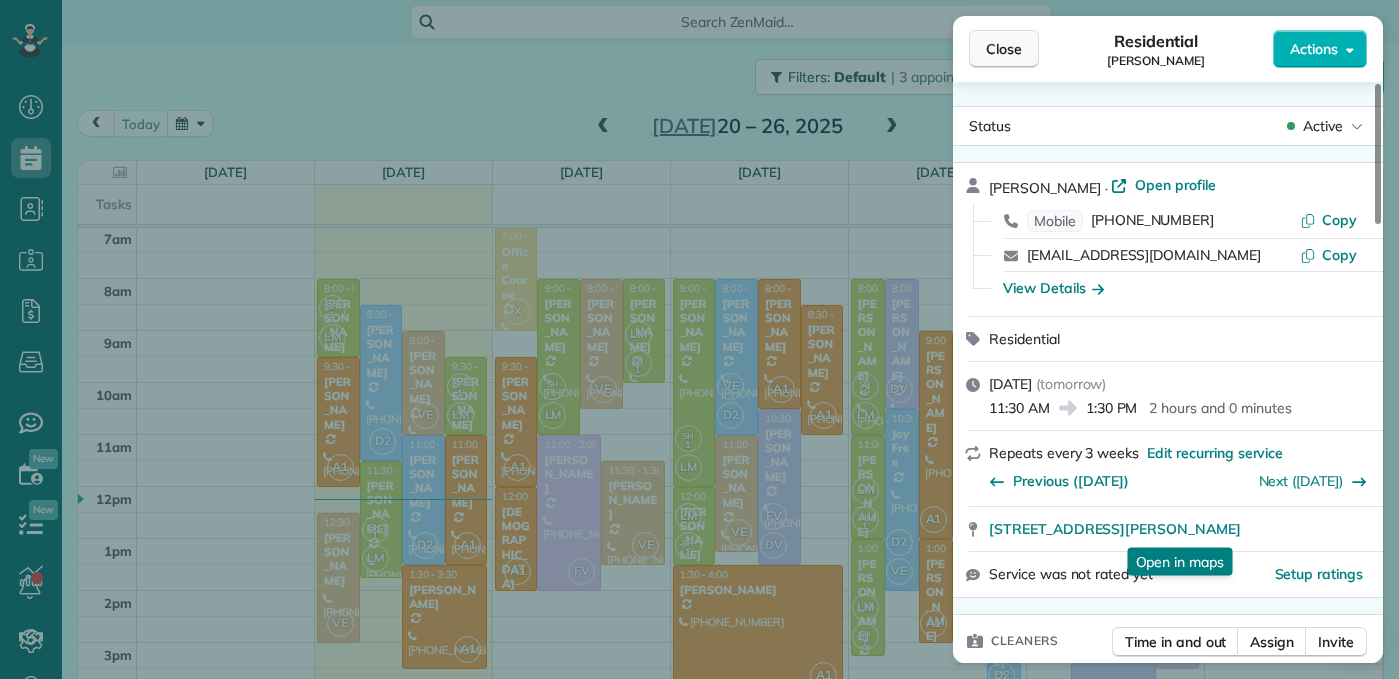 click on "Close" at bounding box center (1004, 49) 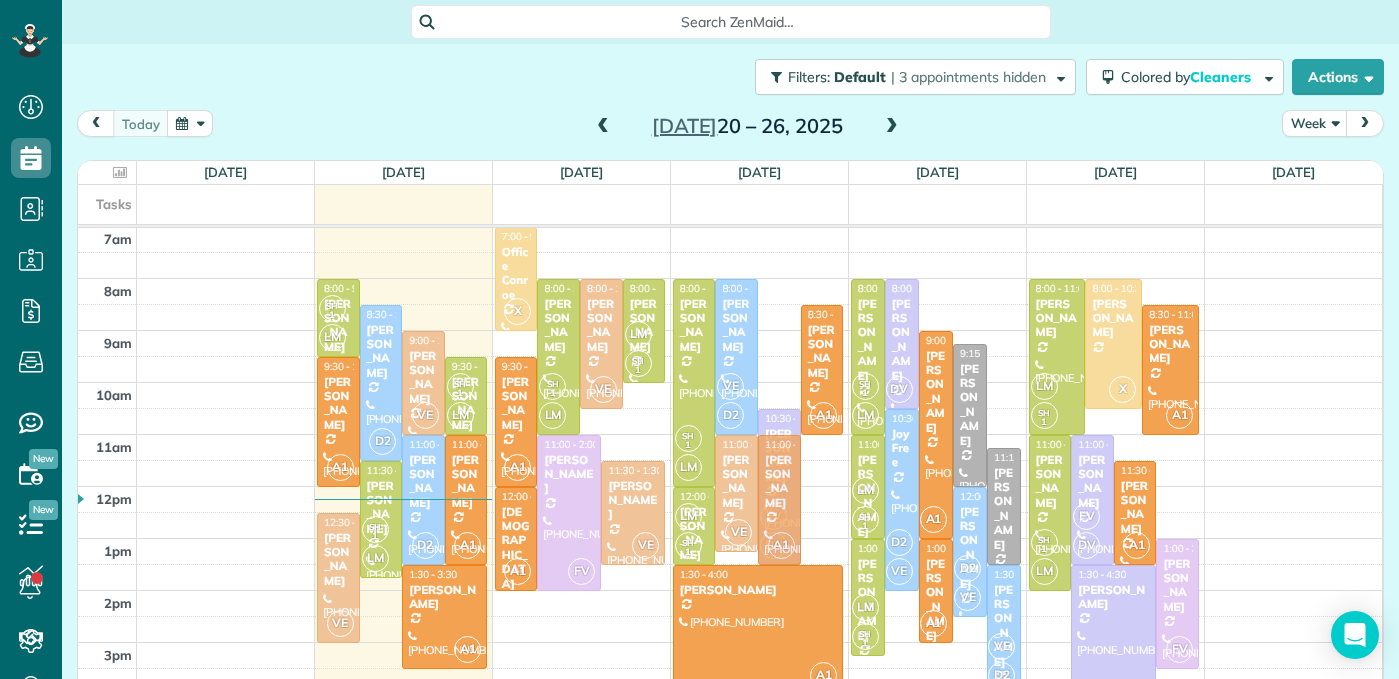 drag, startPoint x: 780, startPoint y: 341, endPoint x: 779, endPoint y: 495, distance: 154.00325 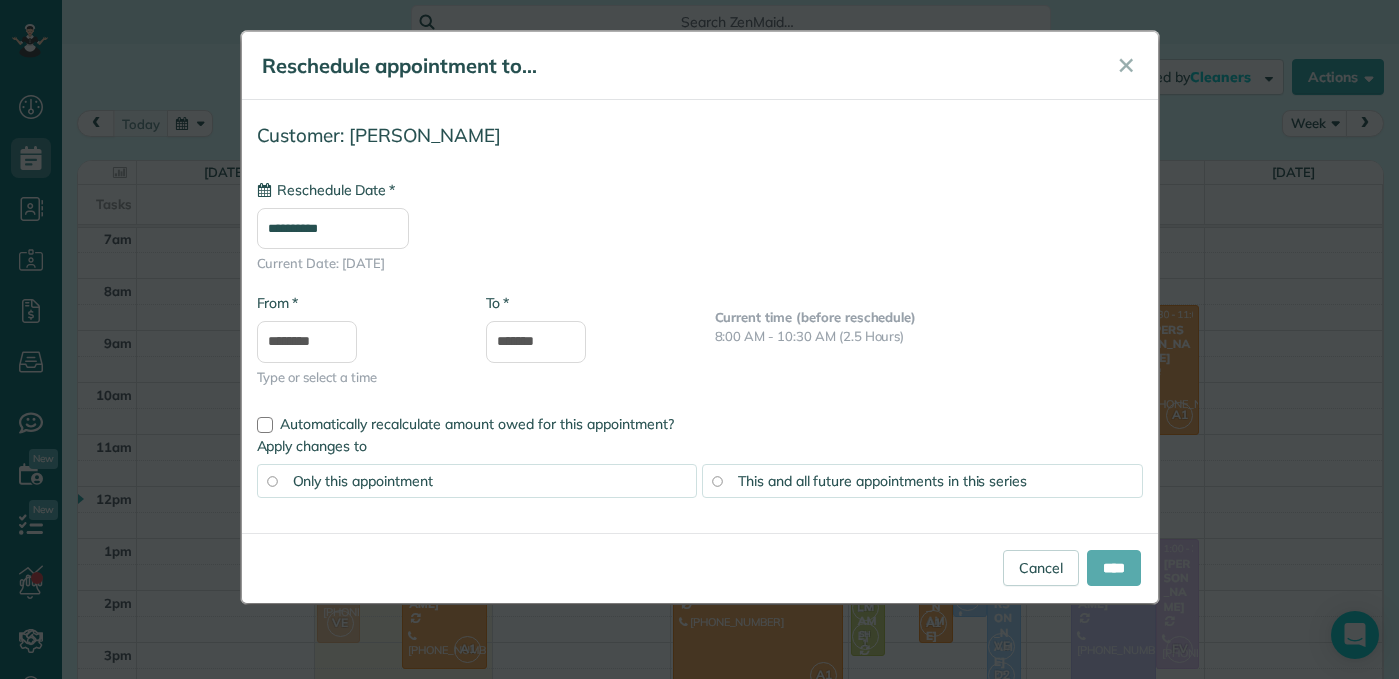 type on "**********" 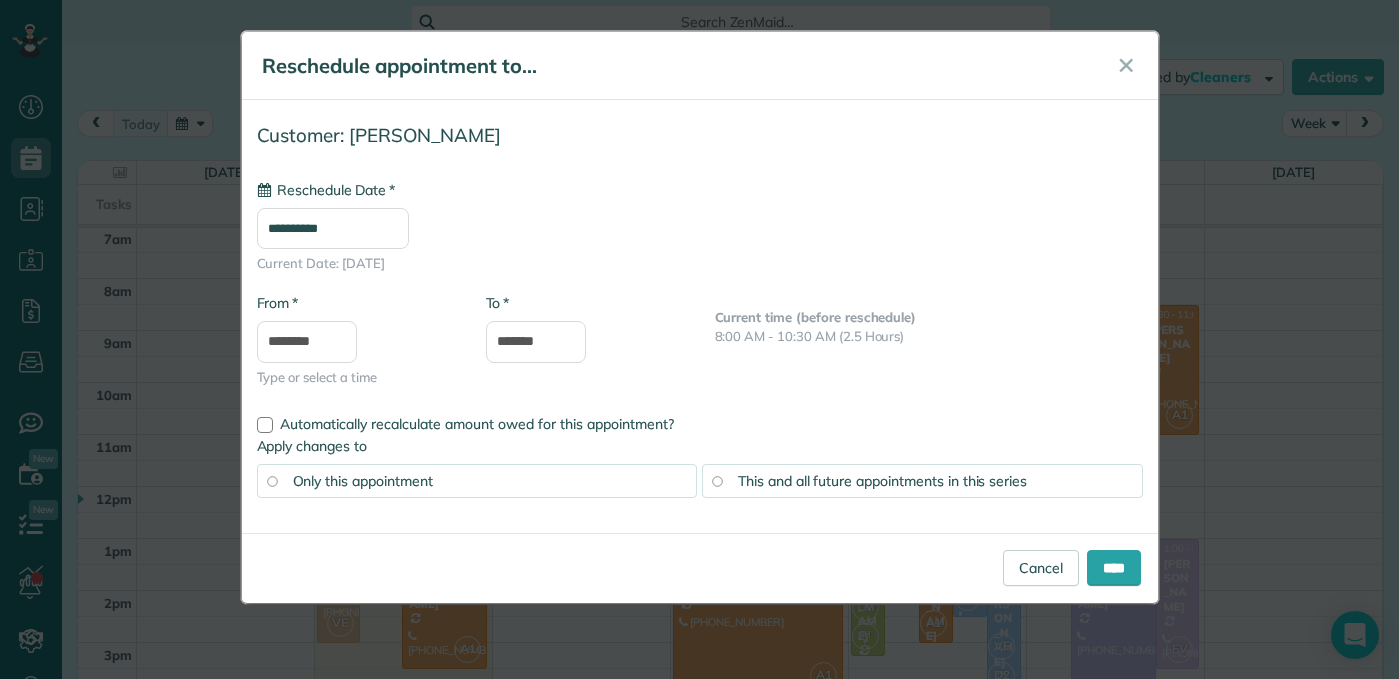 click on "This and all future appointments in this series" at bounding box center (922, 481) 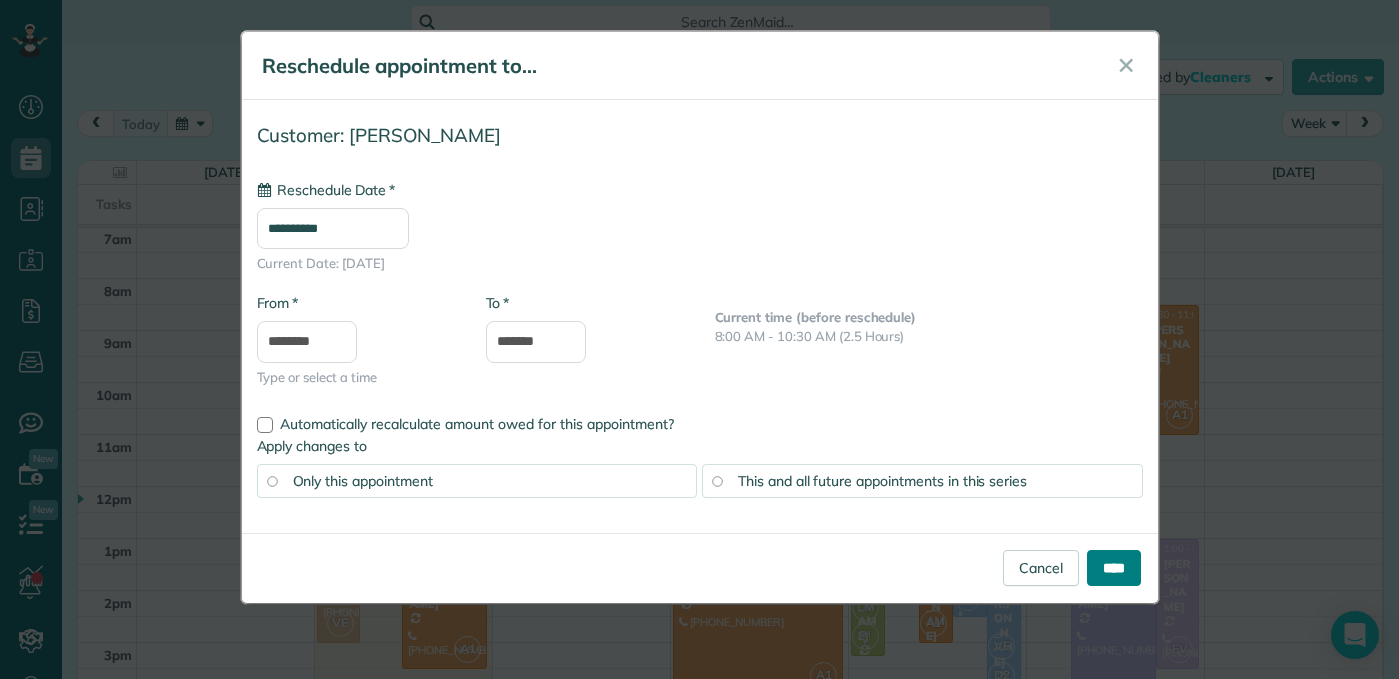 click on "****" at bounding box center [1114, 568] 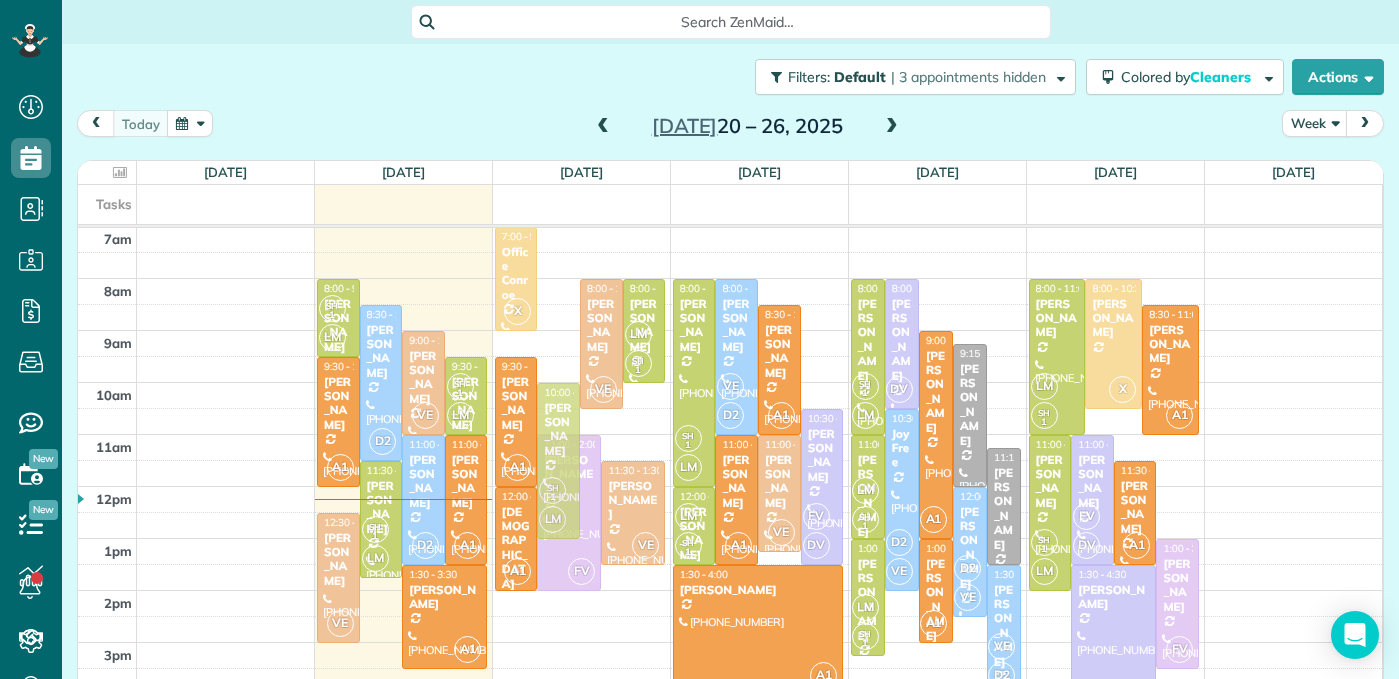 drag, startPoint x: 563, startPoint y: 385, endPoint x: 558, endPoint y: 489, distance: 104.120125 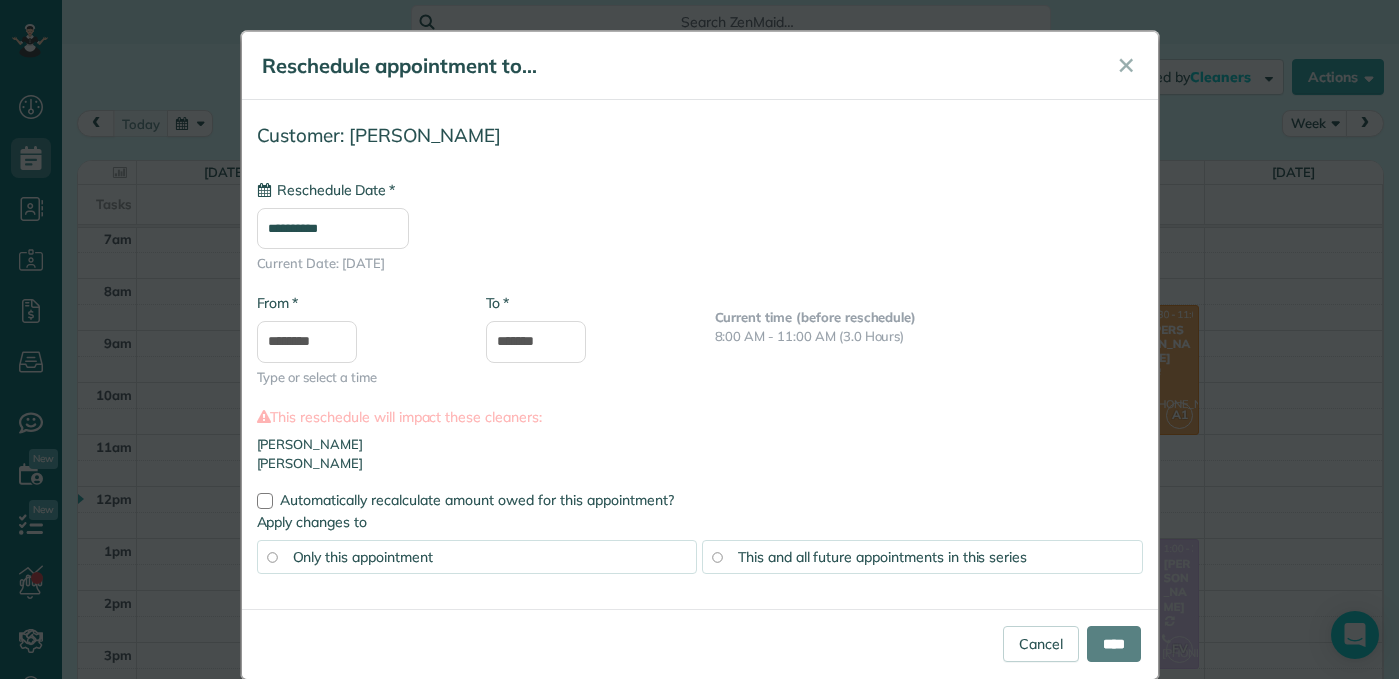 type on "**********" 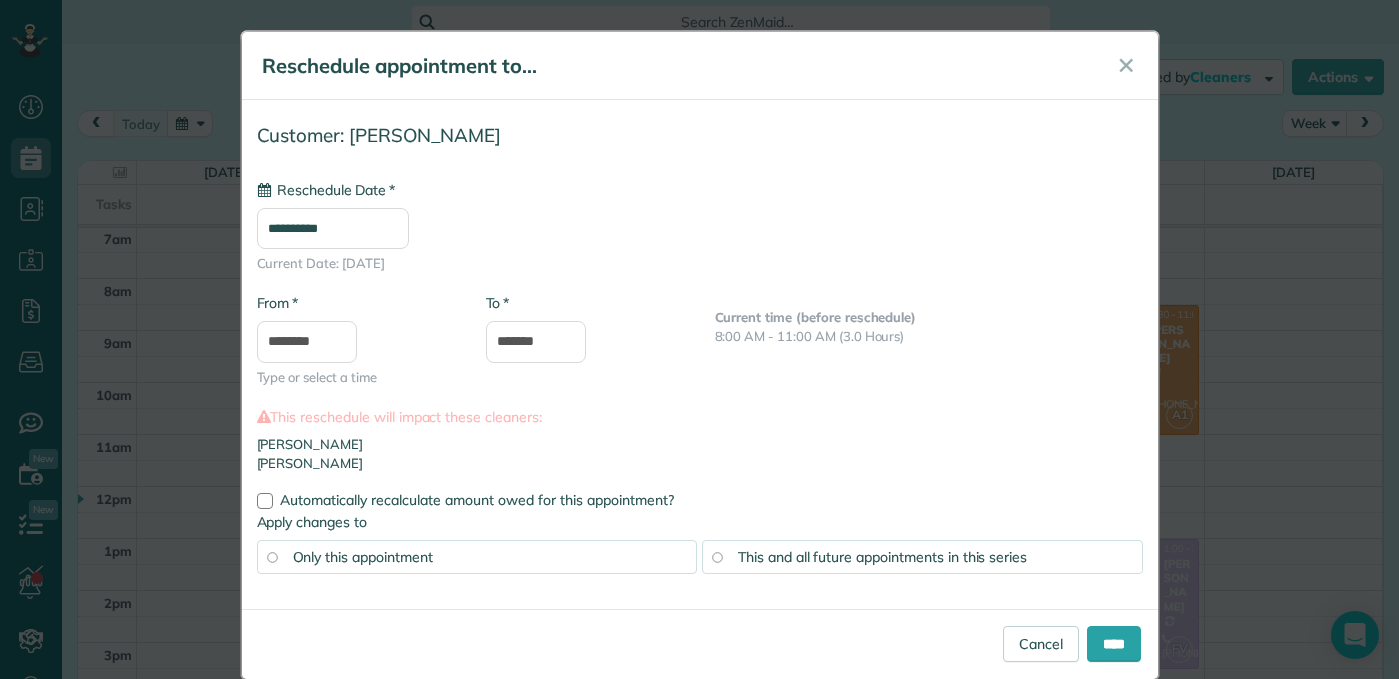 click on "This and all future appointments in this series" at bounding box center (882, 557) 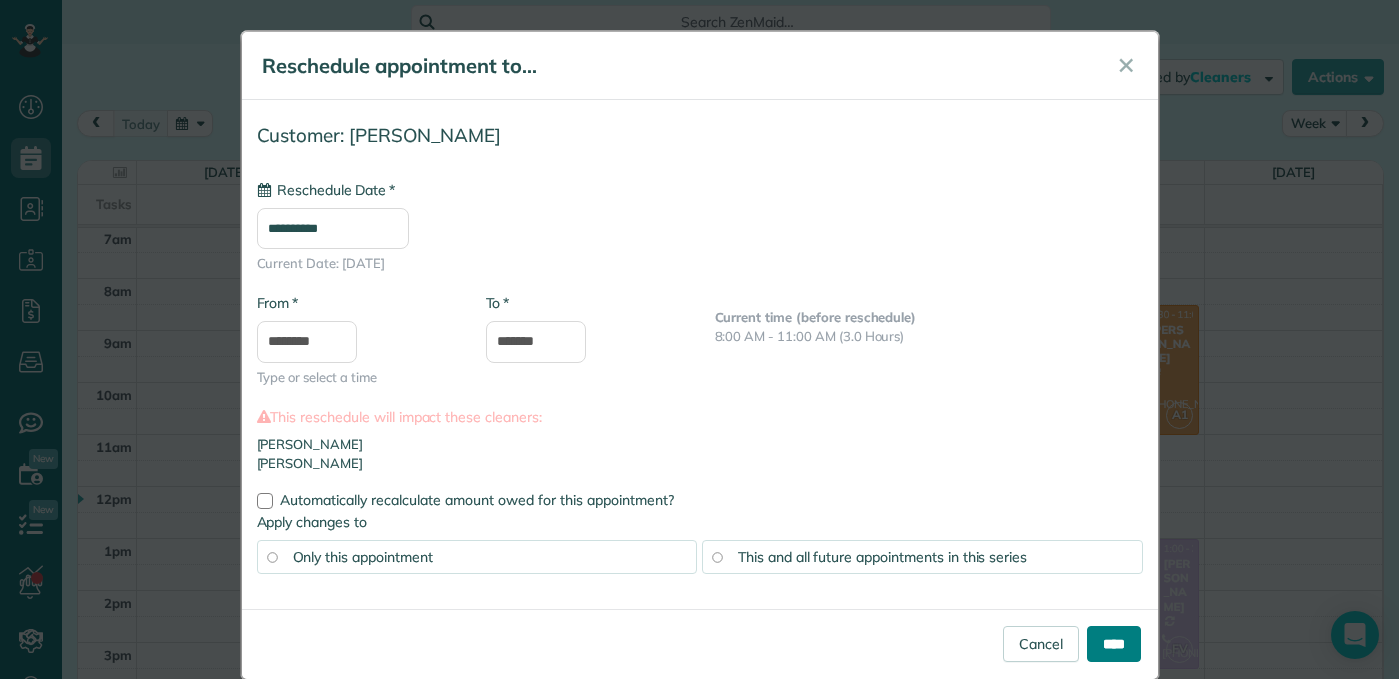 click on "****" at bounding box center (1114, 644) 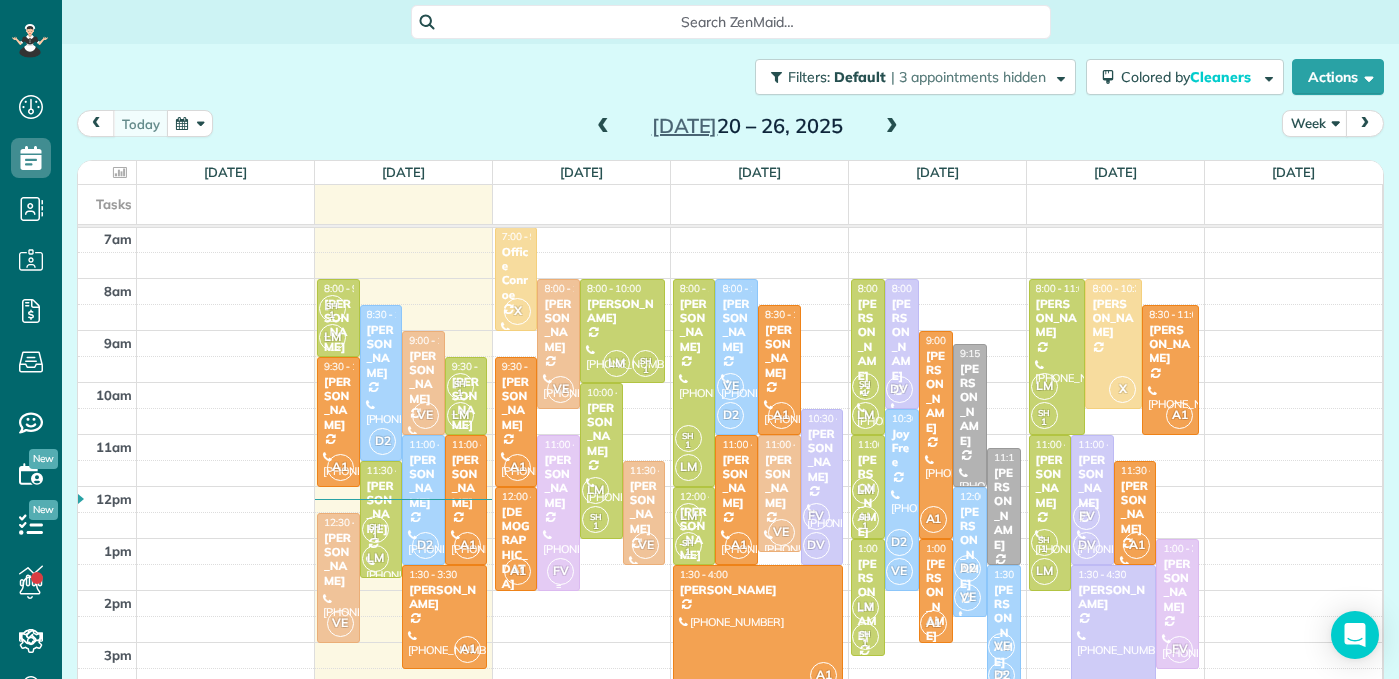 click at bounding box center [558, 513] 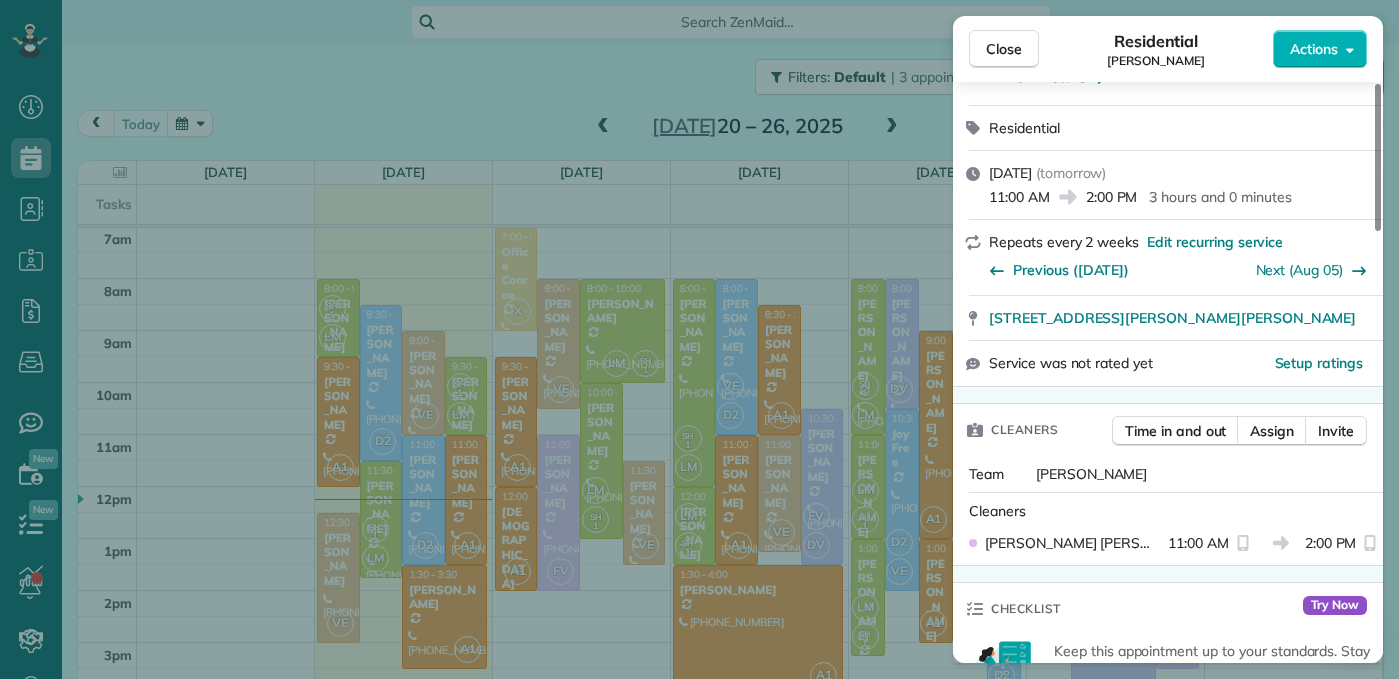 scroll, scrollTop: 207, scrollLeft: 0, axis: vertical 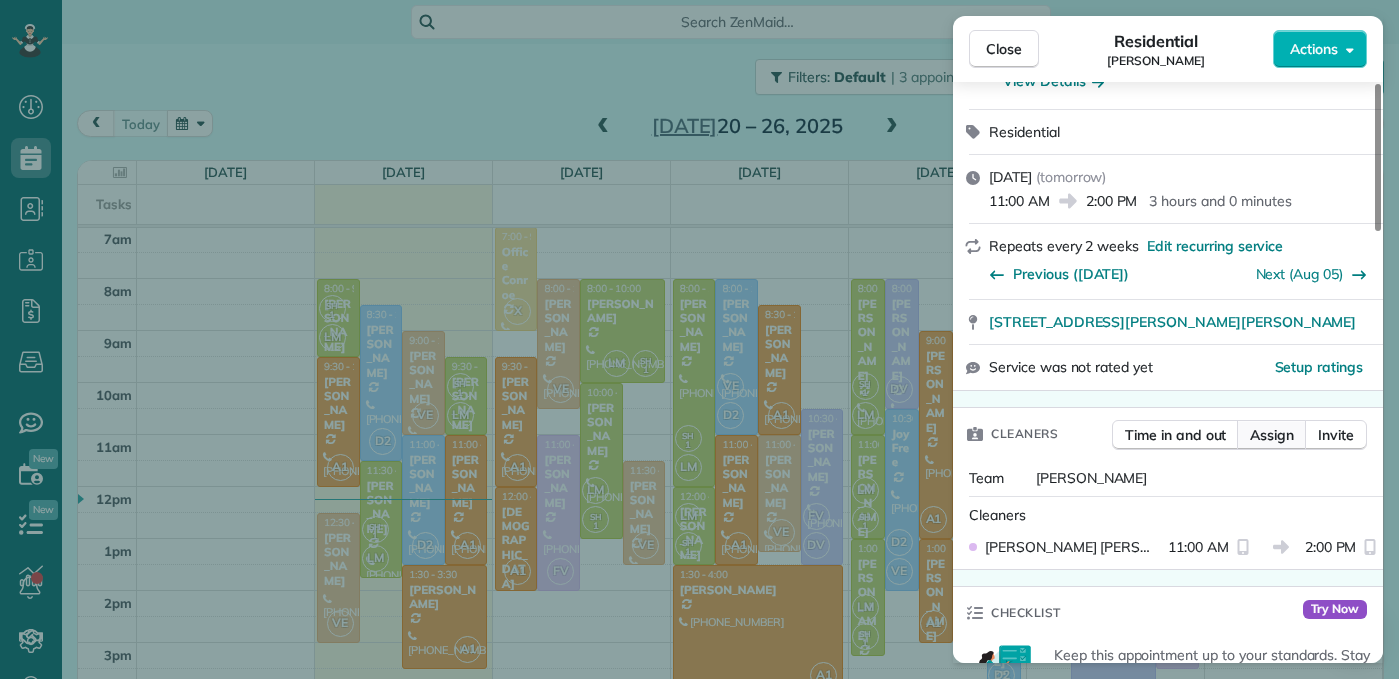 click on "Assign" at bounding box center [1272, 435] 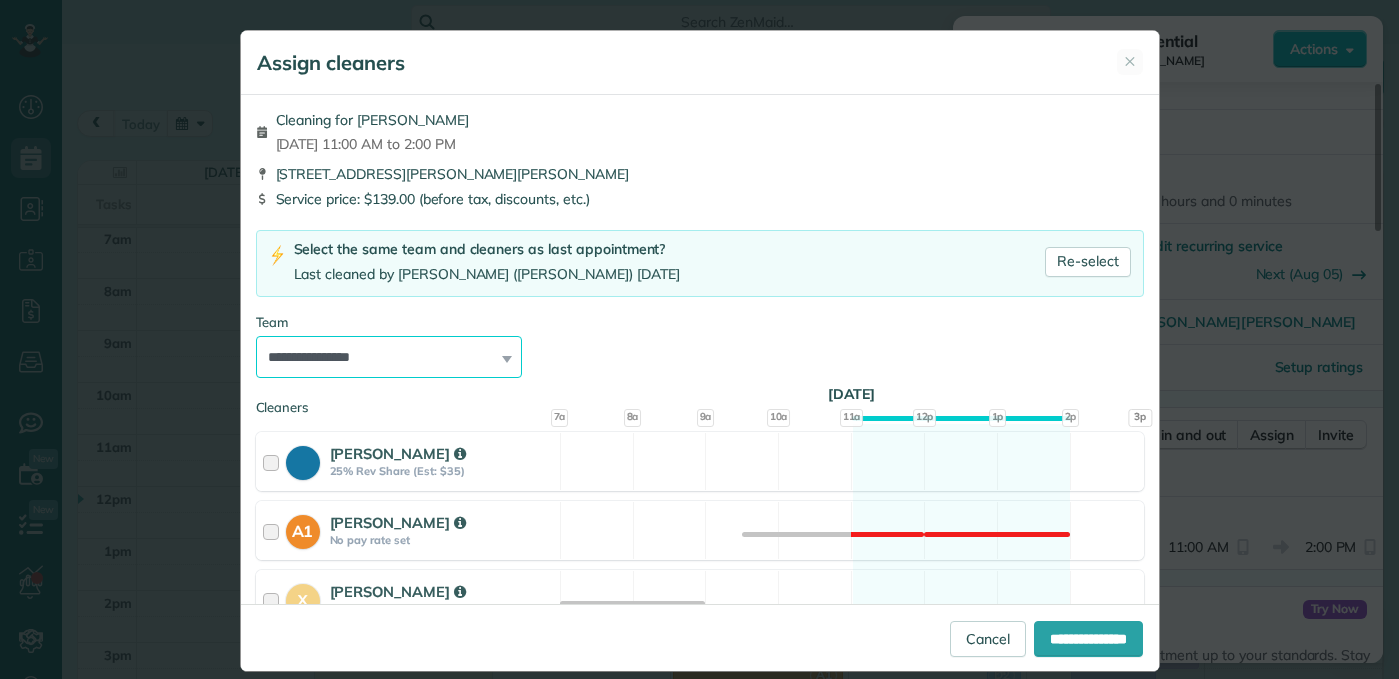 click on "**********" at bounding box center [389, 357] 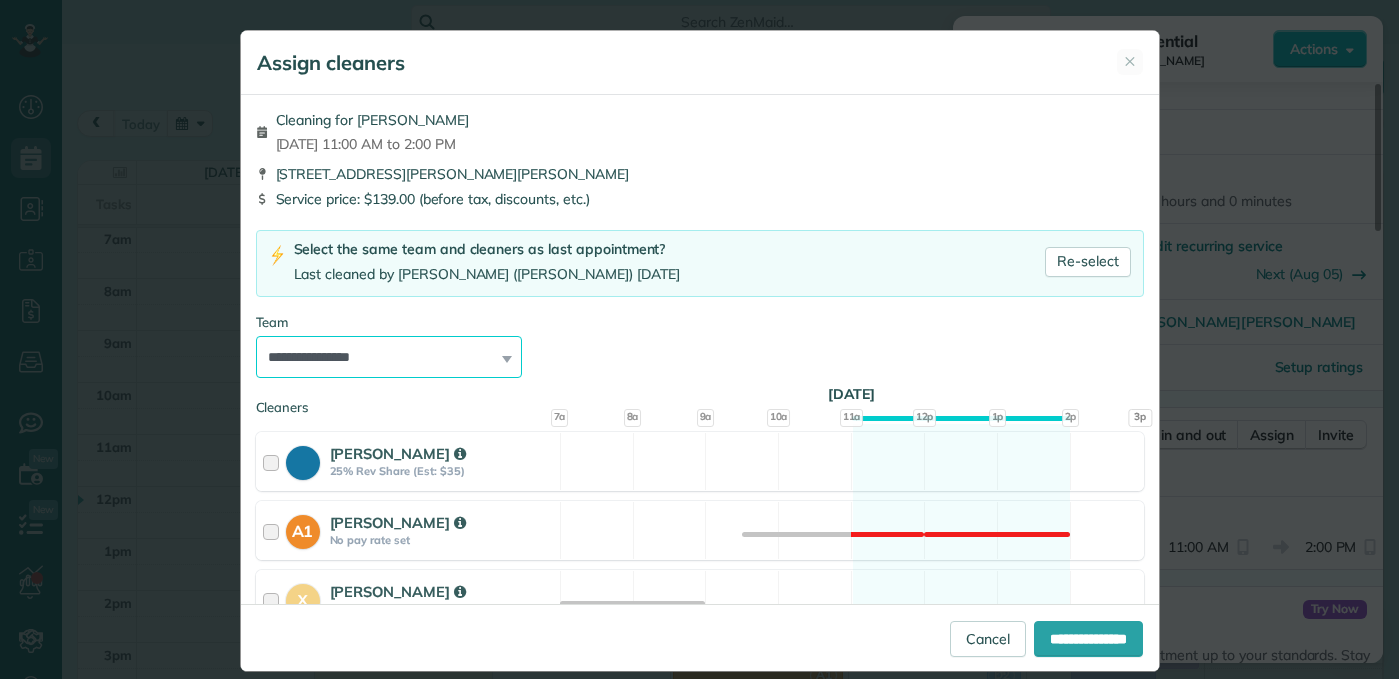 select on "****" 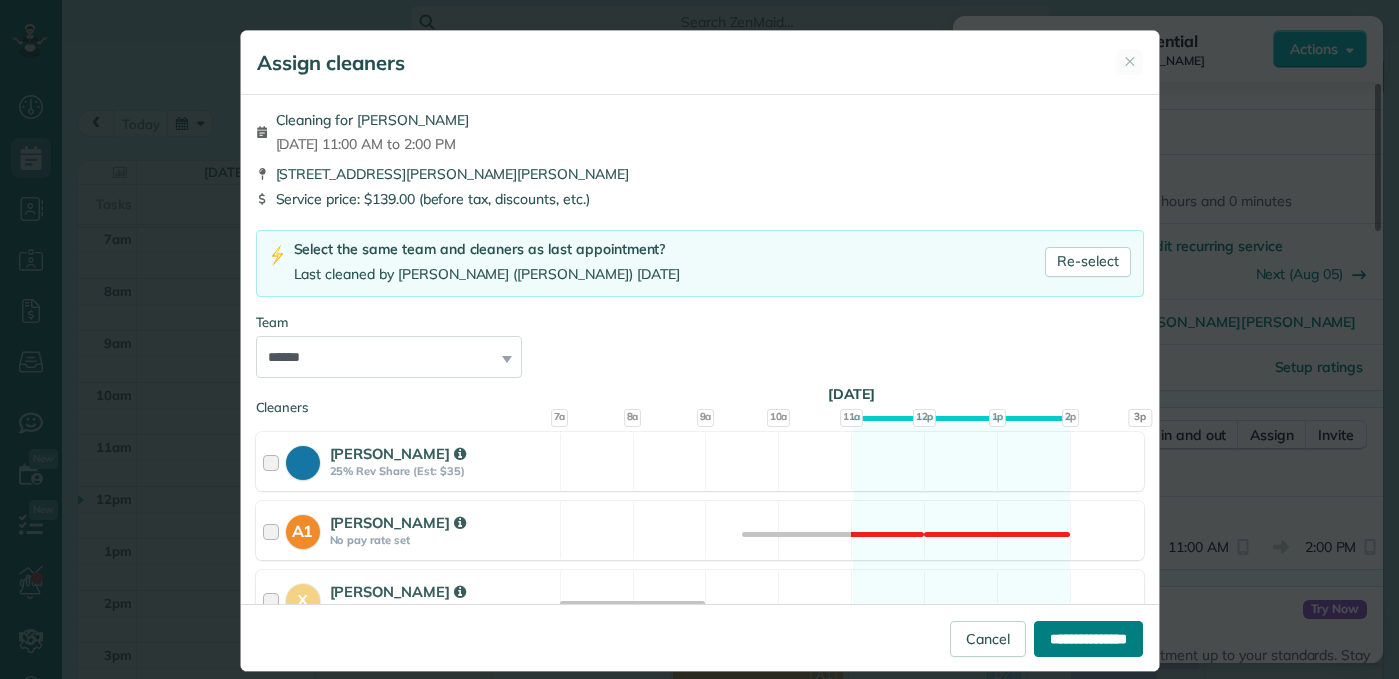click on "**********" at bounding box center (1088, 639) 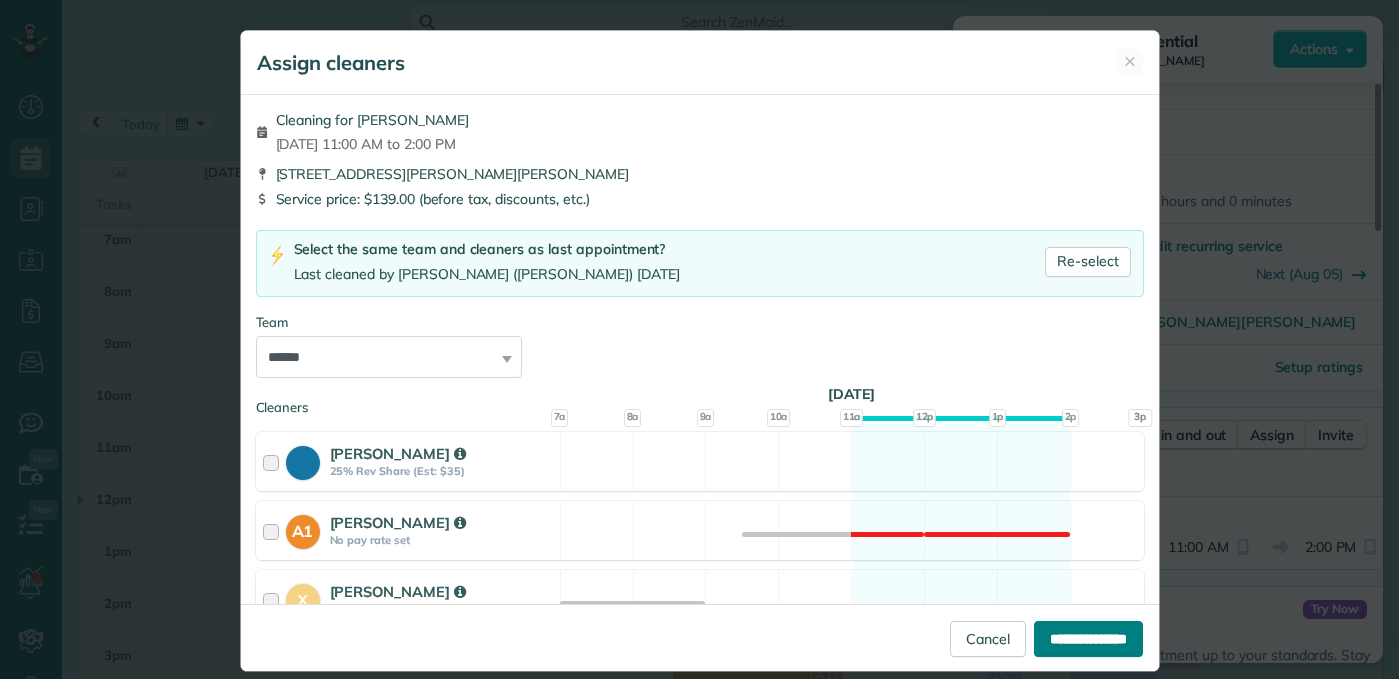 type on "**********" 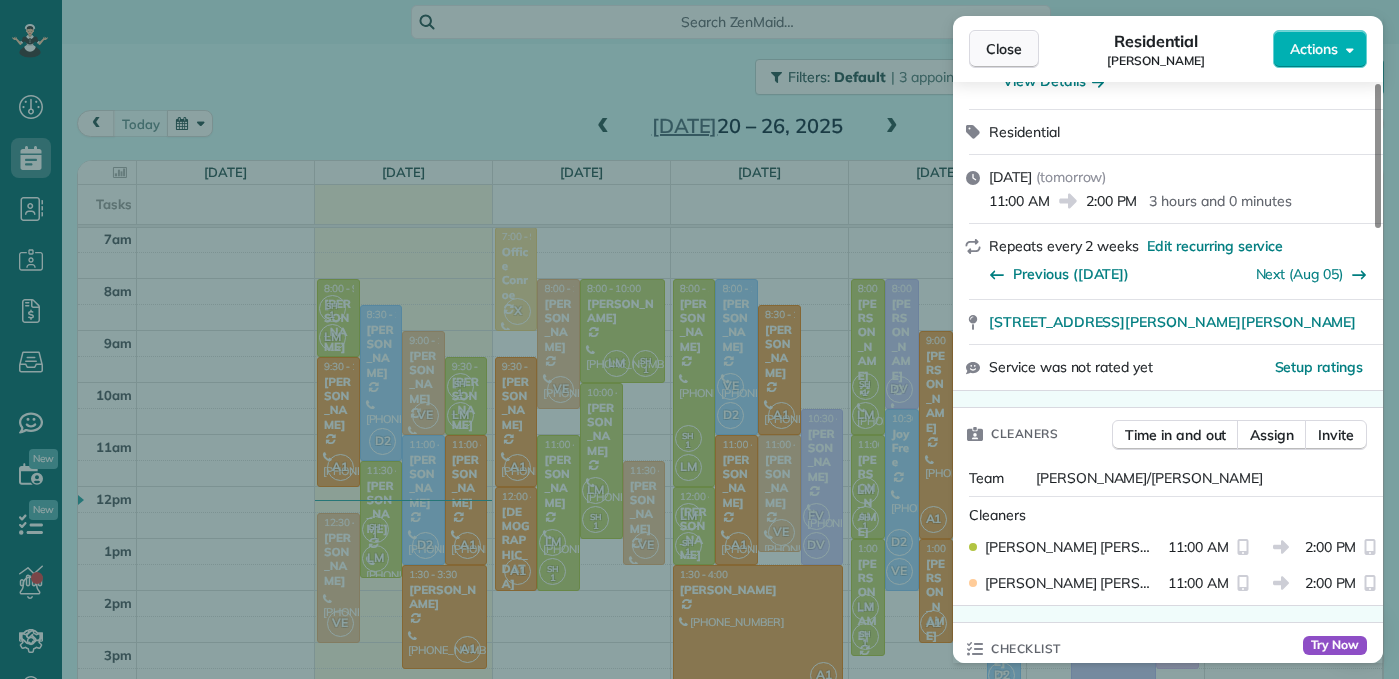 click on "Close" at bounding box center (1004, 49) 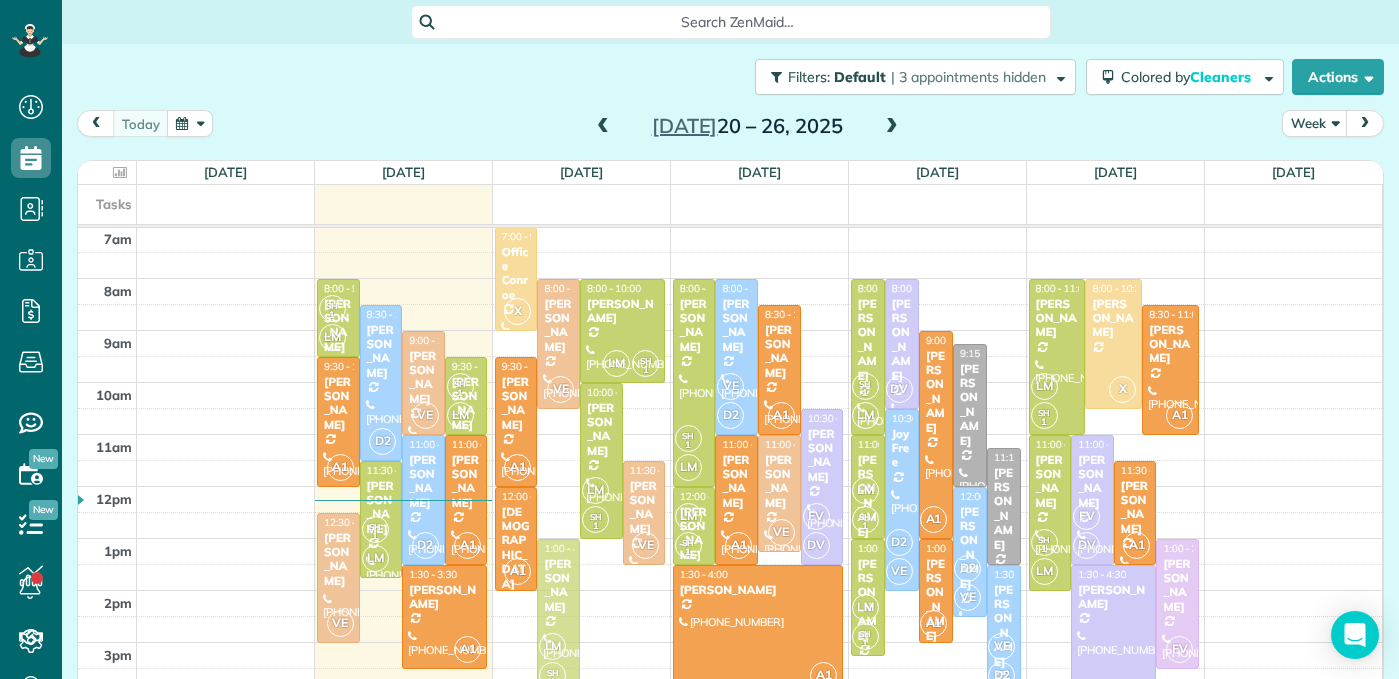 drag, startPoint x: 559, startPoint y: 476, endPoint x: 556, endPoint y: 581, distance: 105.04285 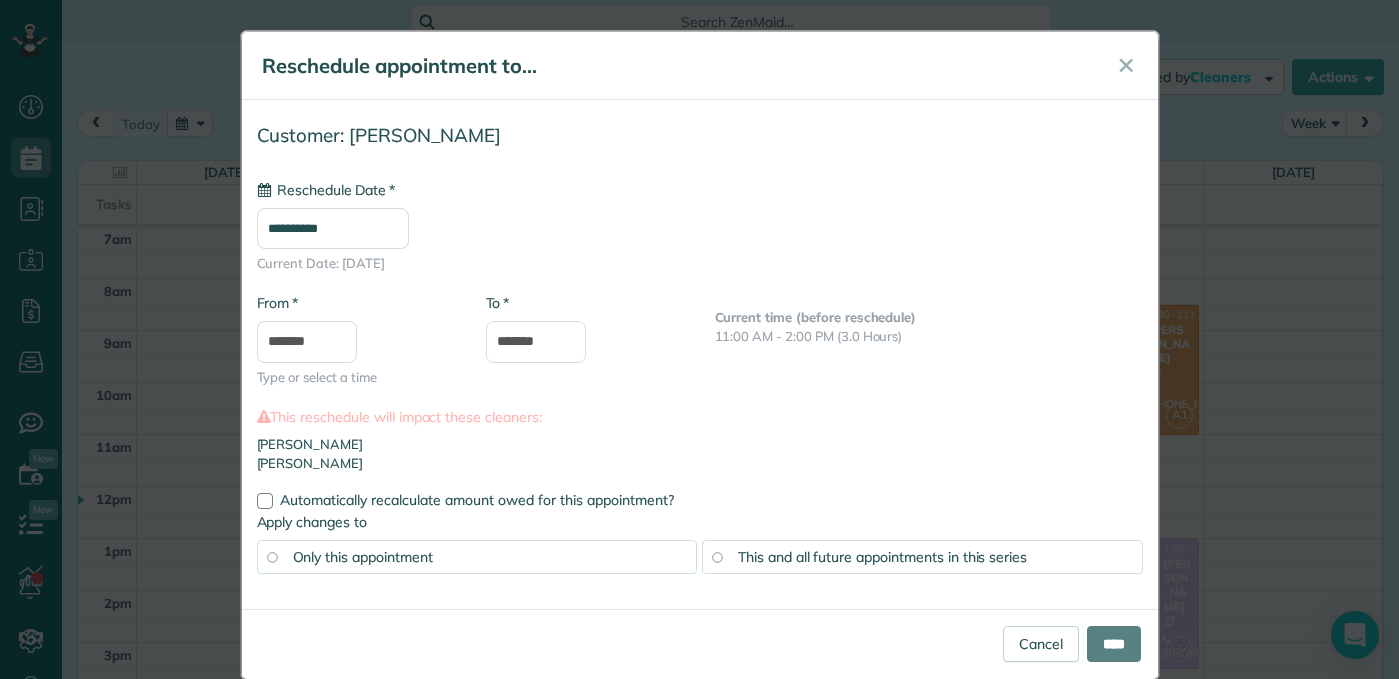 type on "**********" 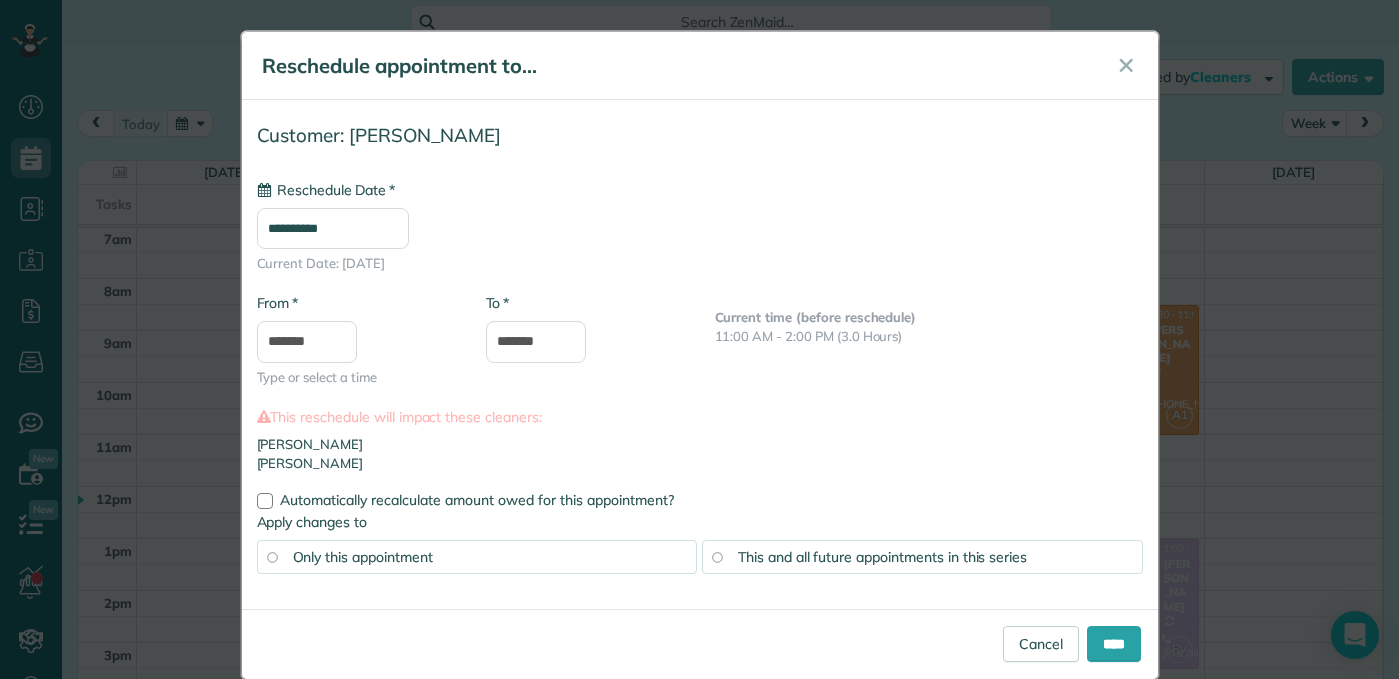 click on "This and all future appointments in this series" at bounding box center [882, 557] 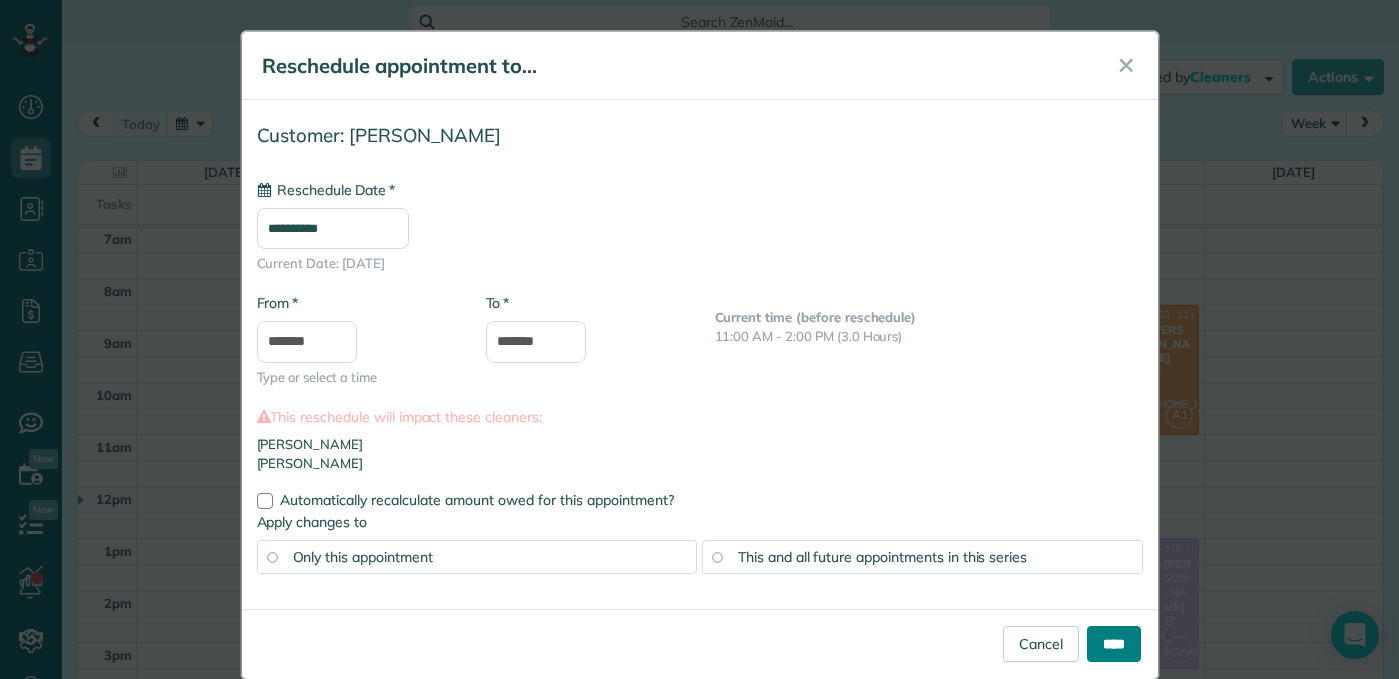 click on "****" at bounding box center [1114, 644] 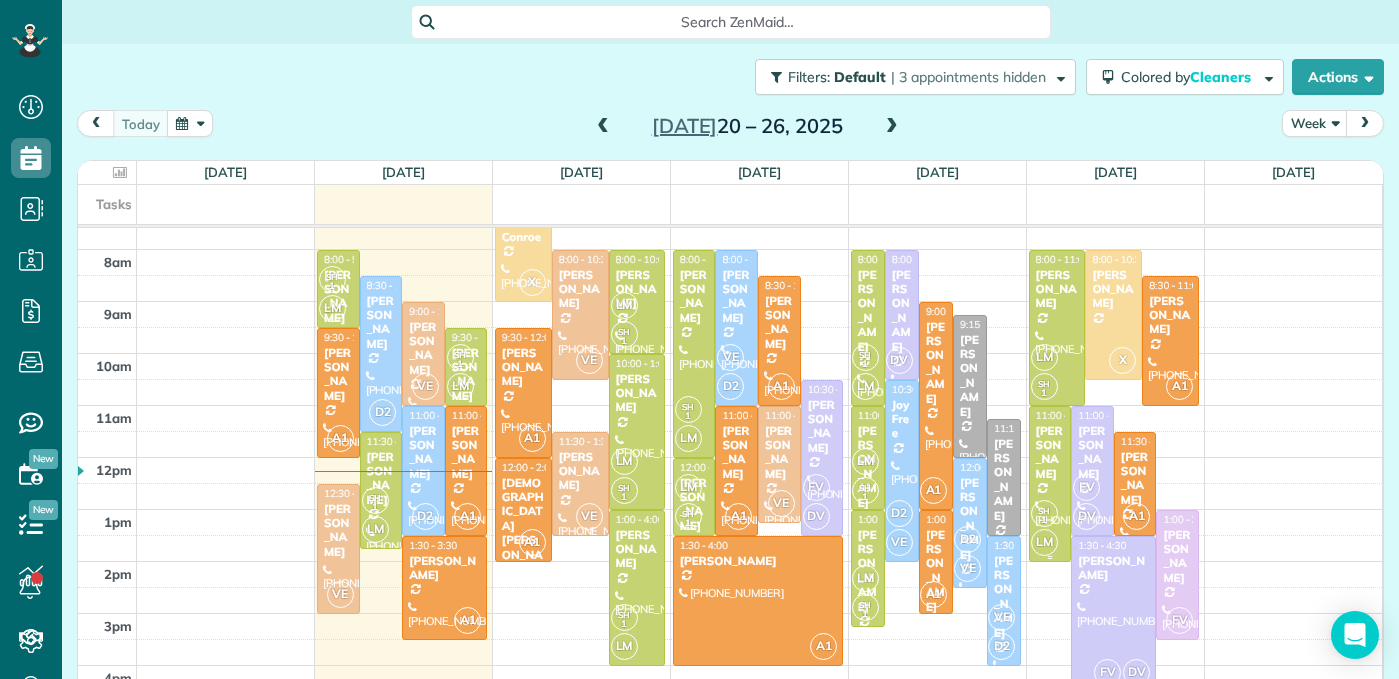 scroll, scrollTop: 244, scrollLeft: 0, axis: vertical 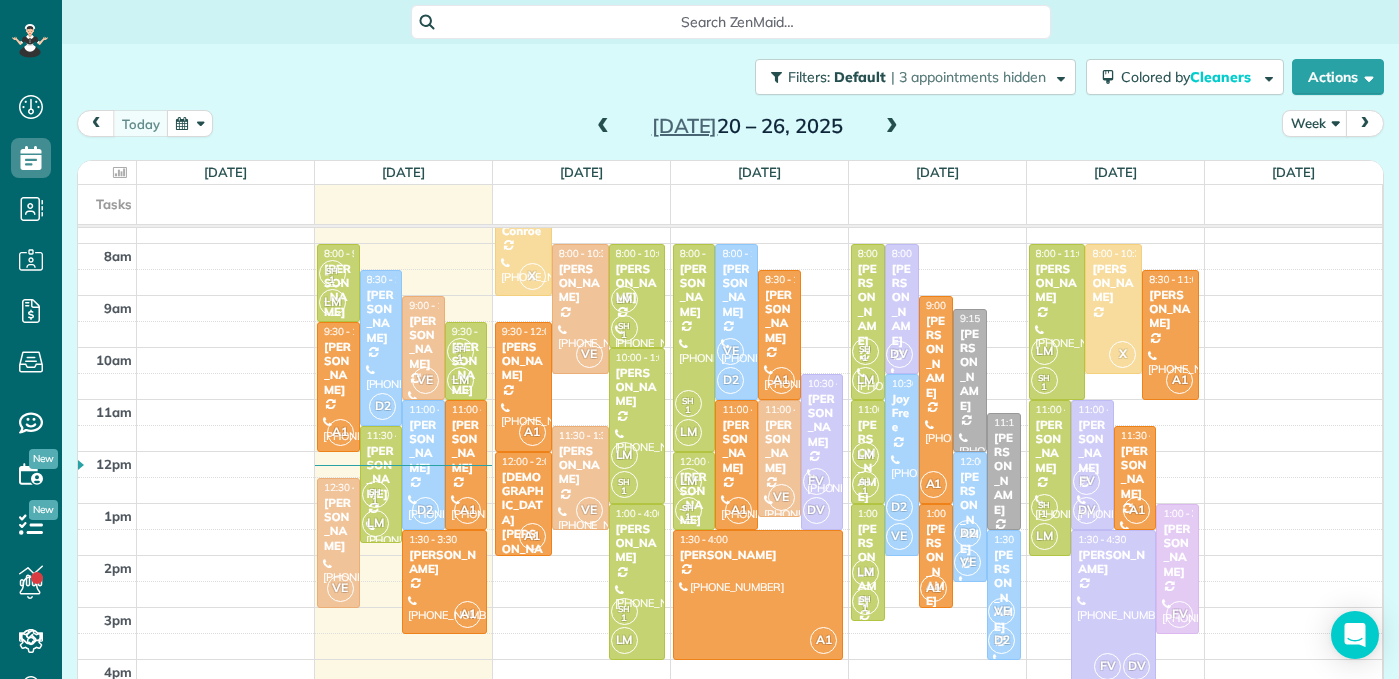 click at bounding box center (1113, 608) 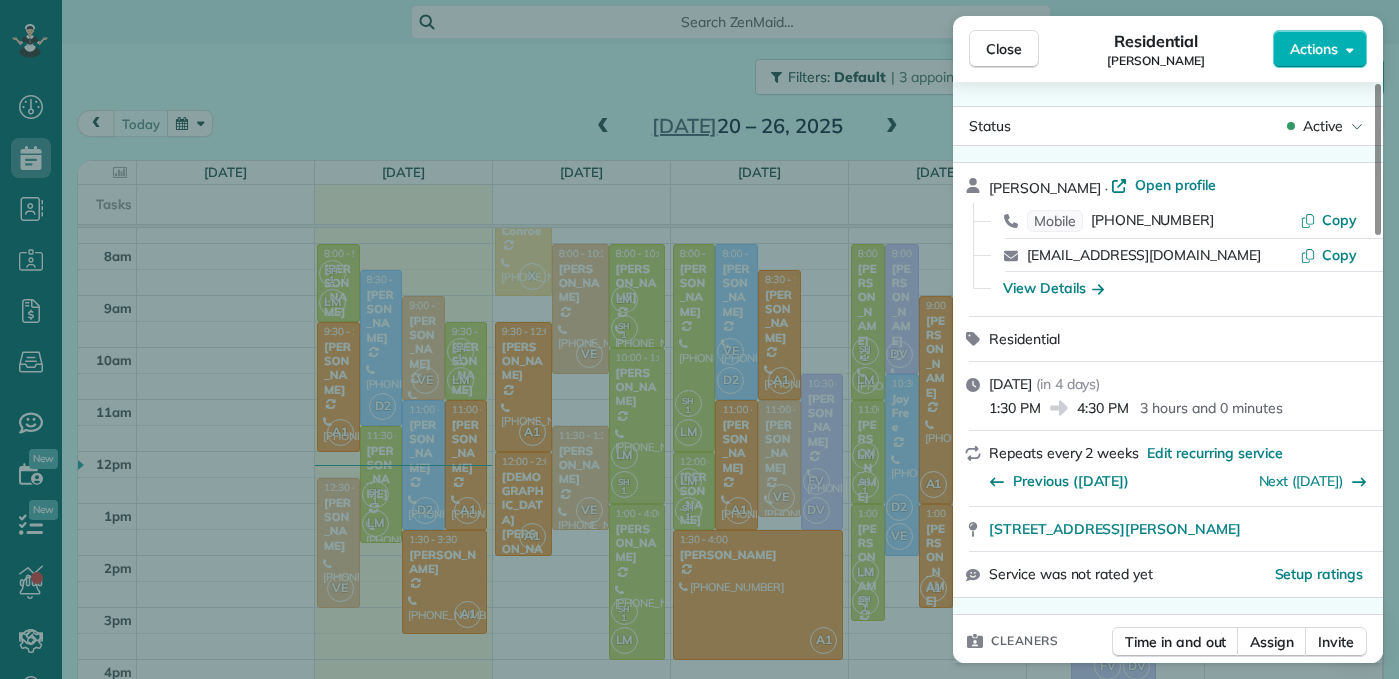 click on "Active" at bounding box center [1323, 126] 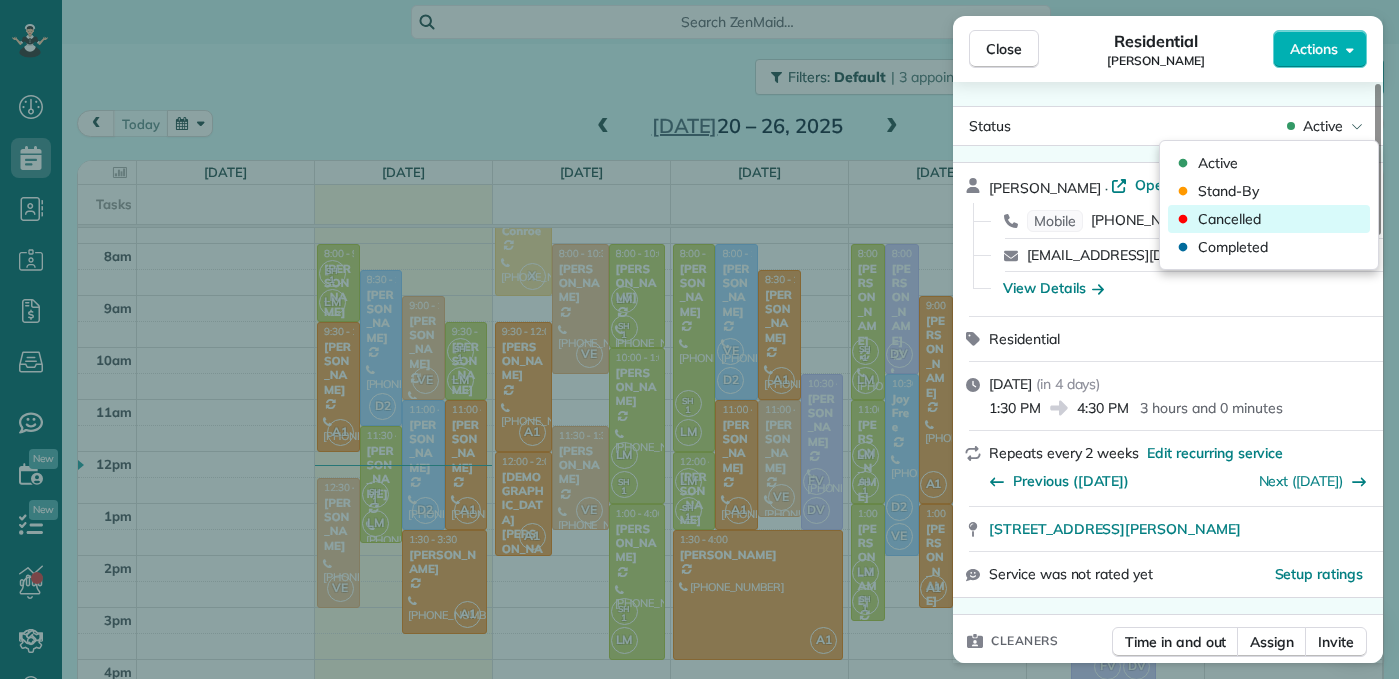 click on "Cancelled" at bounding box center (1229, 219) 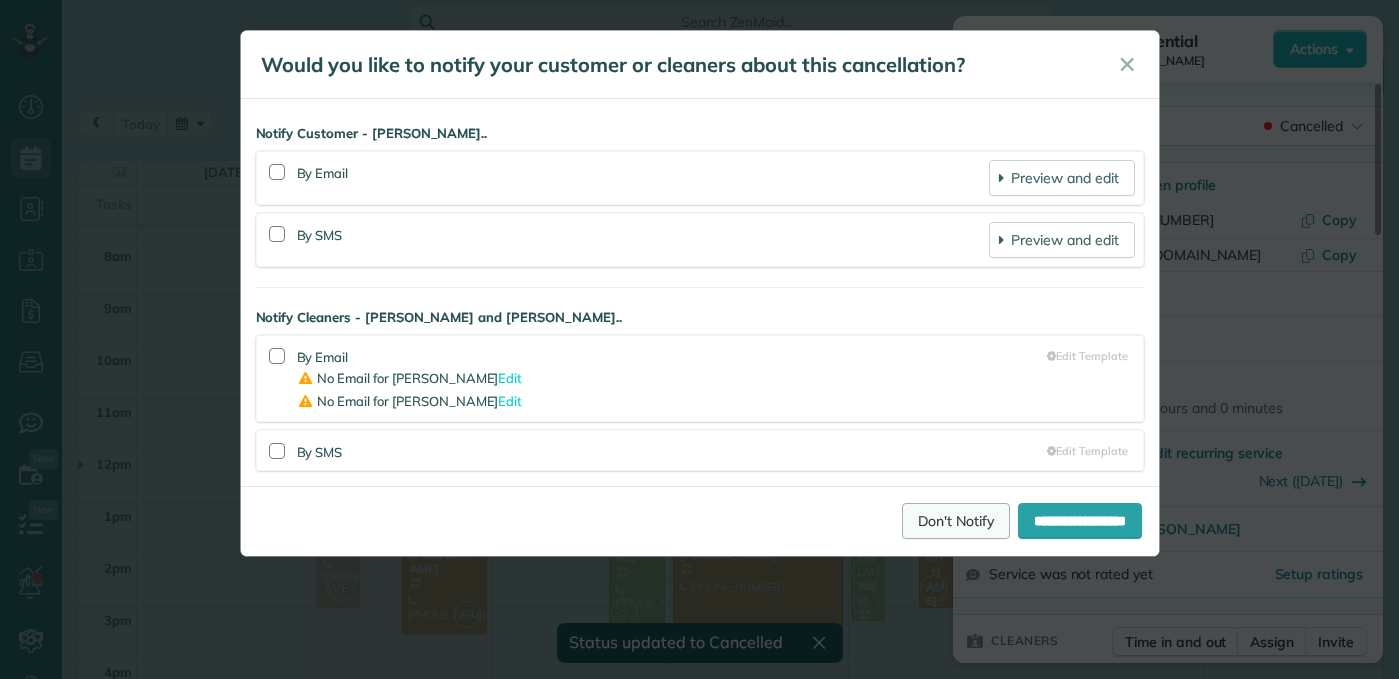 click on "Don't Notify" at bounding box center (956, 521) 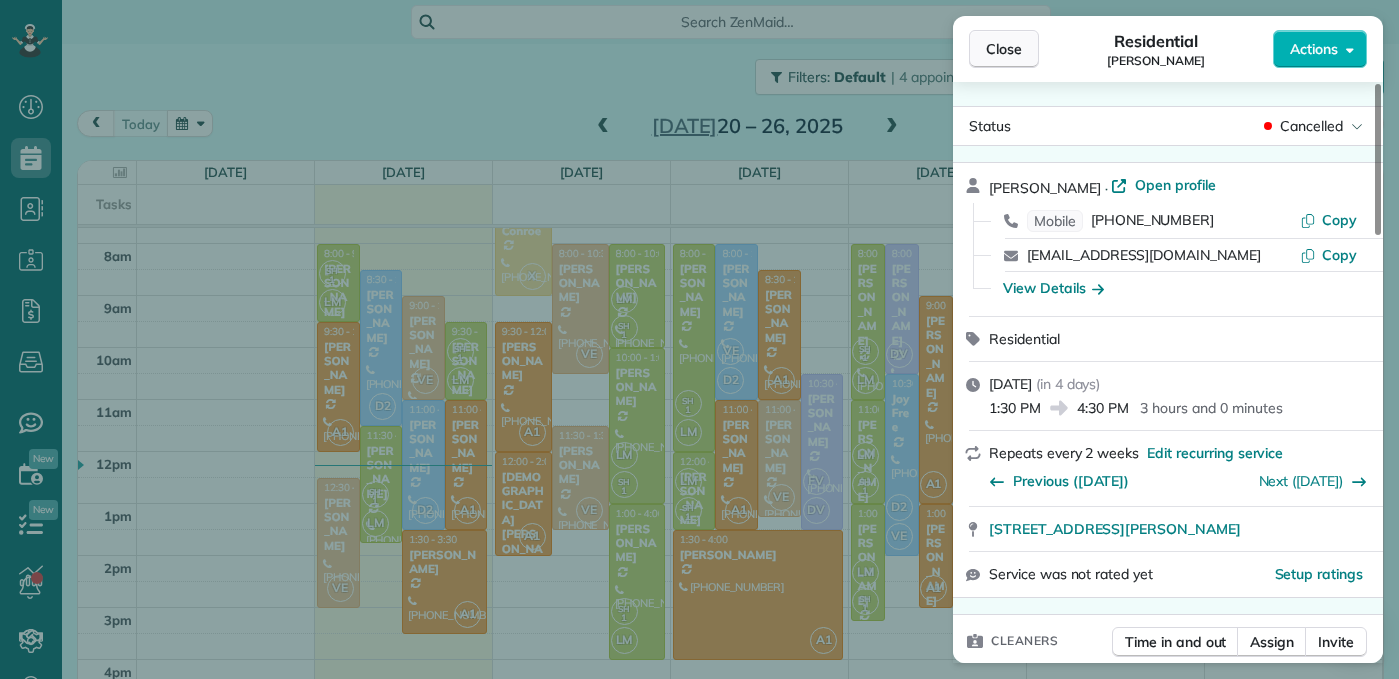 click on "Close" at bounding box center (1004, 49) 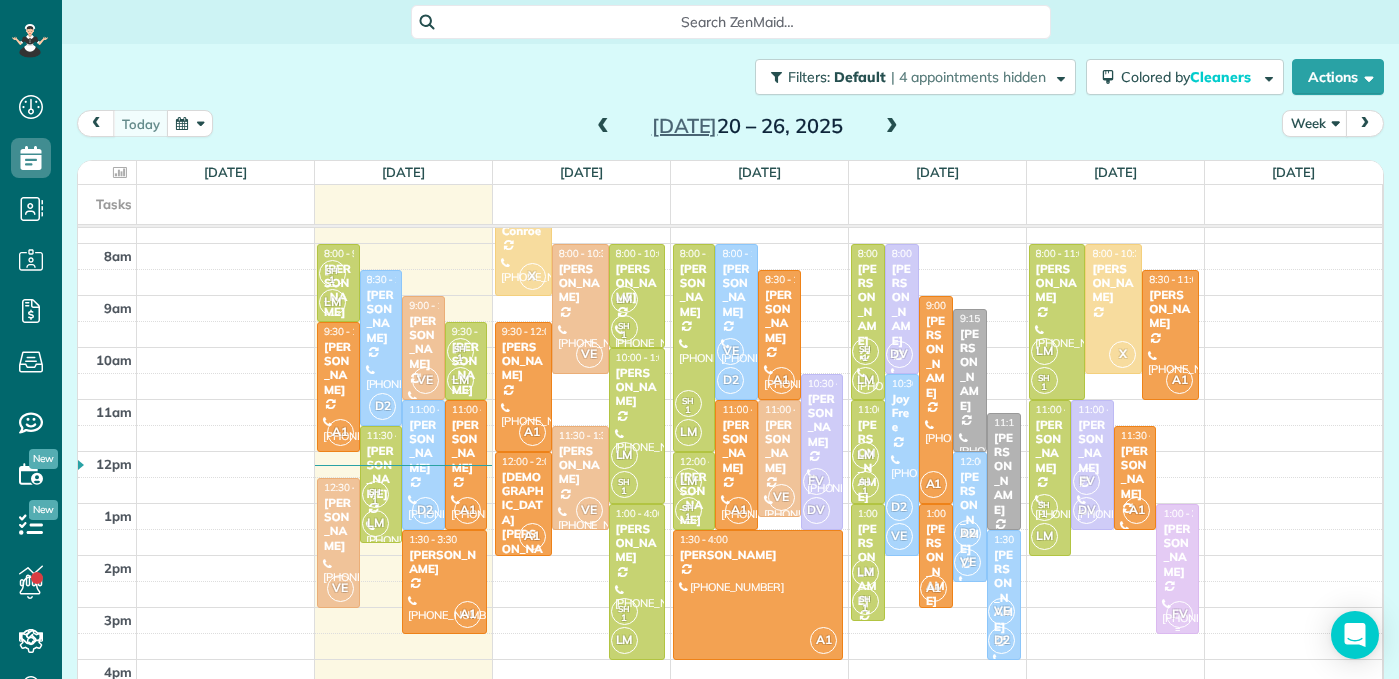 click on "[PERSON_NAME]" at bounding box center [1177, 551] 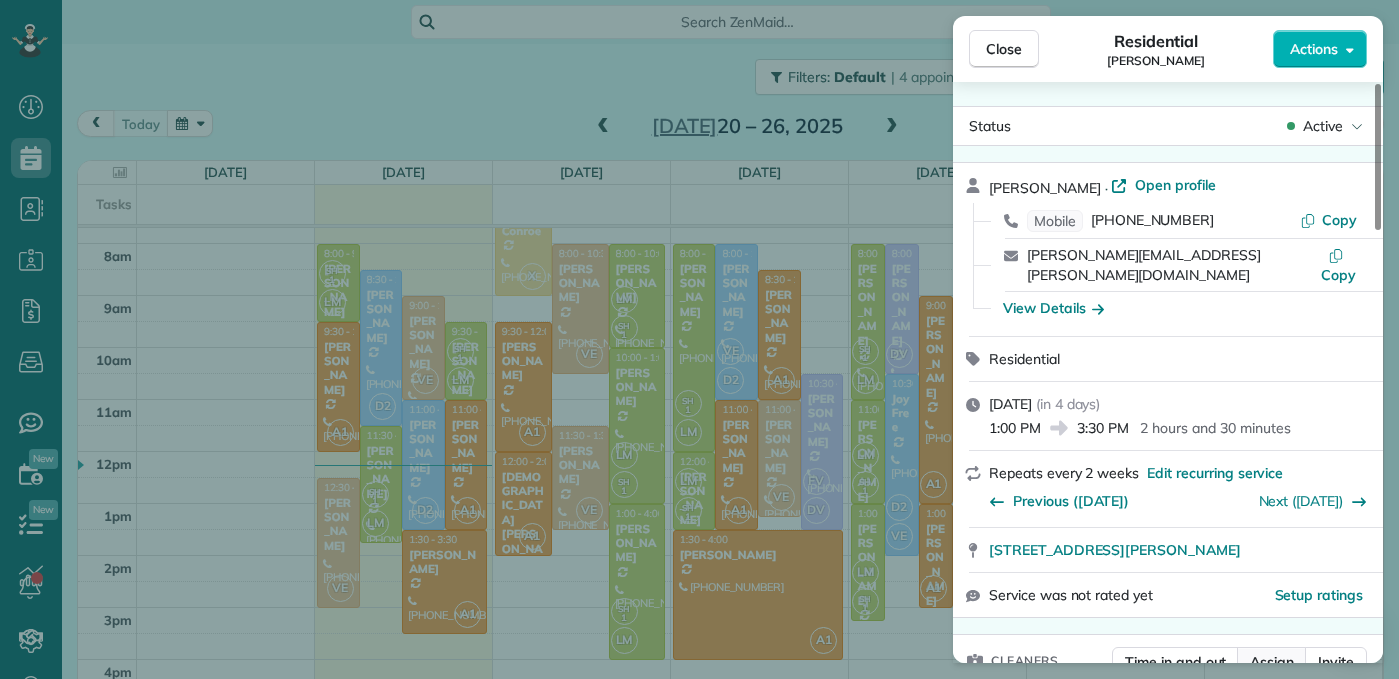 click on "Assign" at bounding box center (1272, 662) 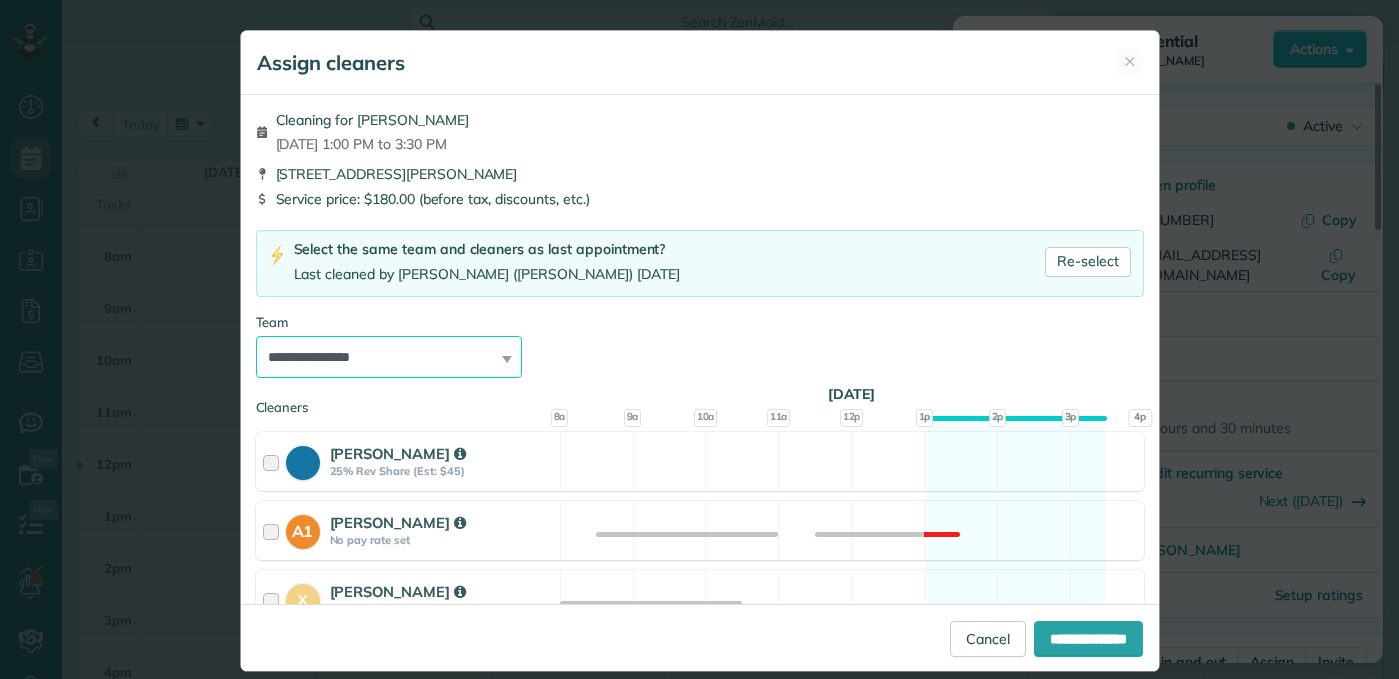 click on "**********" at bounding box center (389, 357) 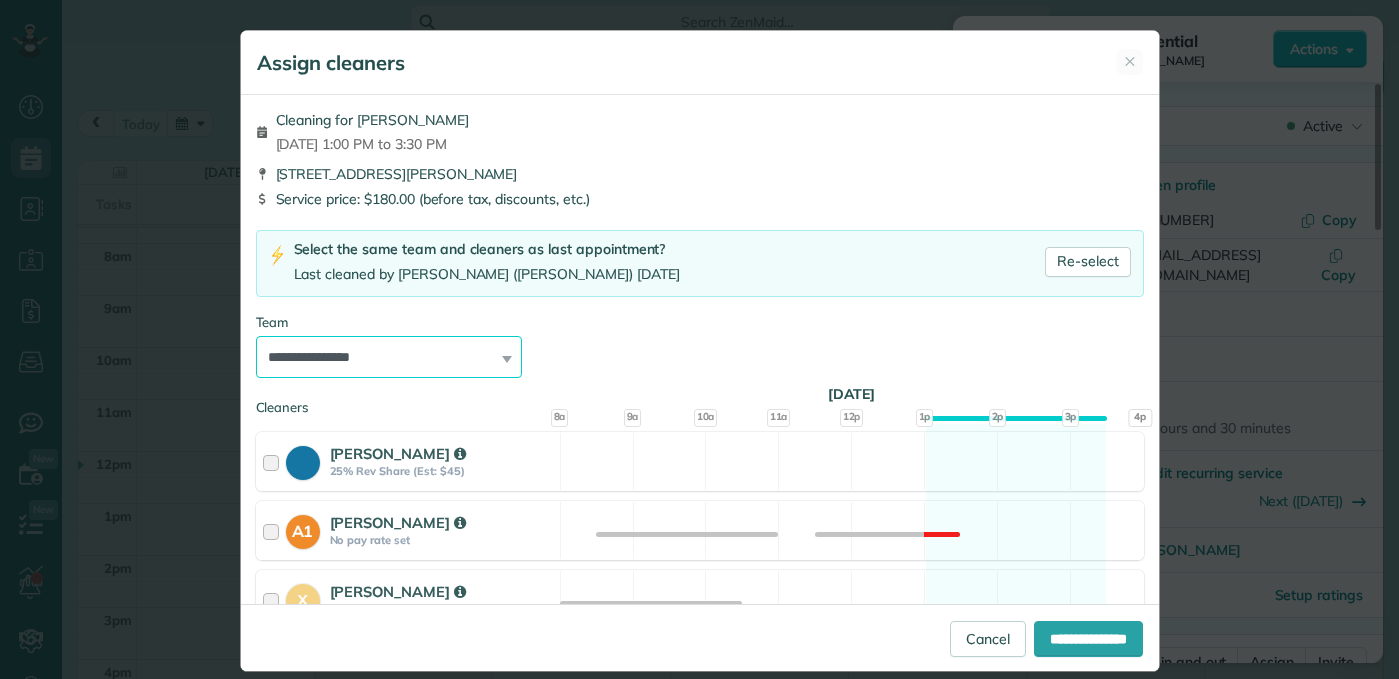 select on "*****" 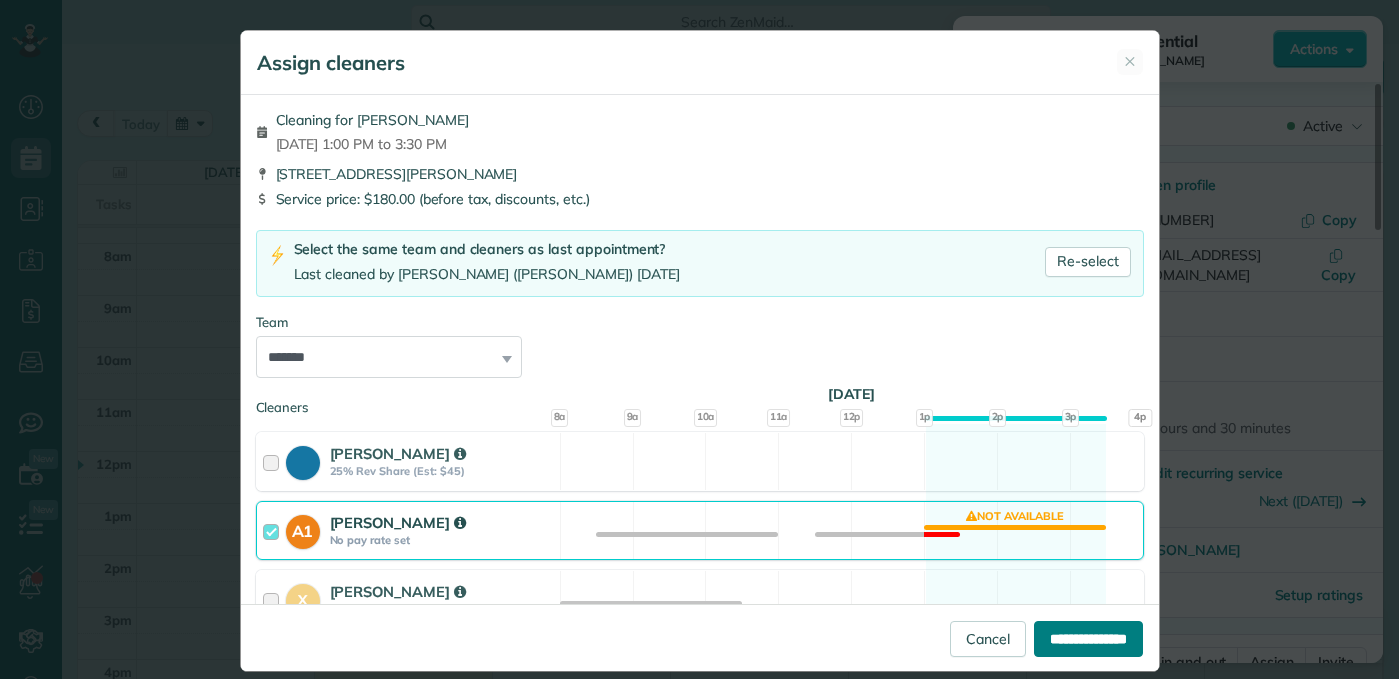 click on "**********" at bounding box center (1088, 639) 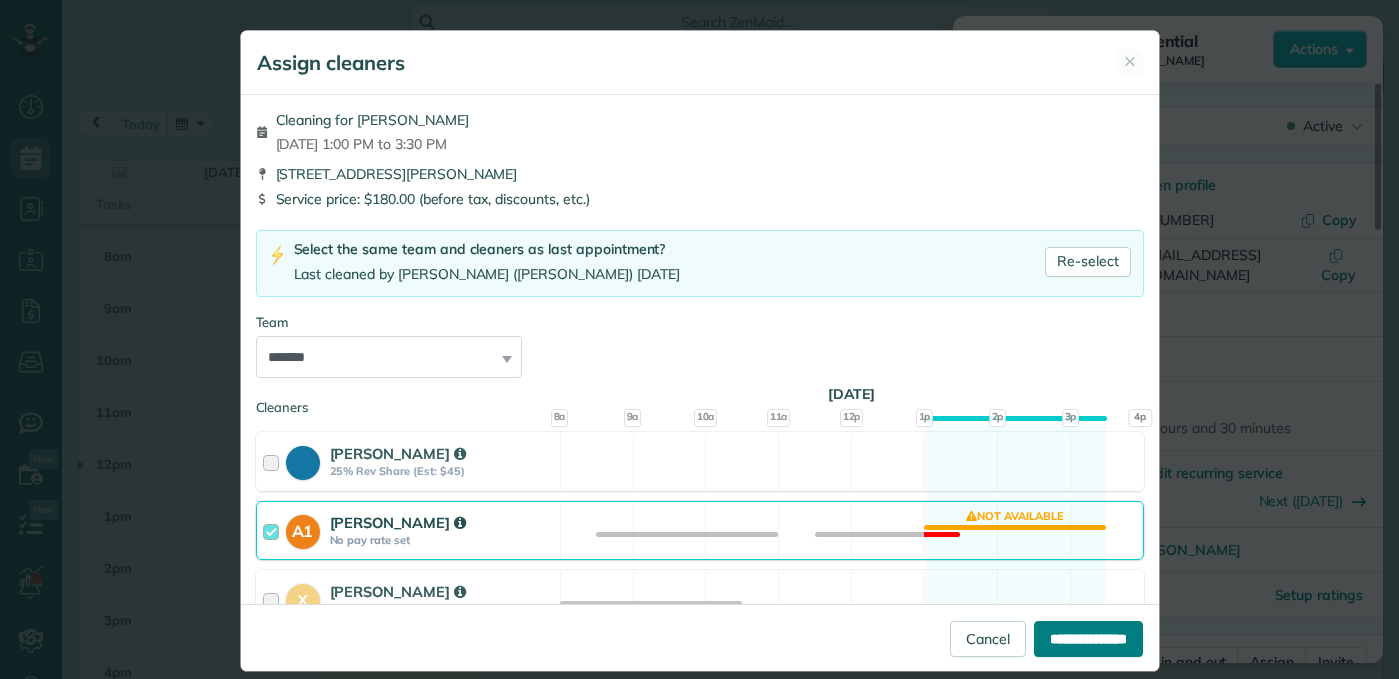 type on "**********" 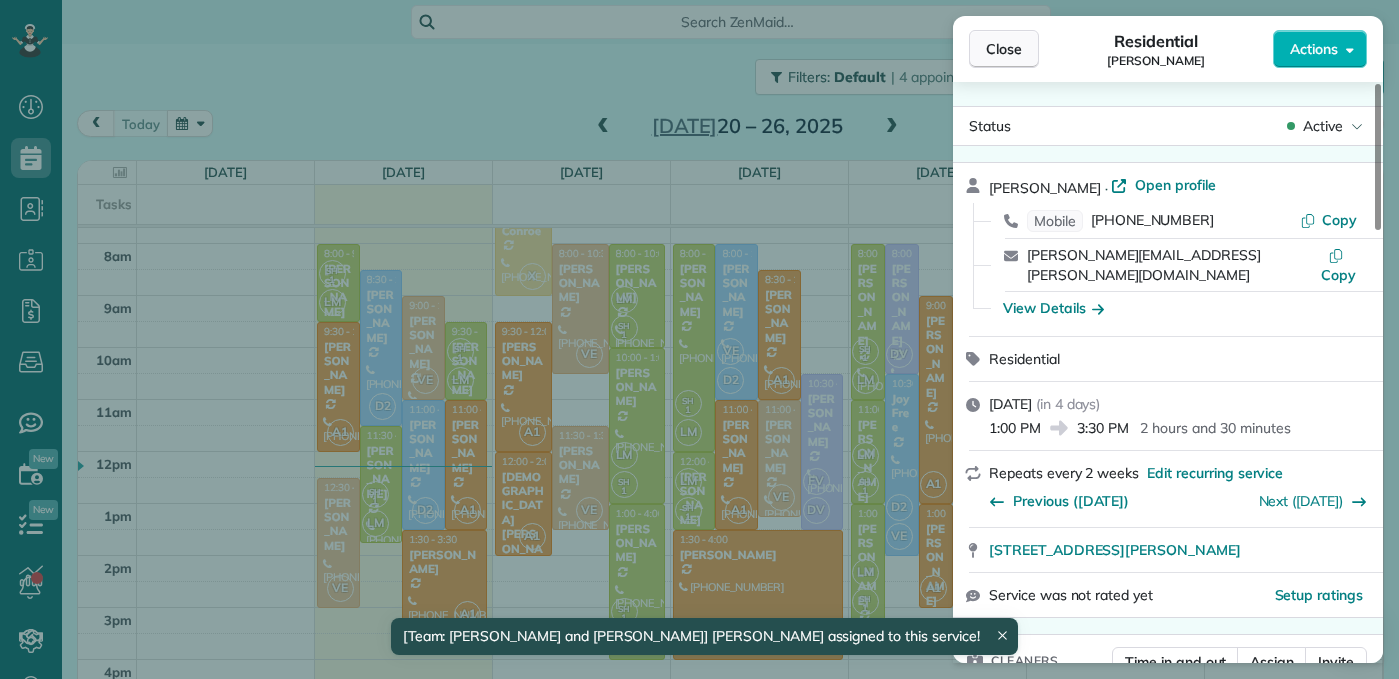 click on "Close" at bounding box center (1004, 49) 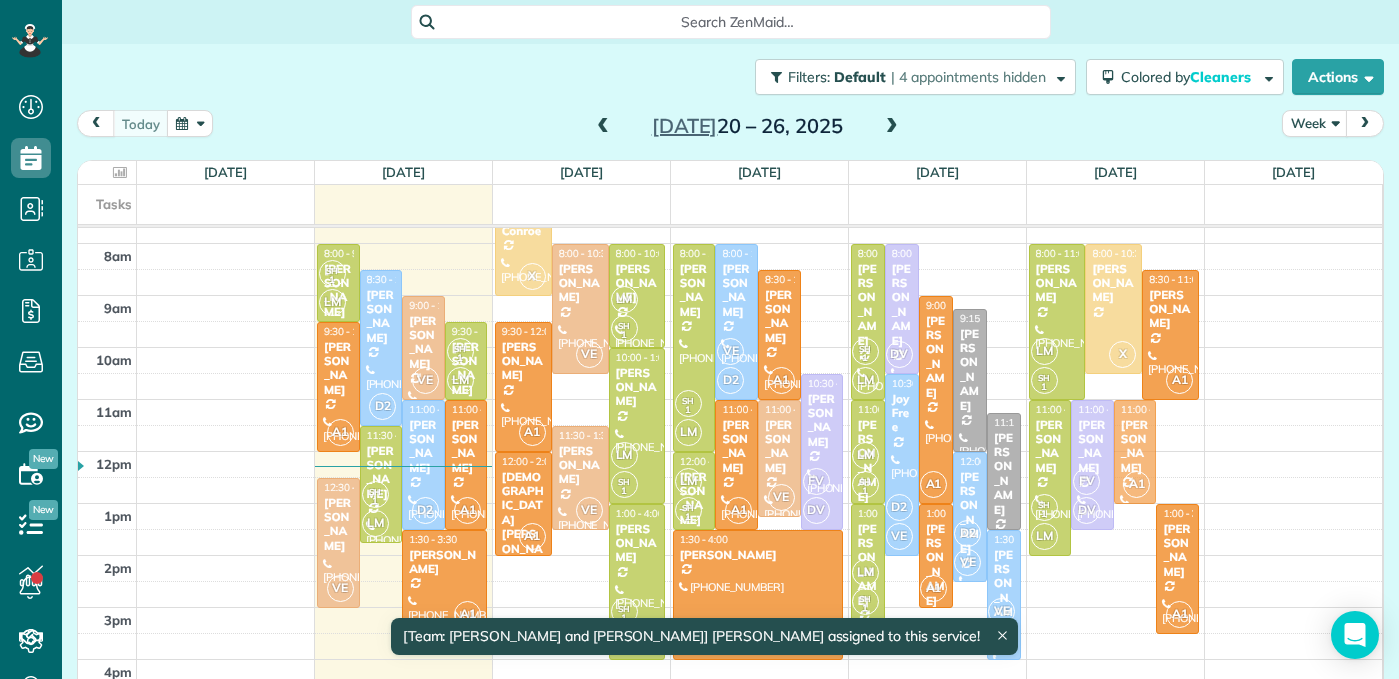 drag, startPoint x: 1146, startPoint y: 435, endPoint x: 1142, endPoint y: 415, distance: 20.396078 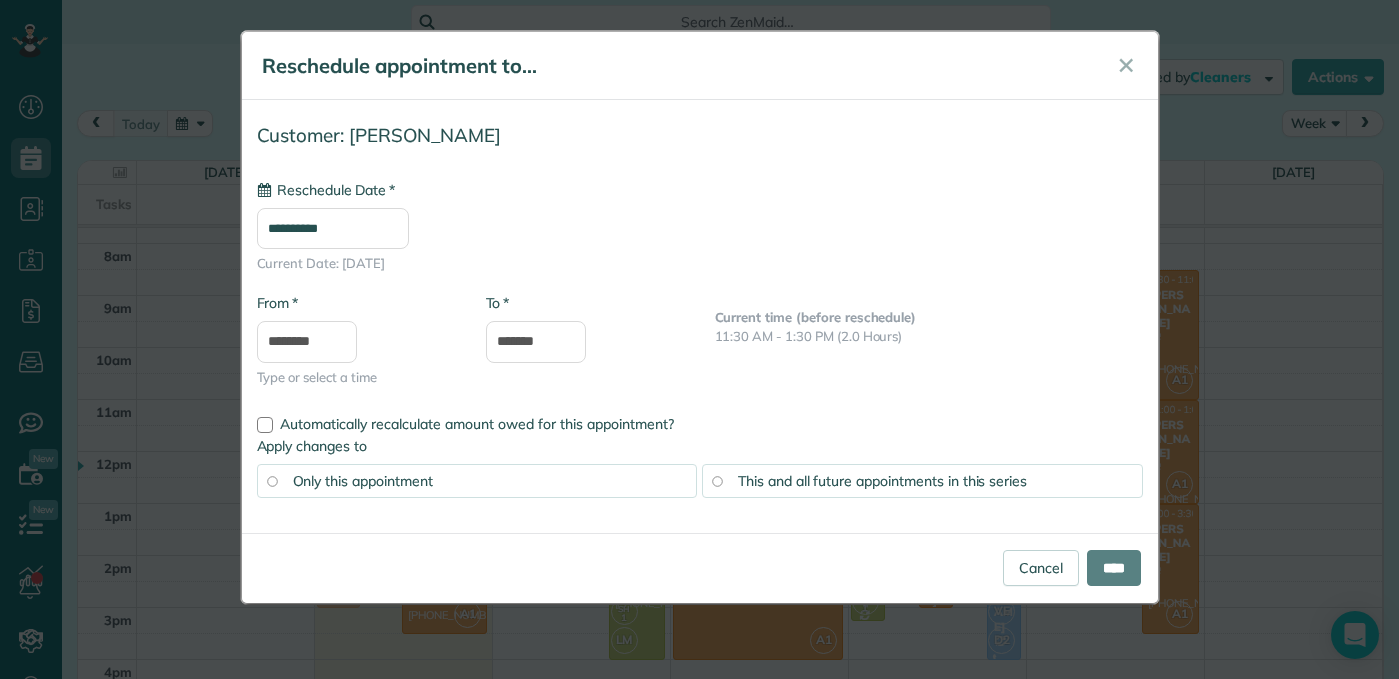 type on "**********" 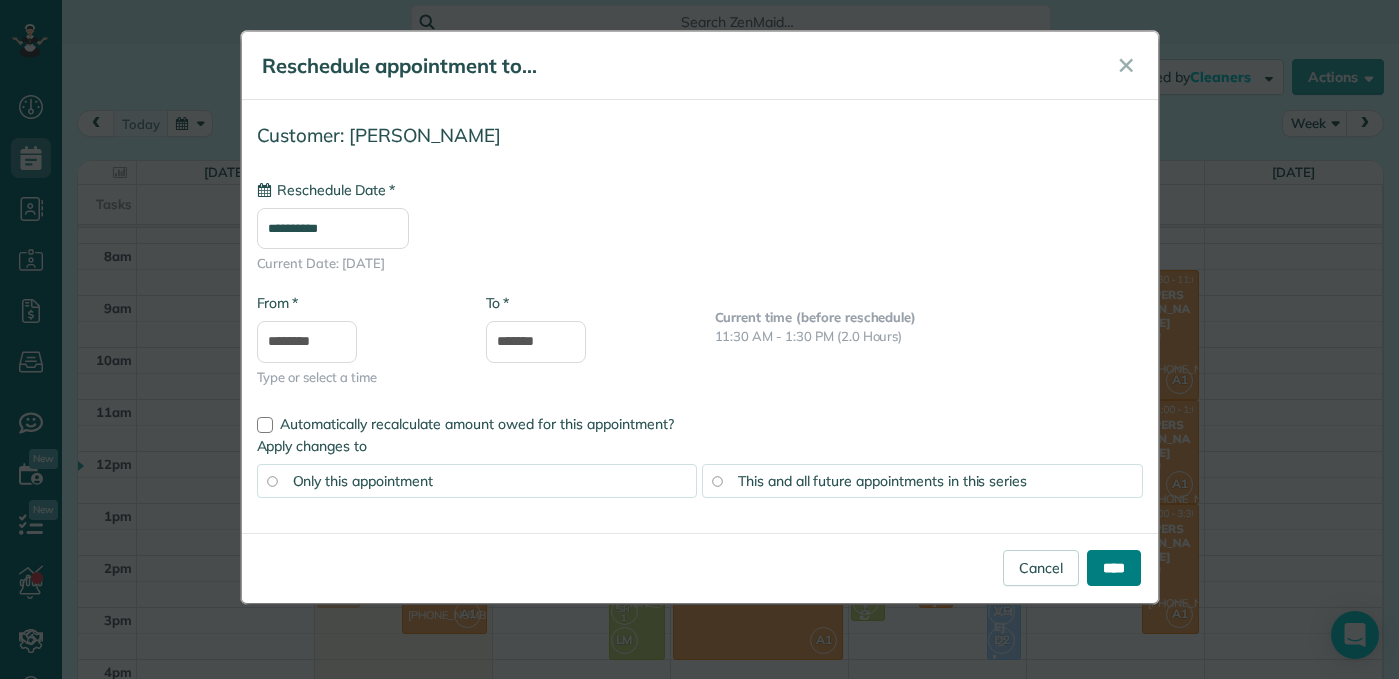 click on "****" at bounding box center (1114, 568) 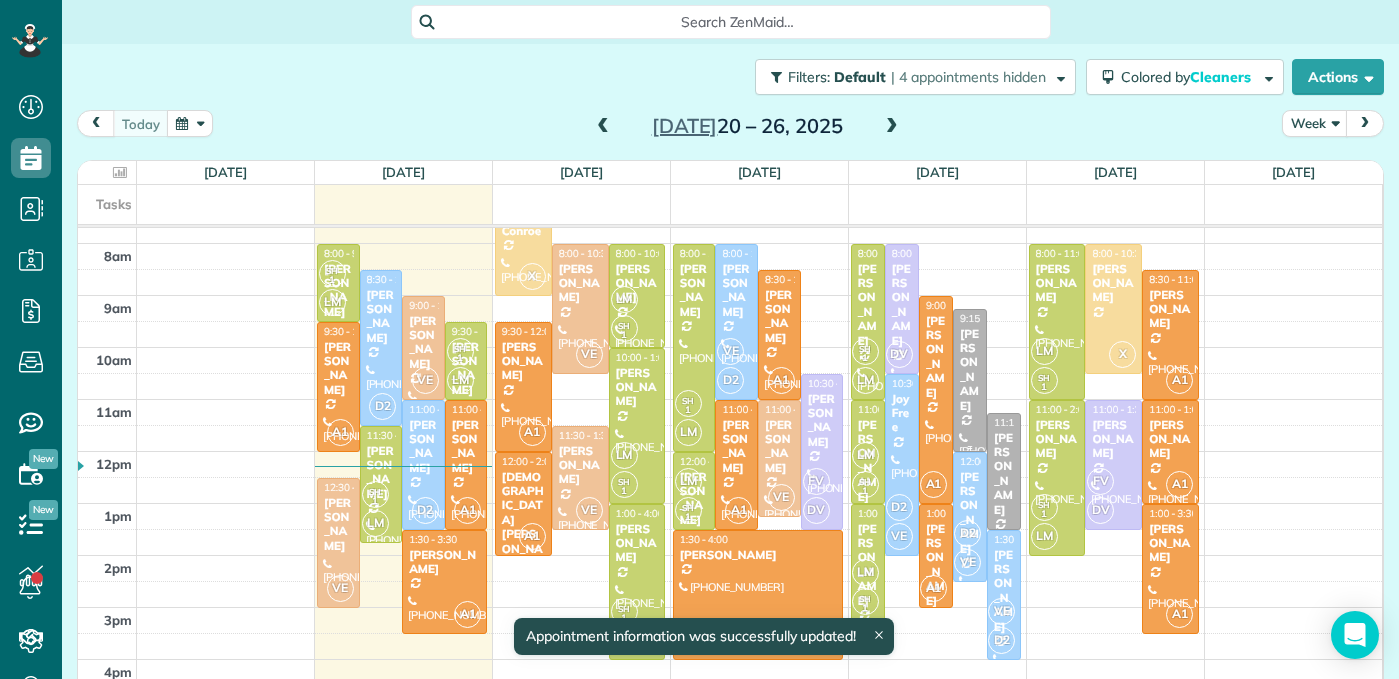 click at bounding box center (970, 380) 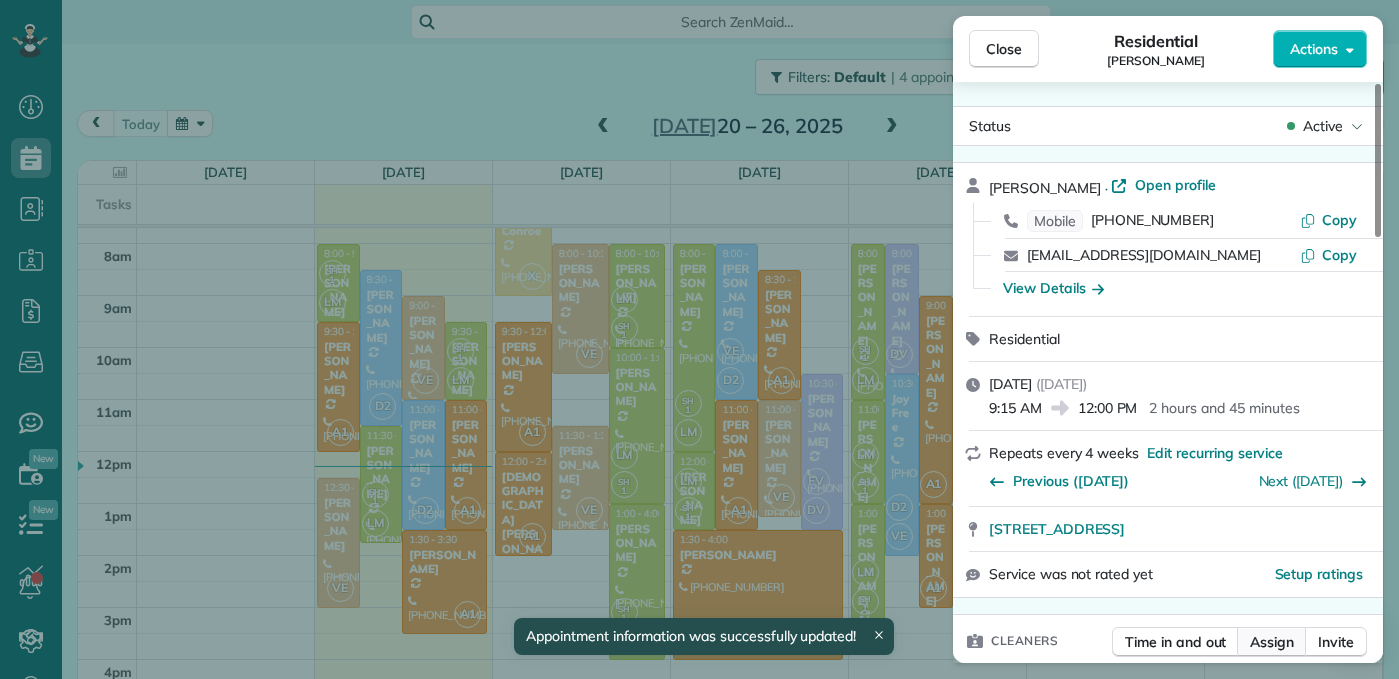click on "Assign" at bounding box center [1272, 642] 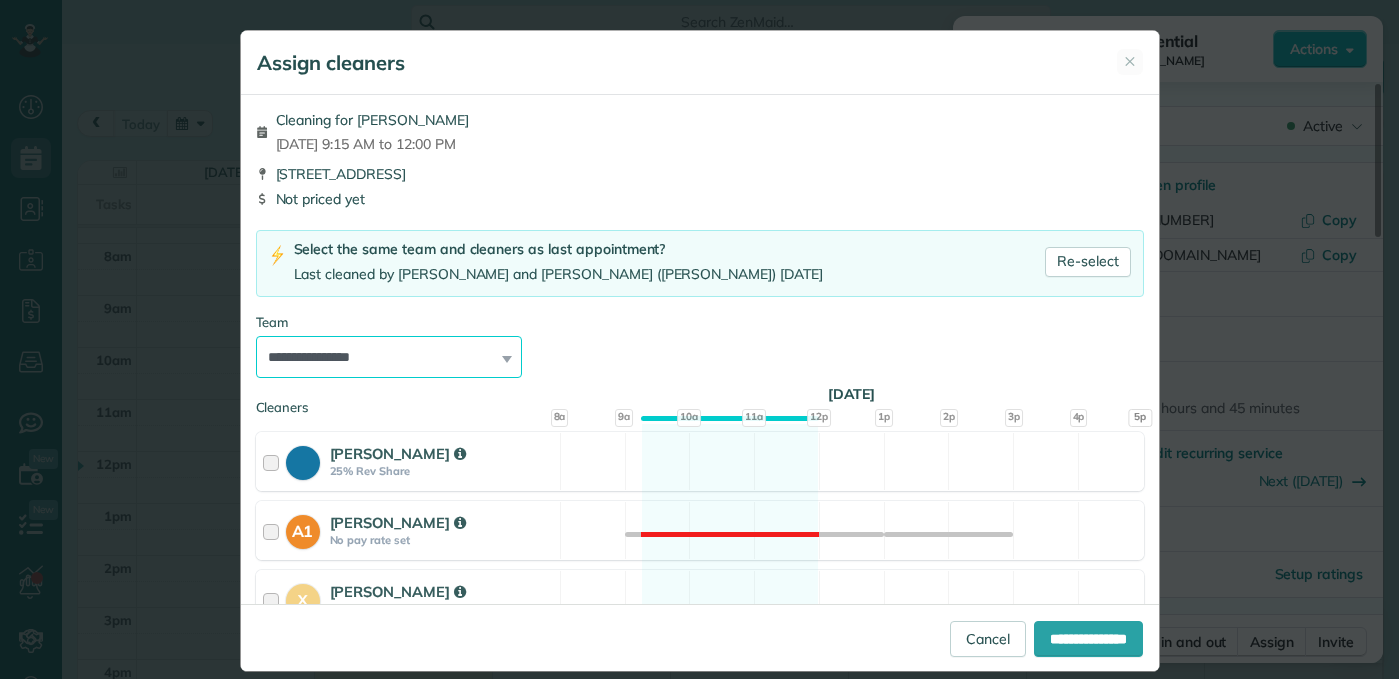 click on "**********" at bounding box center [389, 357] 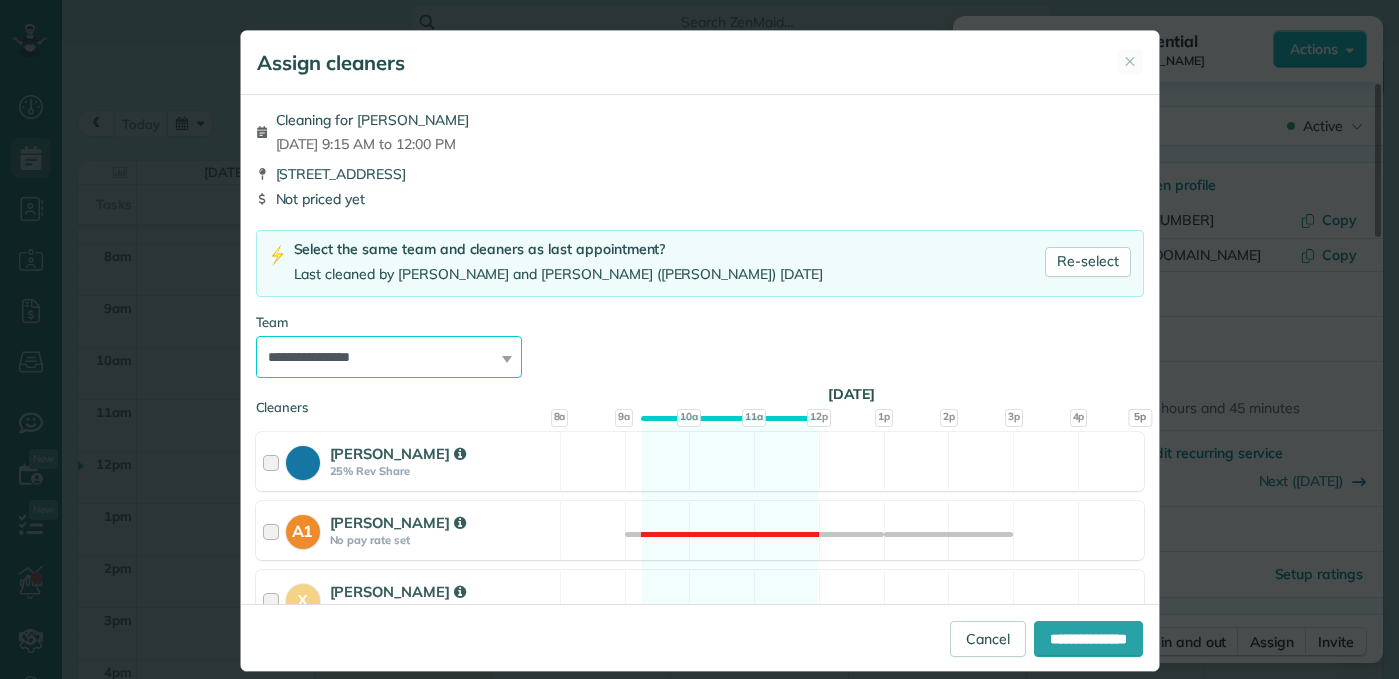 select on "*****" 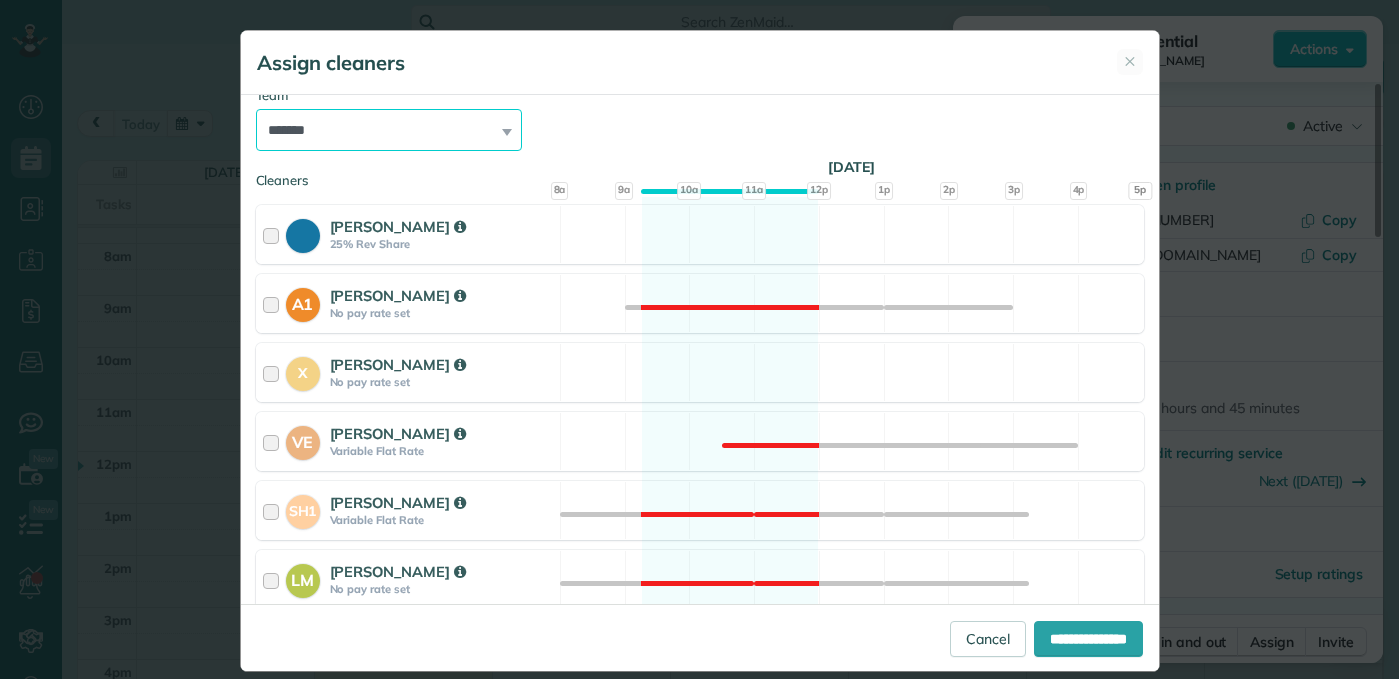 scroll, scrollTop: 580, scrollLeft: 0, axis: vertical 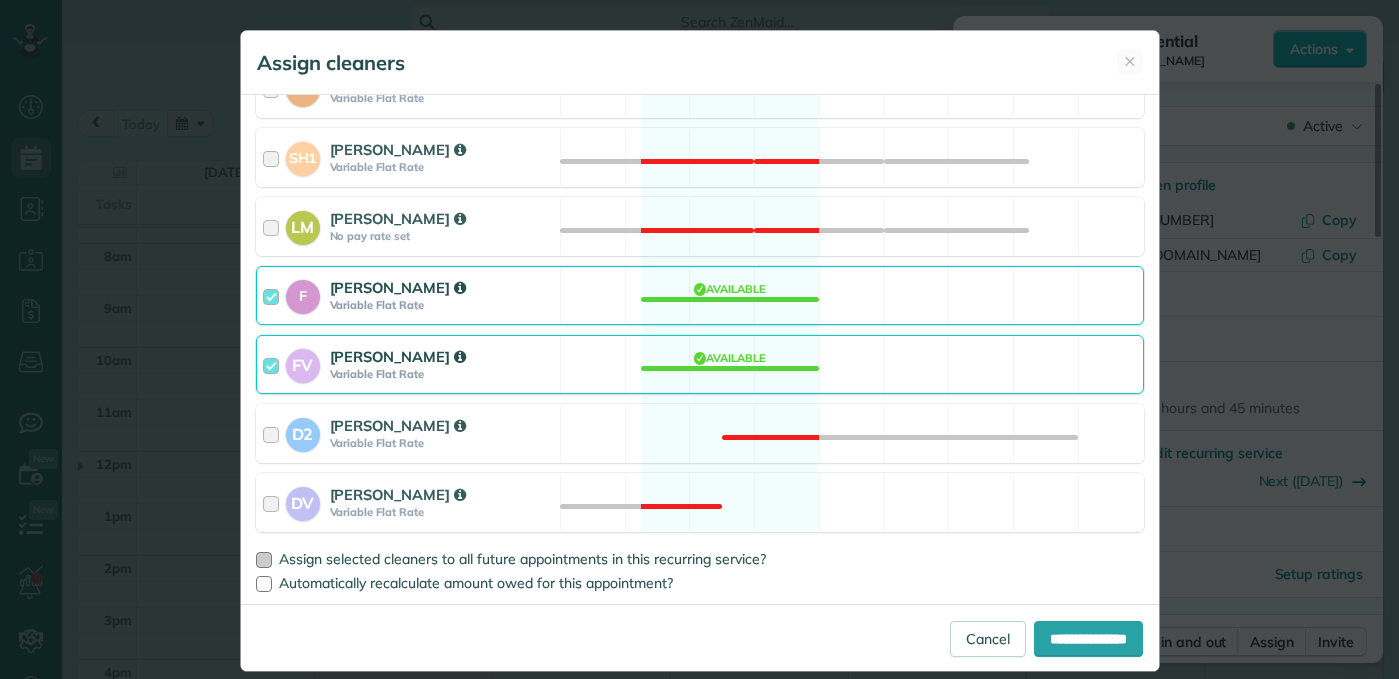 click at bounding box center [264, 560] 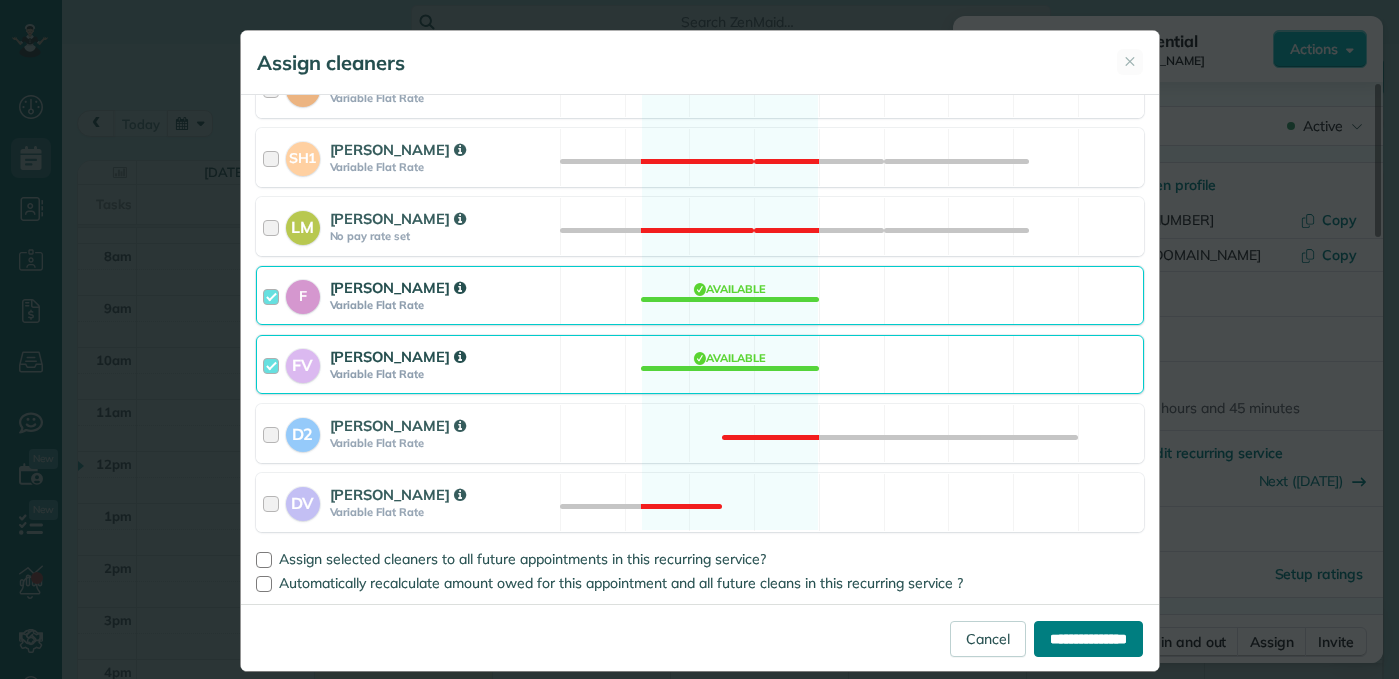 click on "**********" at bounding box center (1088, 639) 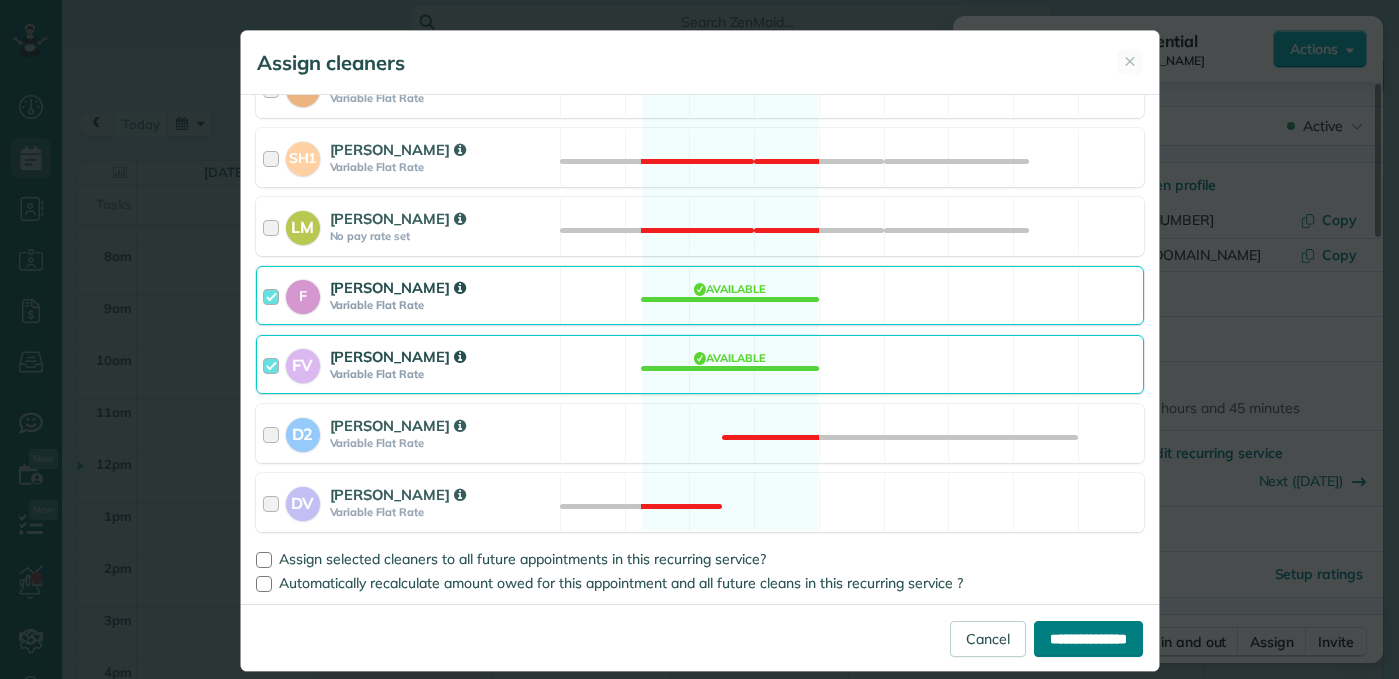 type on "**********" 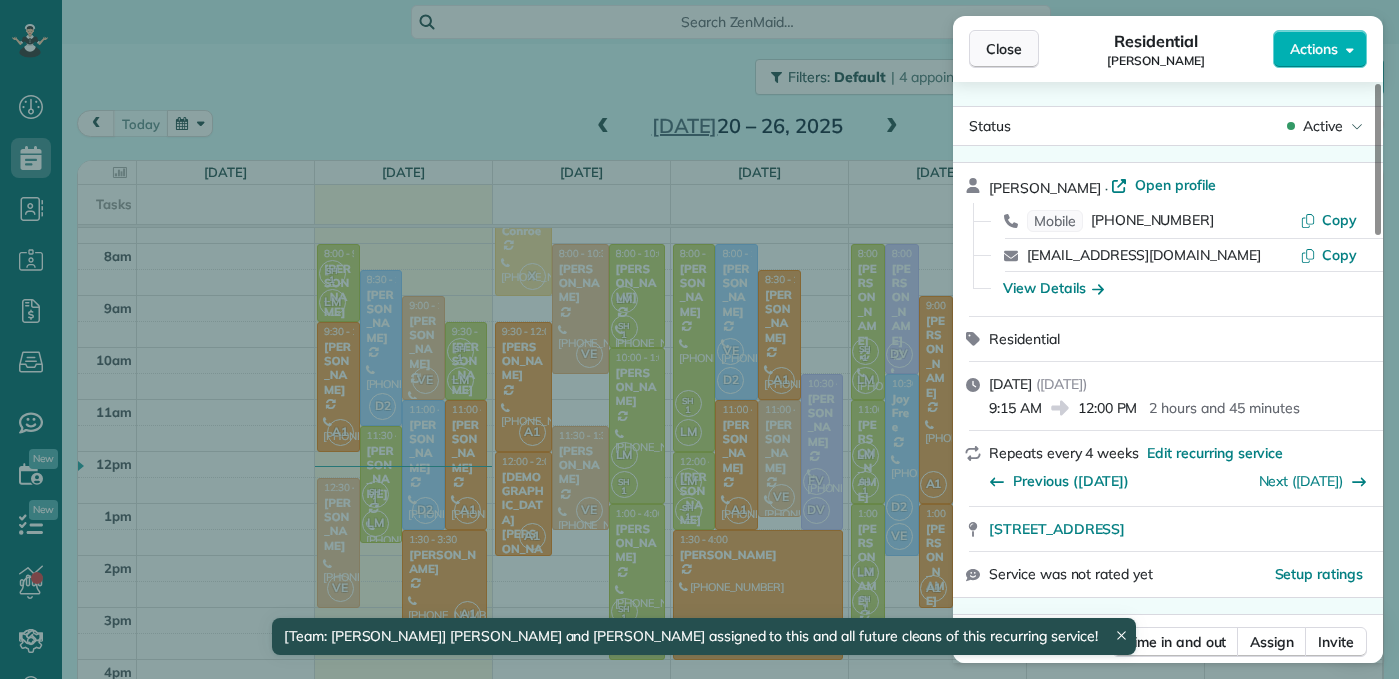 click on "Close" at bounding box center [1004, 49] 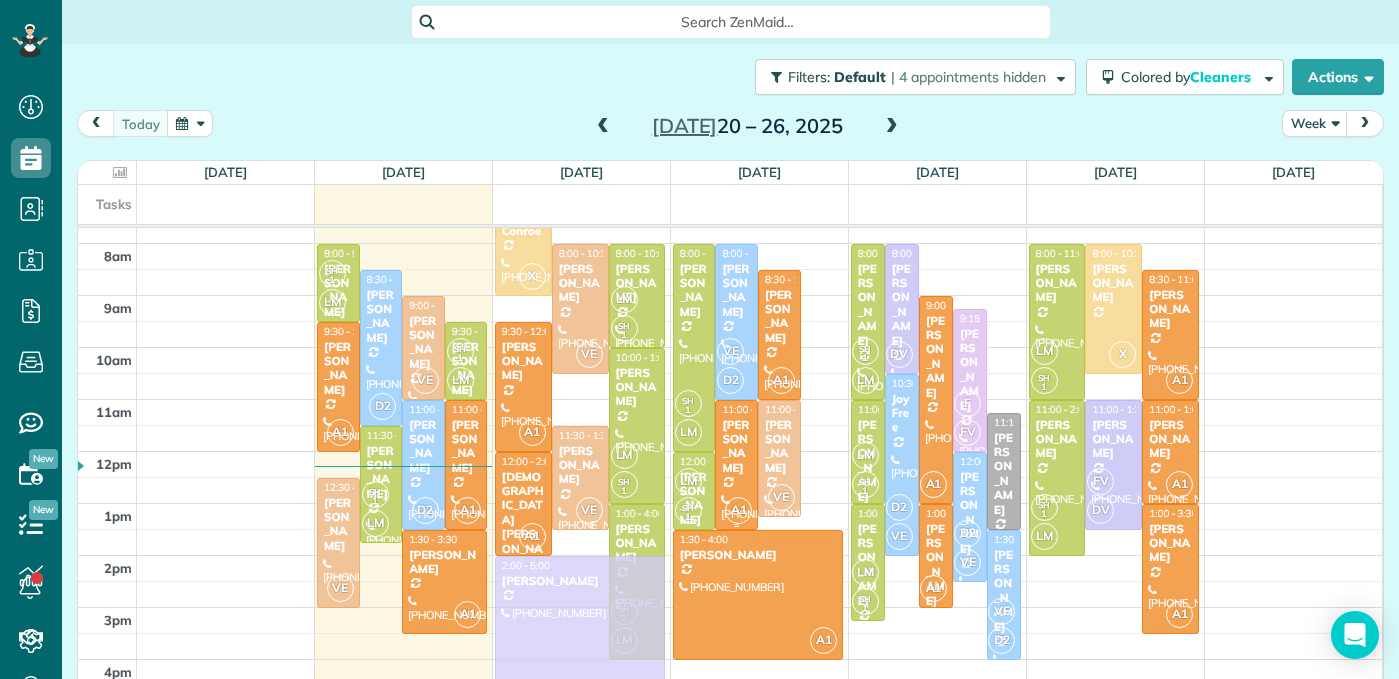 drag, startPoint x: 835, startPoint y: 478, endPoint x: 563, endPoint y: 662, distance: 328.39 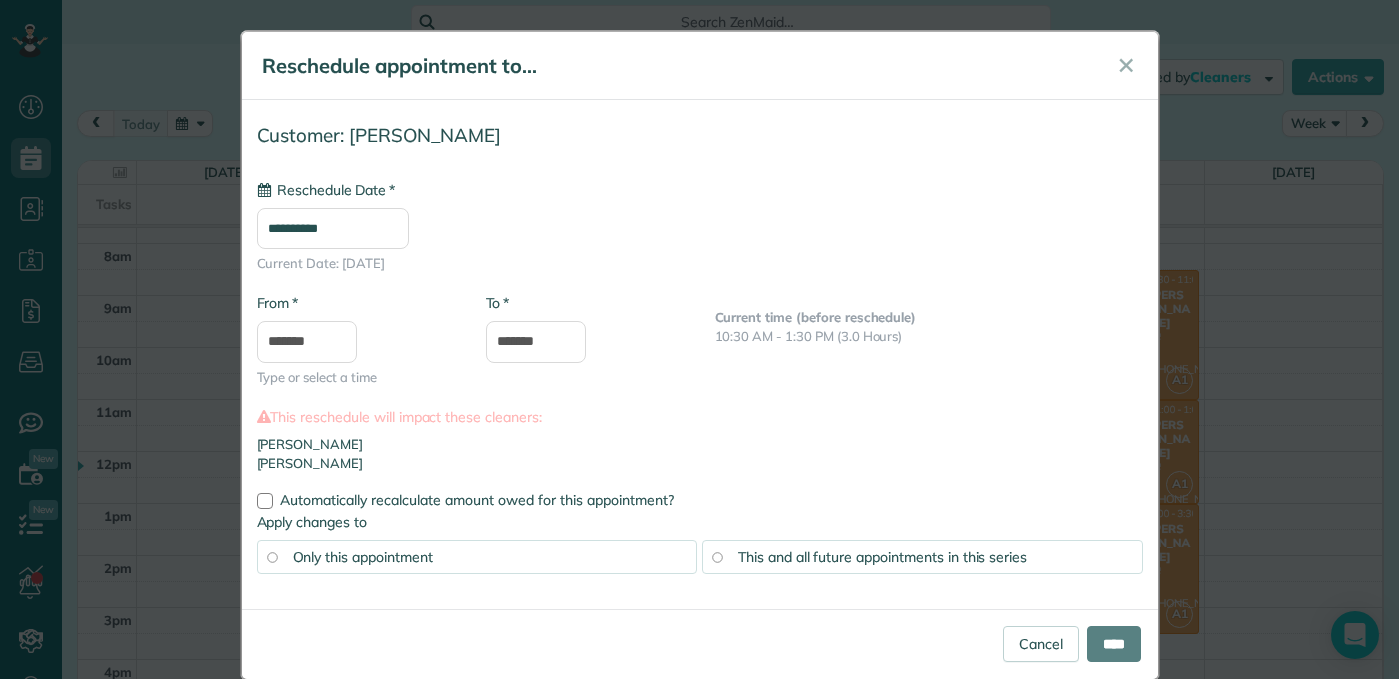 type on "**********" 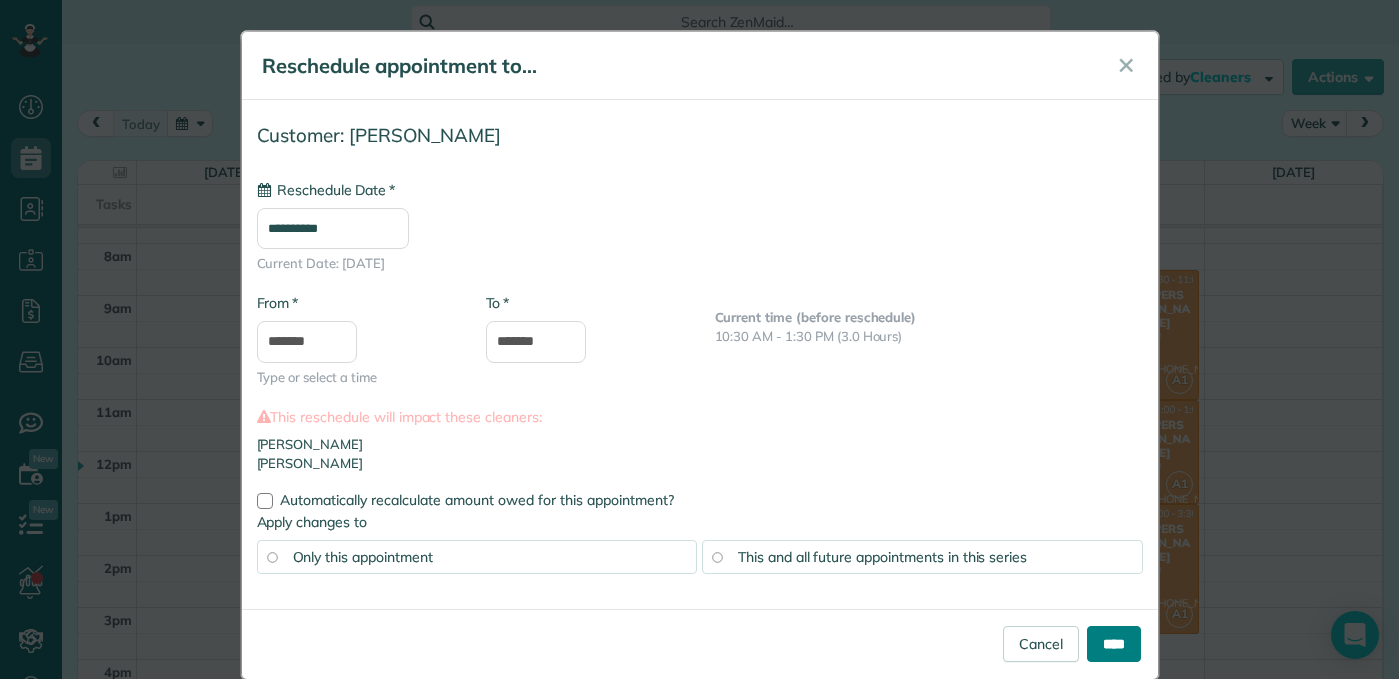 click on "****" at bounding box center (1114, 644) 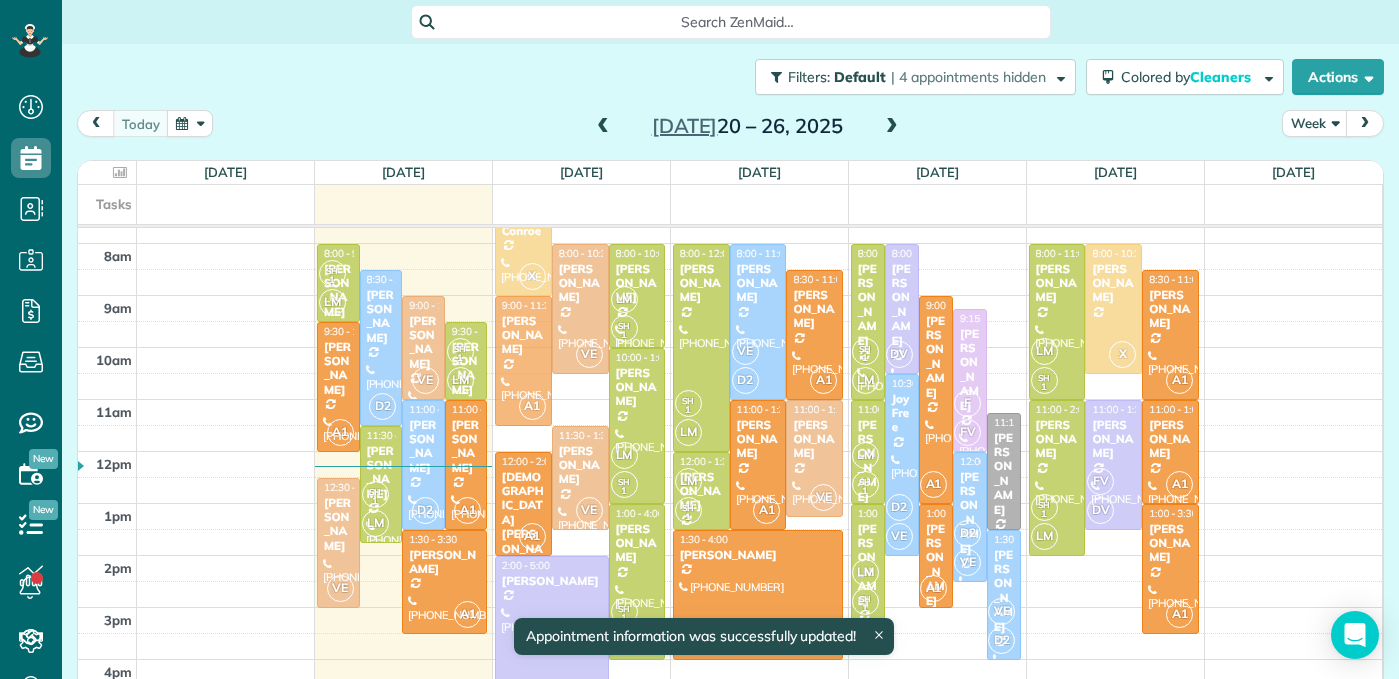 drag, startPoint x: 521, startPoint y: 384, endPoint x: 521, endPoint y: 361, distance: 23 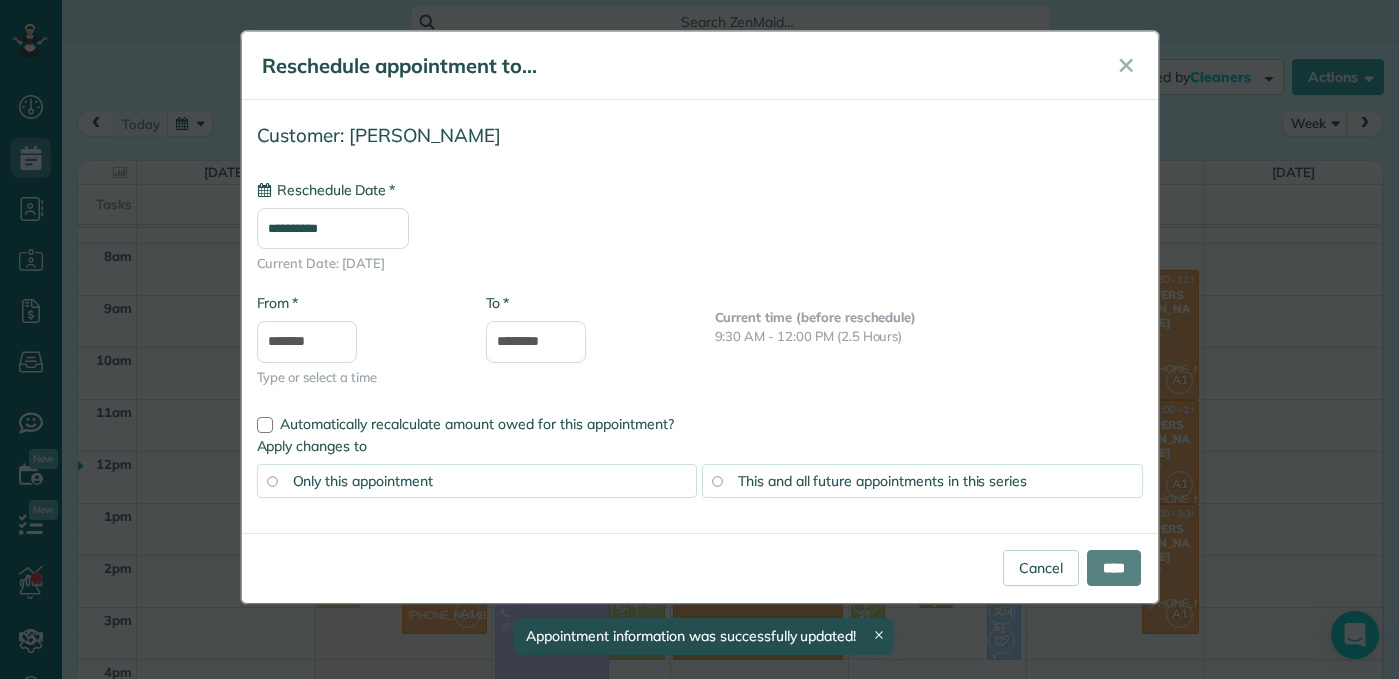 type on "**********" 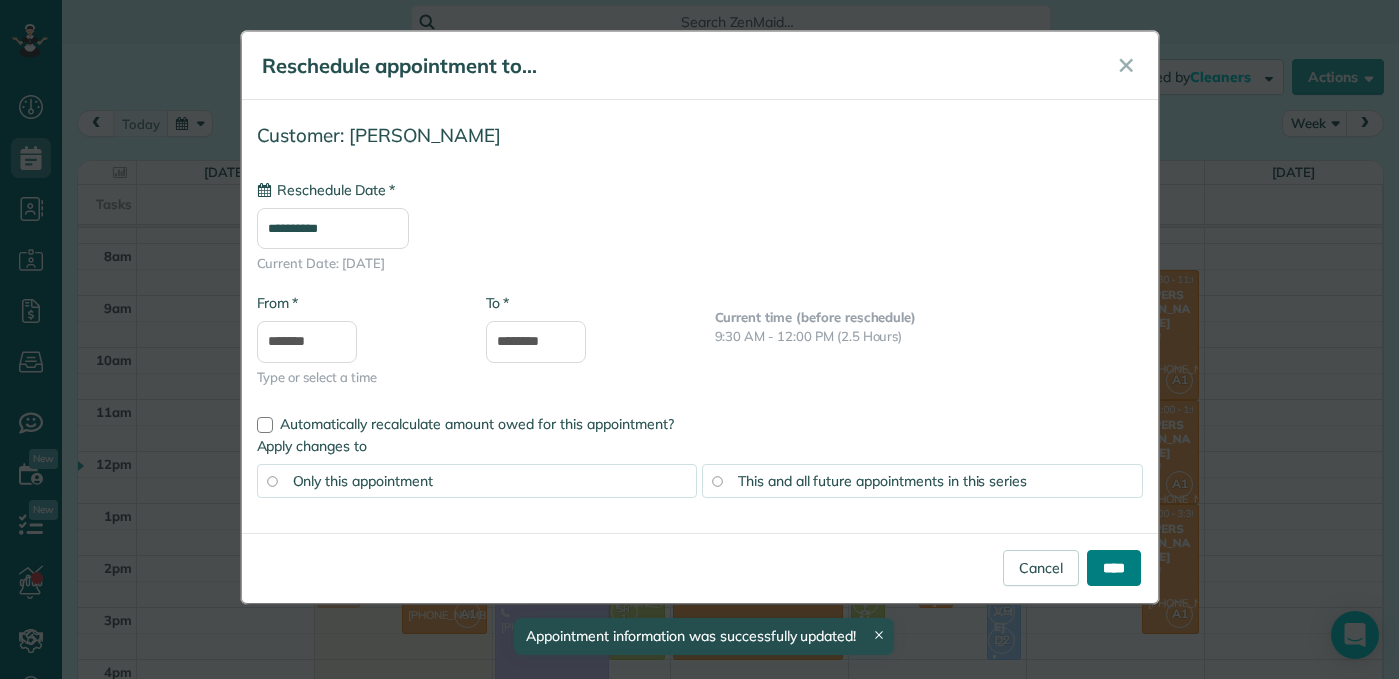 click on "****" at bounding box center (1114, 568) 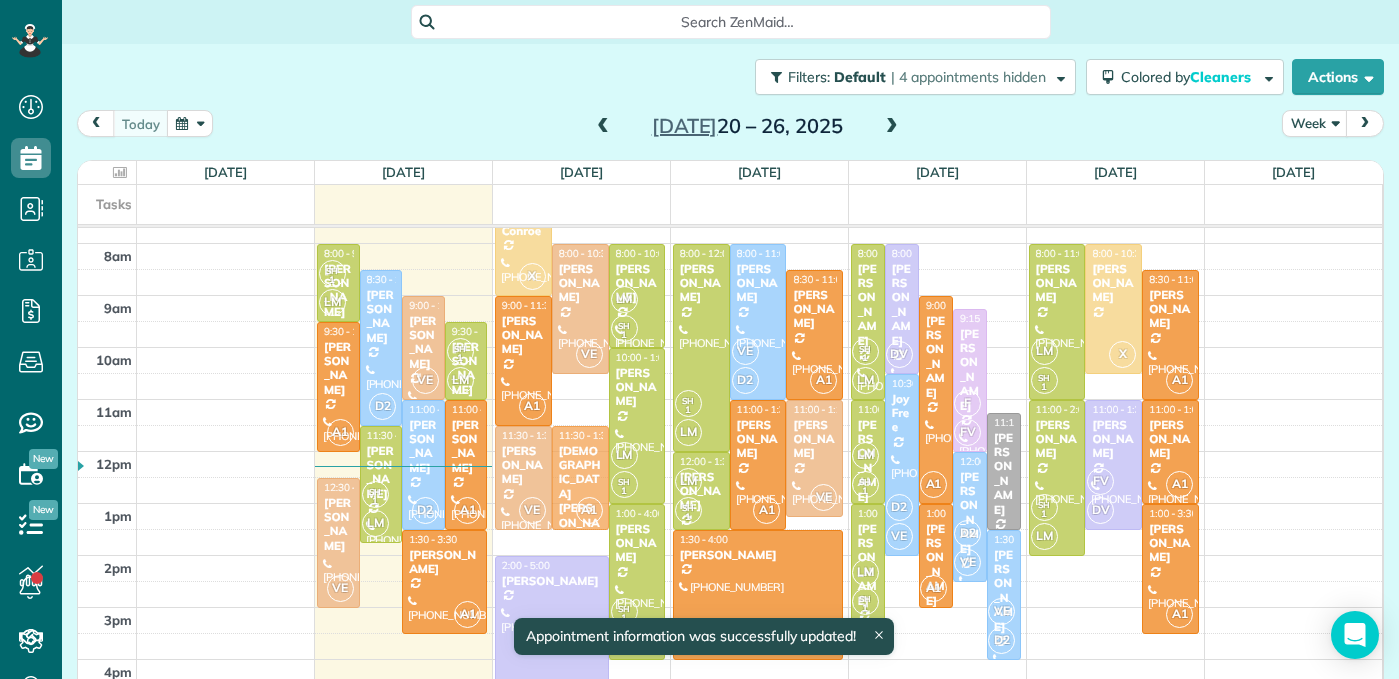 drag, startPoint x: 573, startPoint y: 499, endPoint x: 572, endPoint y: 475, distance: 24.020824 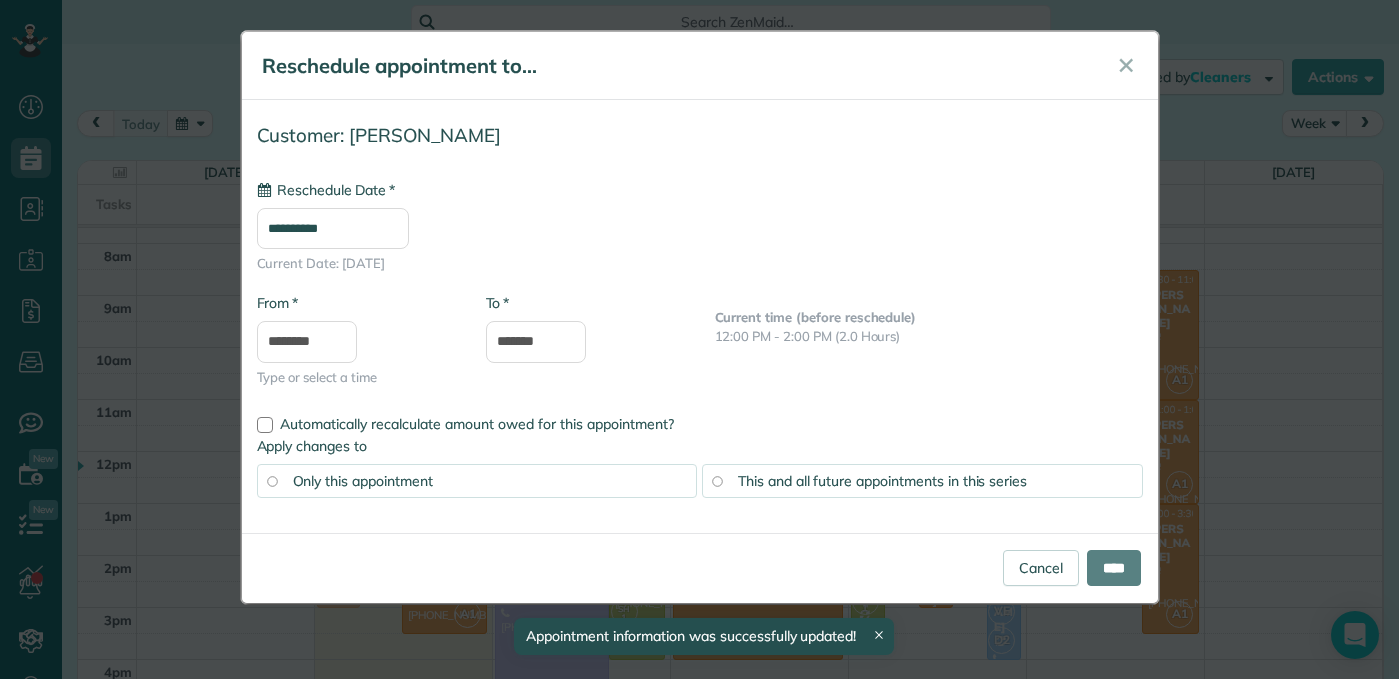 type on "**********" 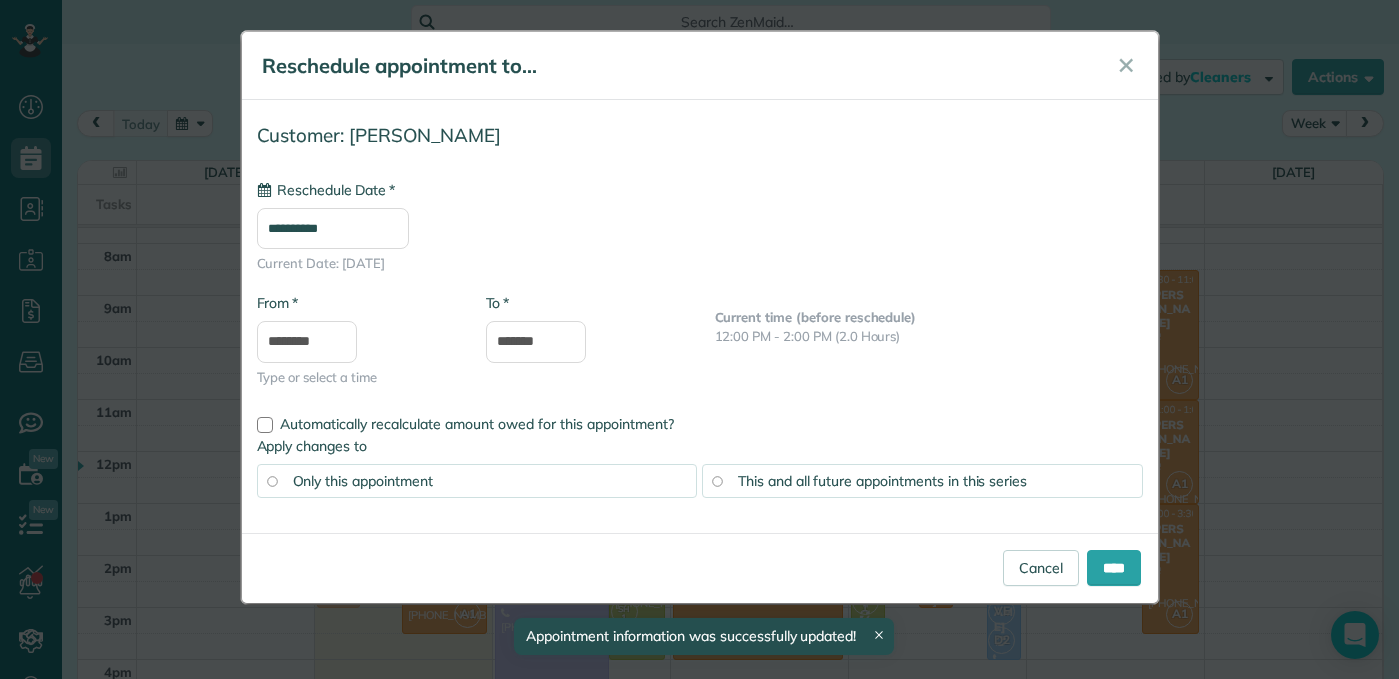 click on "This and all future appointments in this series" at bounding box center [922, 481] 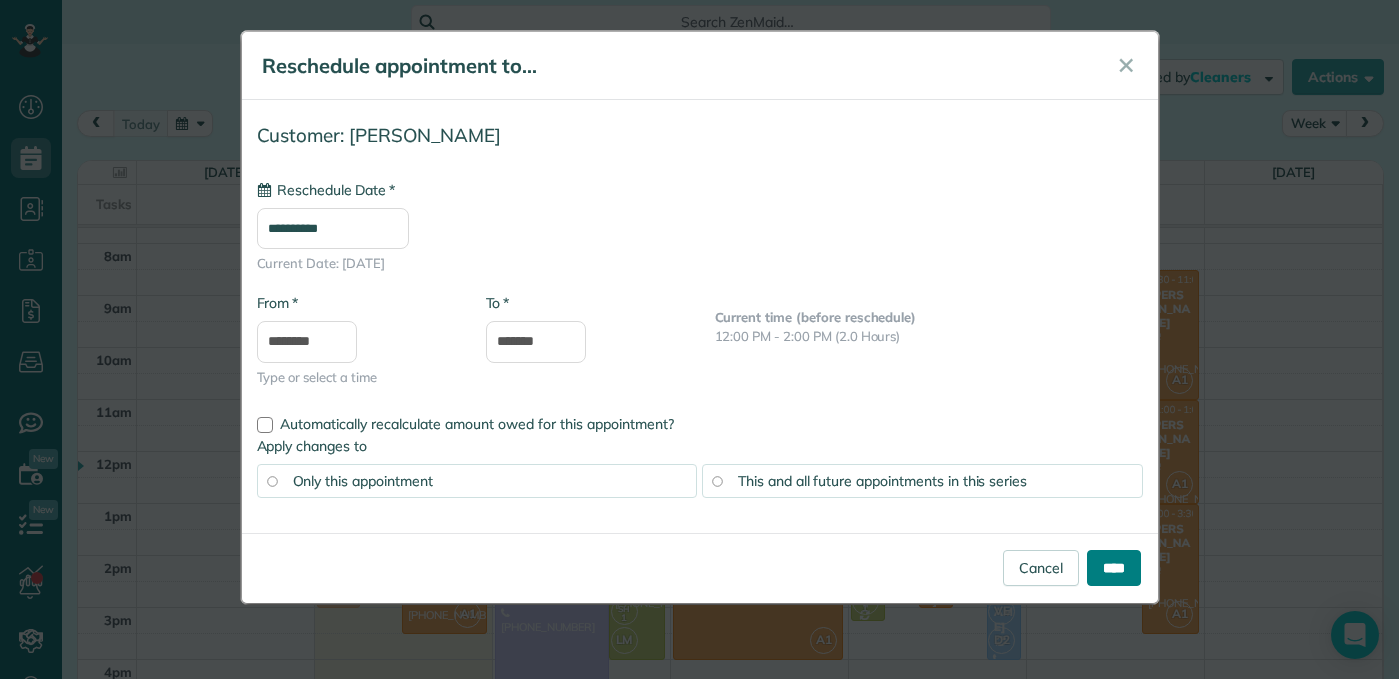 click on "****" at bounding box center [1114, 568] 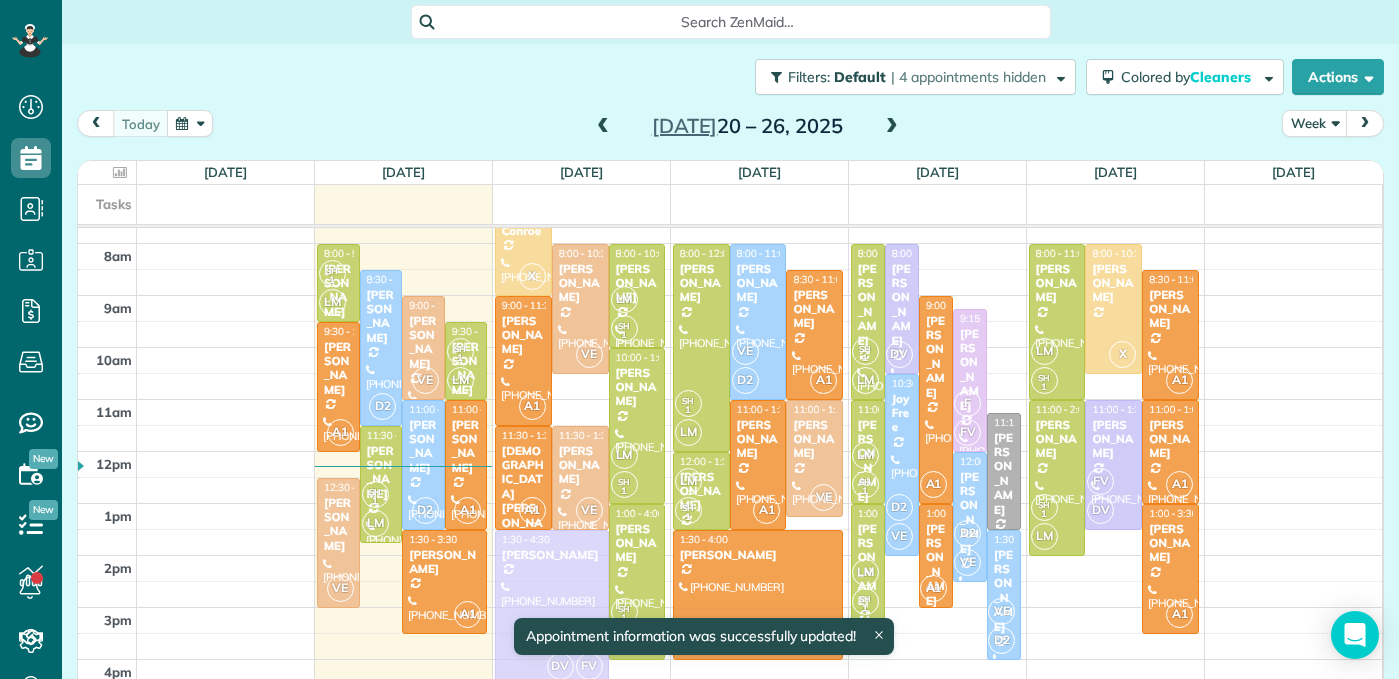 drag, startPoint x: 561, startPoint y: 594, endPoint x: 561, endPoint y: 569, distance: 25 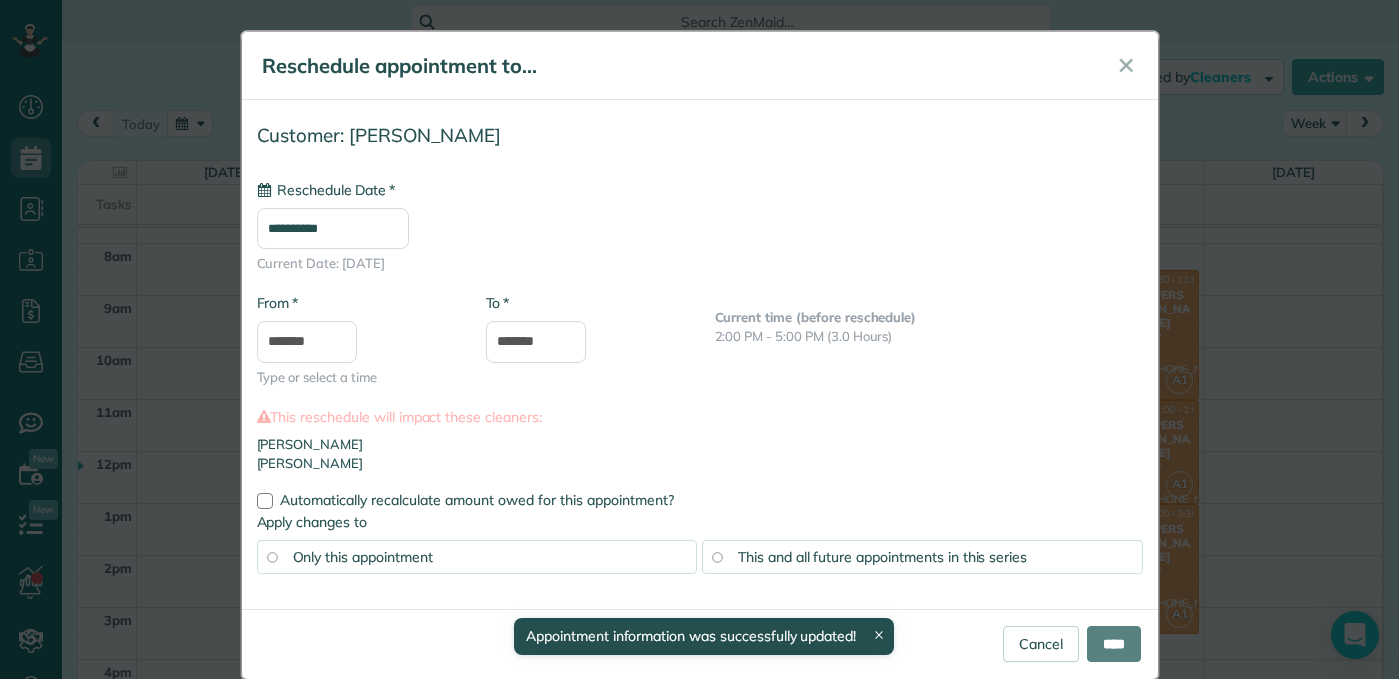 type on "**********" 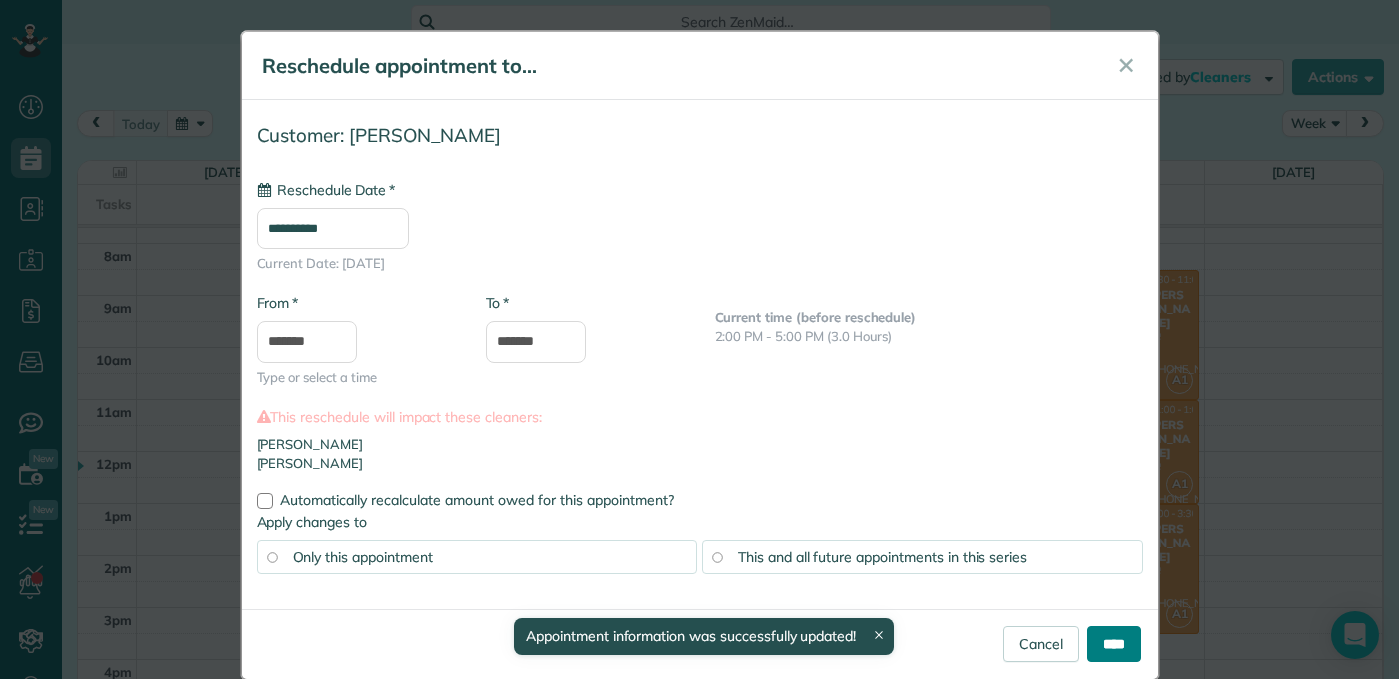 click on "****" at bounding box center (1114, 644) 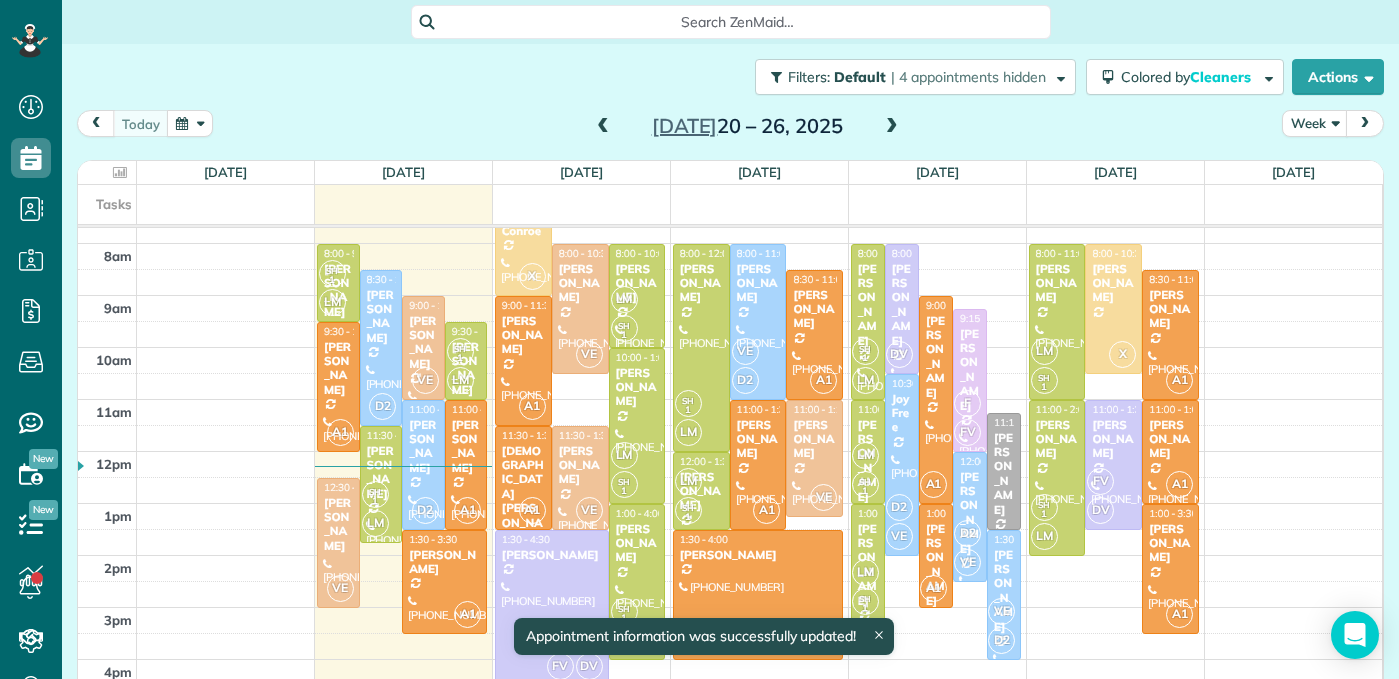 click at bounding box center (552, 608) 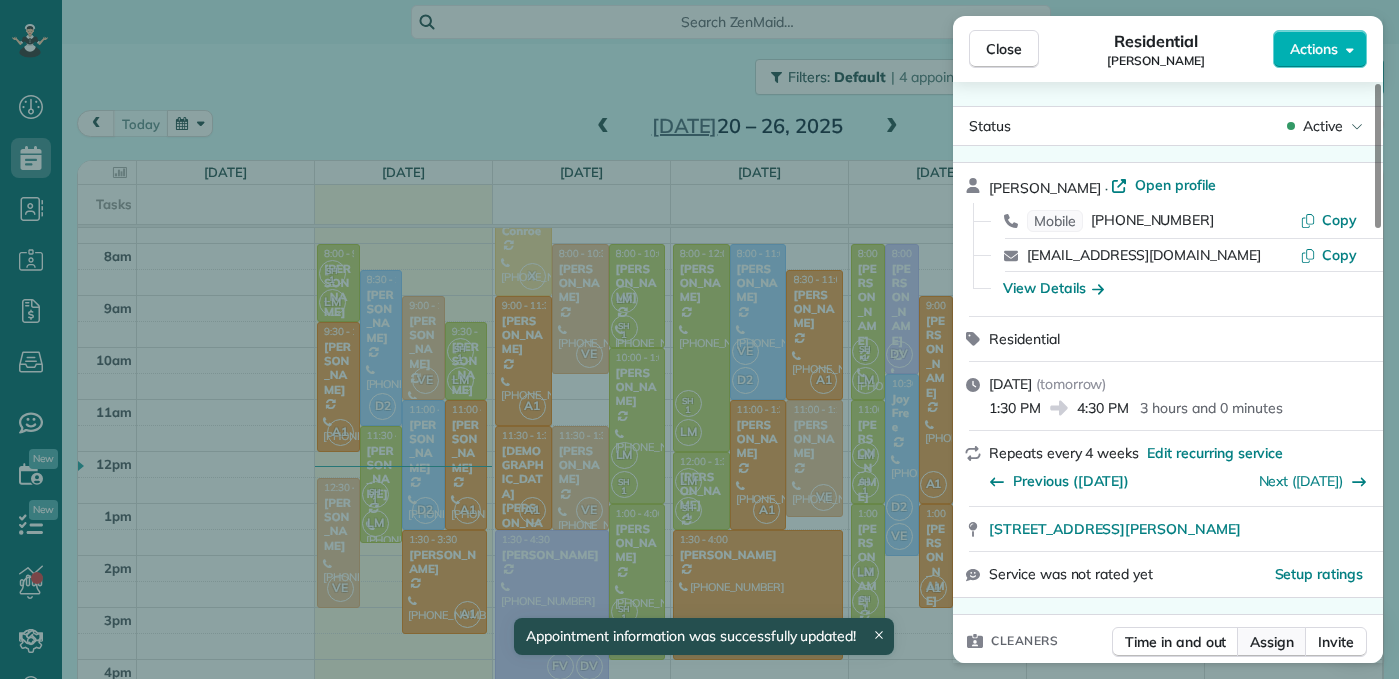 click on "Assign" at bounding box center (1272, 642) 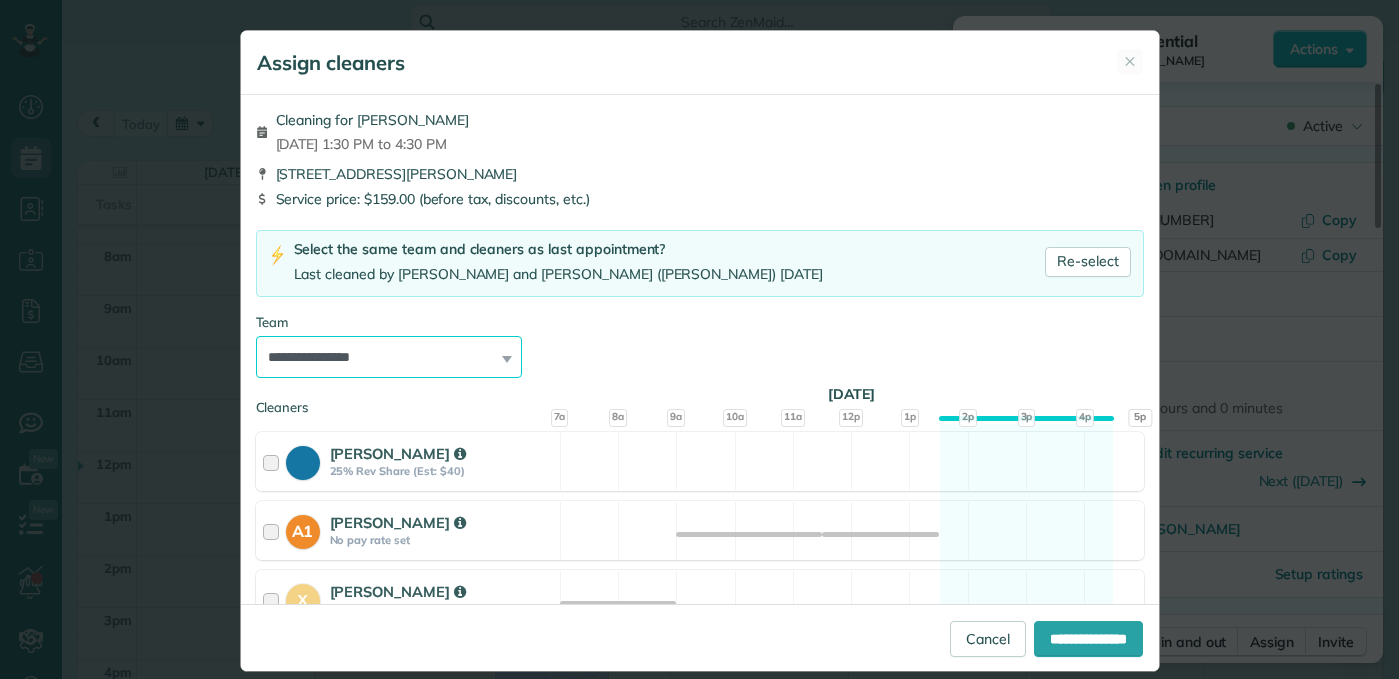 click on "**********" at bounding box center (389, 357) 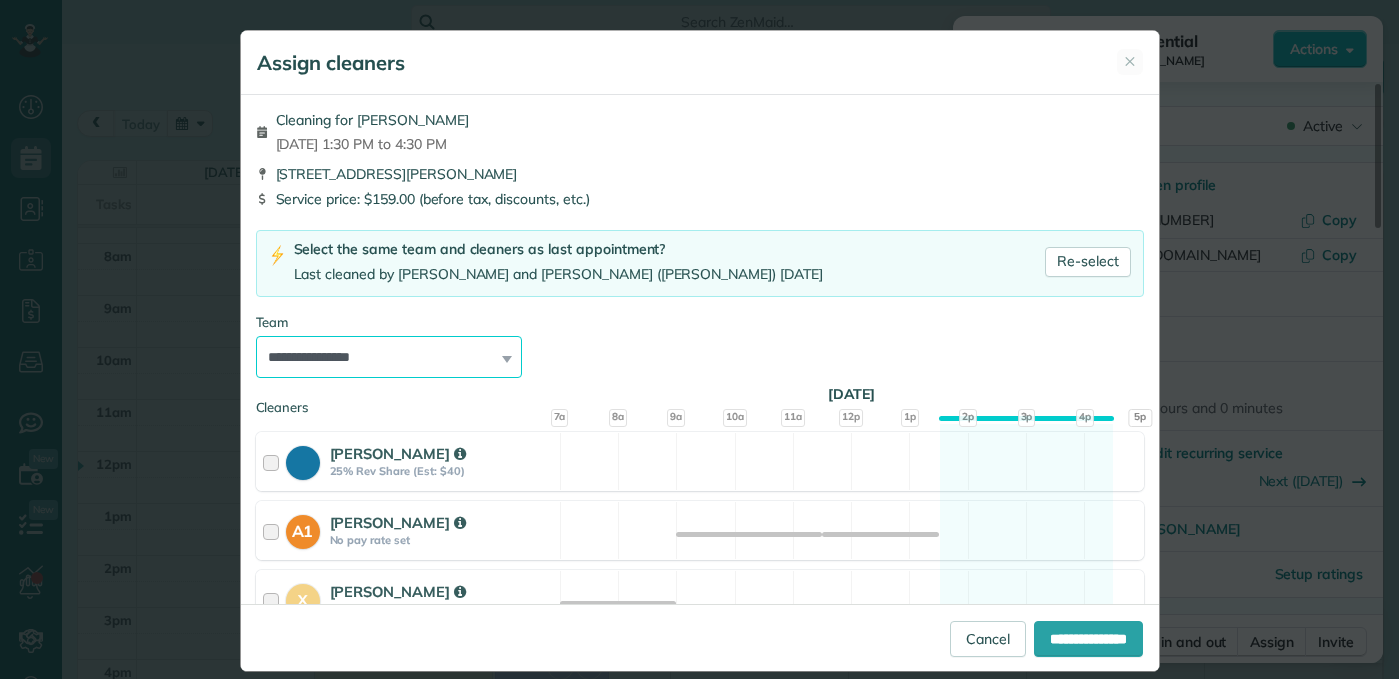 select on "*****" 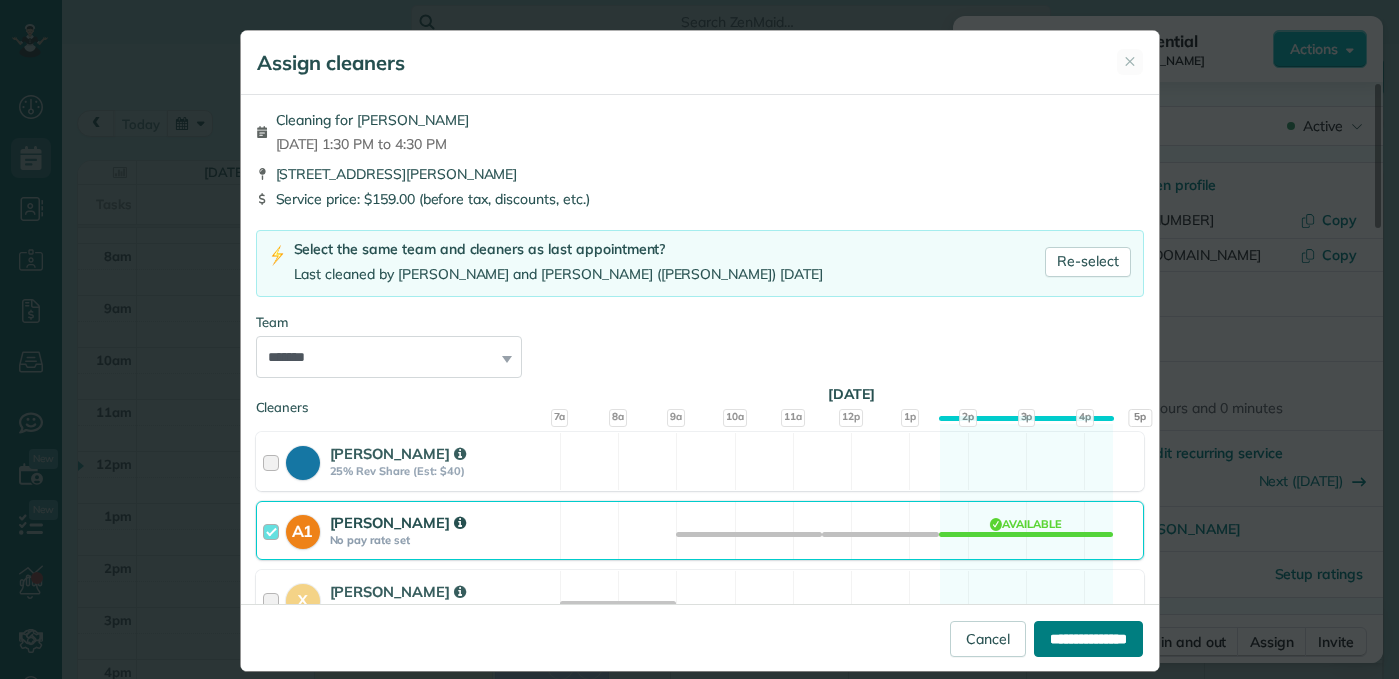 click on "**********" at bounding box center (1088, 639) 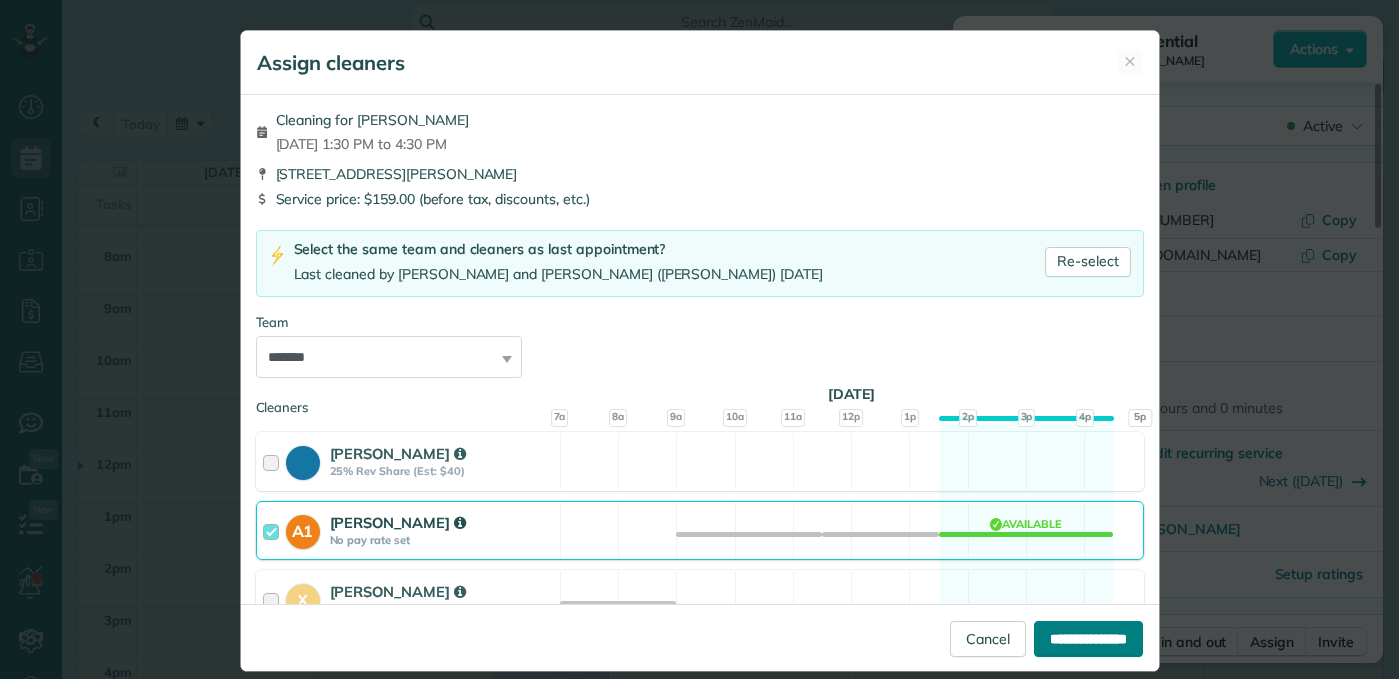 type on "**********" 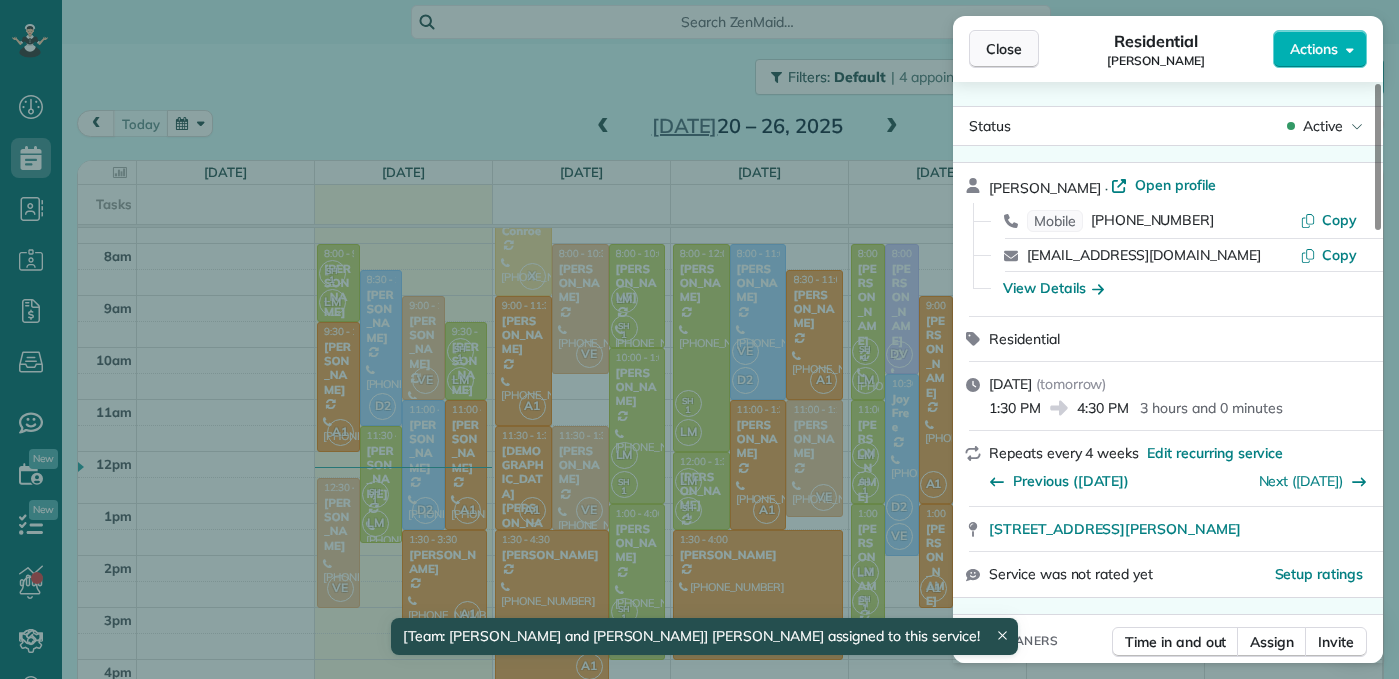 click on "Close" at bounding box center (1004, 49) 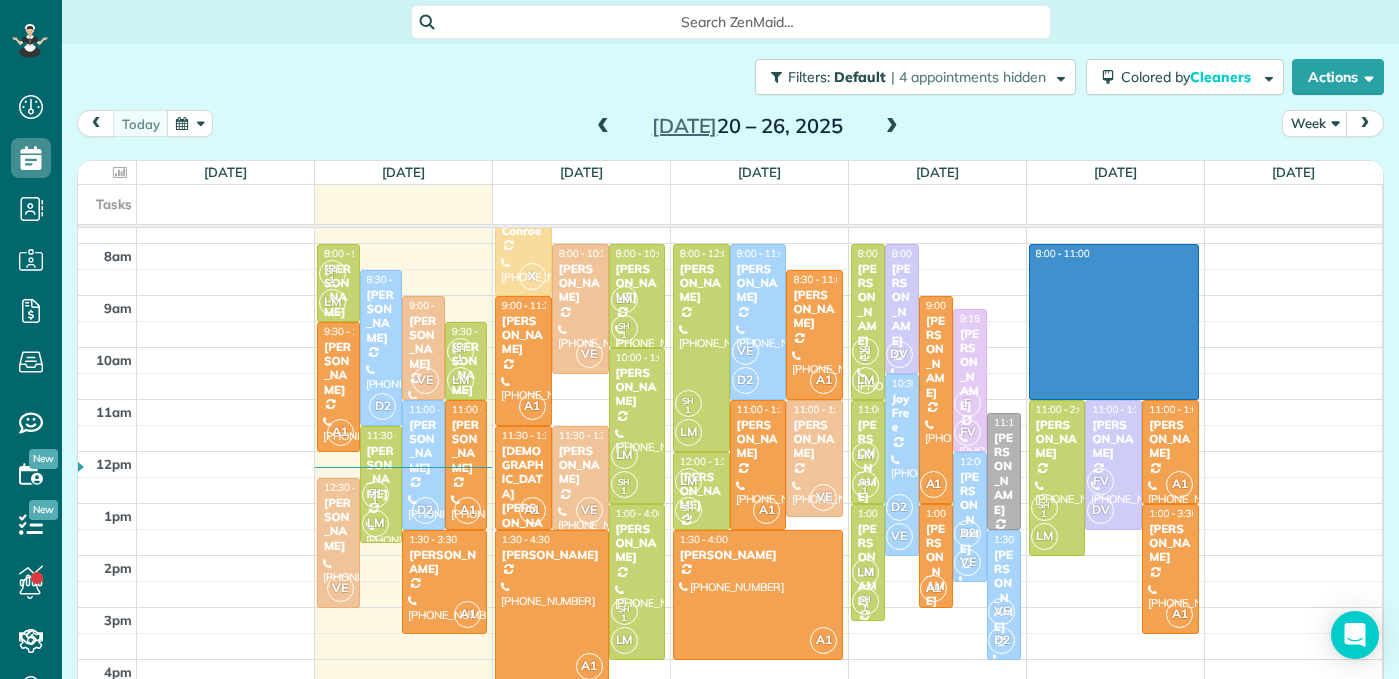 drag, startPoint x: 1196, startPoint y: 248, endPoint x: 1176, endPoint y: 394, distance: 147.3635 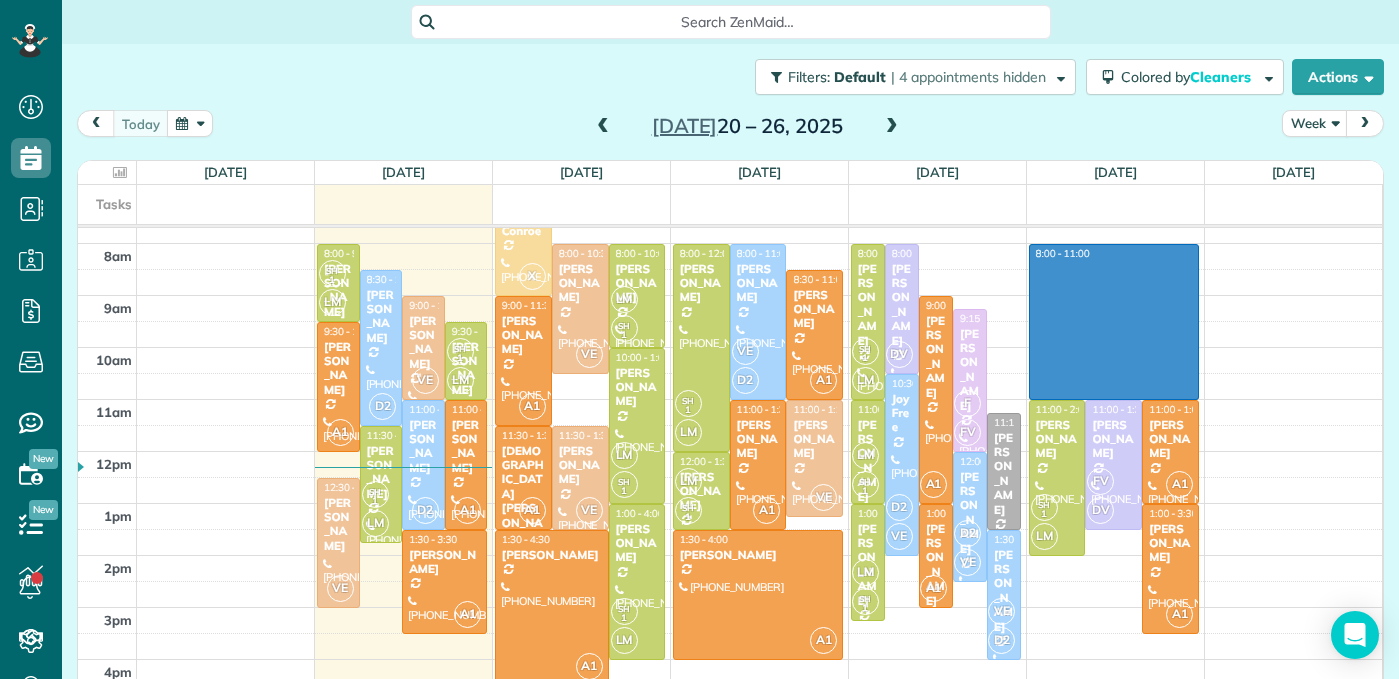click on "3am 4am 5am 6am 7am 8am 9am 10am 11am 12pm 1pm 2pm 3pm 4pm 5pm SH 1 LM 8:00 - 9:30 [PERSON_NAME] [PHONE_NUMBER] [STREET_ADDRESS] [PERSON_NAME][GEOGRAPHIC_DATA] D2 8:30 - 11:30 [PERSON_NAME] [PHONE_NUMBER] [STREET_ADDRESS][PERSON_NAME] VE 9:00 - 11:00 [PERSON_NAME] (985) 852-[GEOGRAPHIC_DATA][STREET_ADDRESS][PERSON_NAME][PERSON_NAME] A1 9:30 - 12:00 [PERSON_NAME] [PHONE_NUMBER] [STREET_ADDRESS] SH 1 LM 9:30 - 11:00 [PERSON_NAME] [PHONE_NUMBER] [STREET_ADDRESS][PERSON_NAME] D2 11:00 - 1:30 [PERSON_NAME] [PHONE_NUMBER] 129 Pepper Grass Pl. [PERSON_NAME][GEOGRAPHIC_DATA] A1 11:00 - 1:30 [PERSON_NAME] [PHONE_NUMBER] [STREET_ADDRESS][PERSON_NAME] SH 1 LM 11:30 - 1:45 [PERSON_NAME] [PHONE_NUMBER] [STREET_ADDRESS][PERSON_NAME][PERSON_NAME] VE 12:30 - 3:00 [PERSON_NAME] [PHONE_NUMBER] [STREET_ADDRESS][PERSON_NAME] A1 1:30 - 3:30 [PERSON_NAME] [PHONE_NUMBER] [GEOGRAPHIC_DATA][PERSON_NAME] X 7:00 - 9:00 Office Conroe [PHONE_NUMBER] [STREET_ADDRESS] VE LM SH 1 A1" at bounding box center [730, 373] 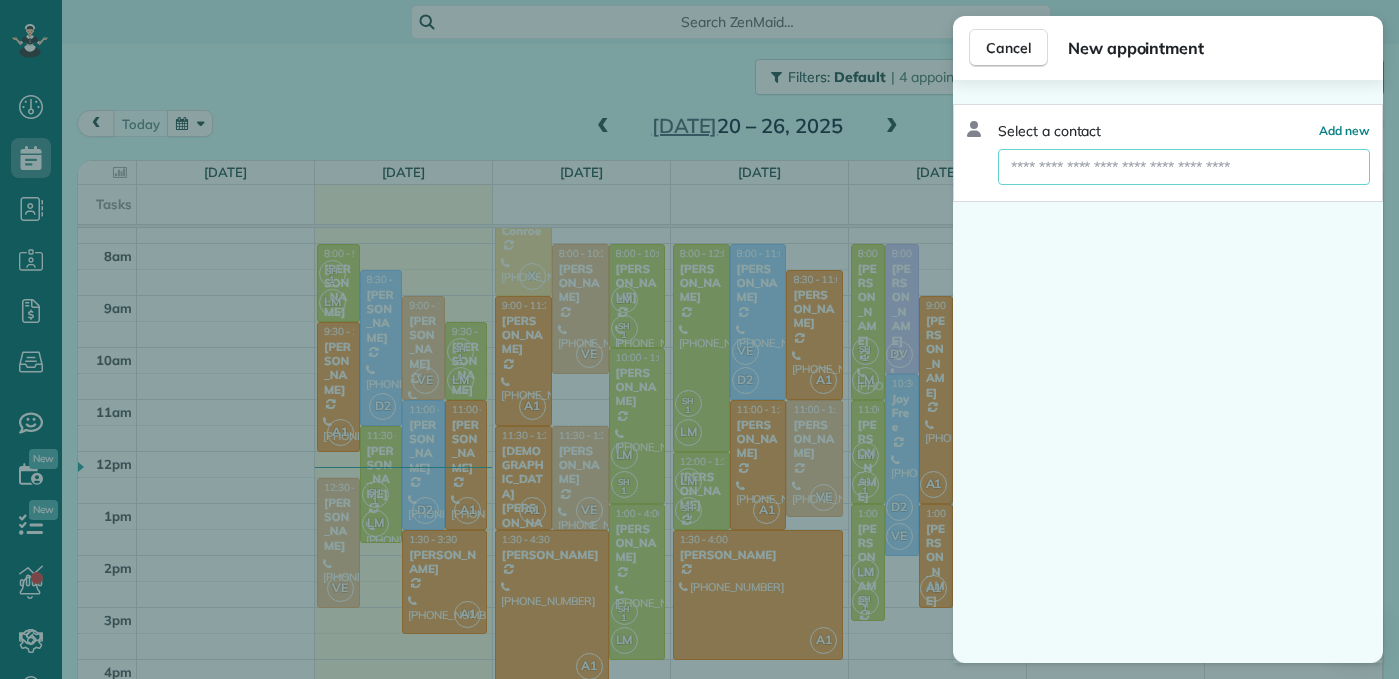 click at bounding box center [1184, 167] 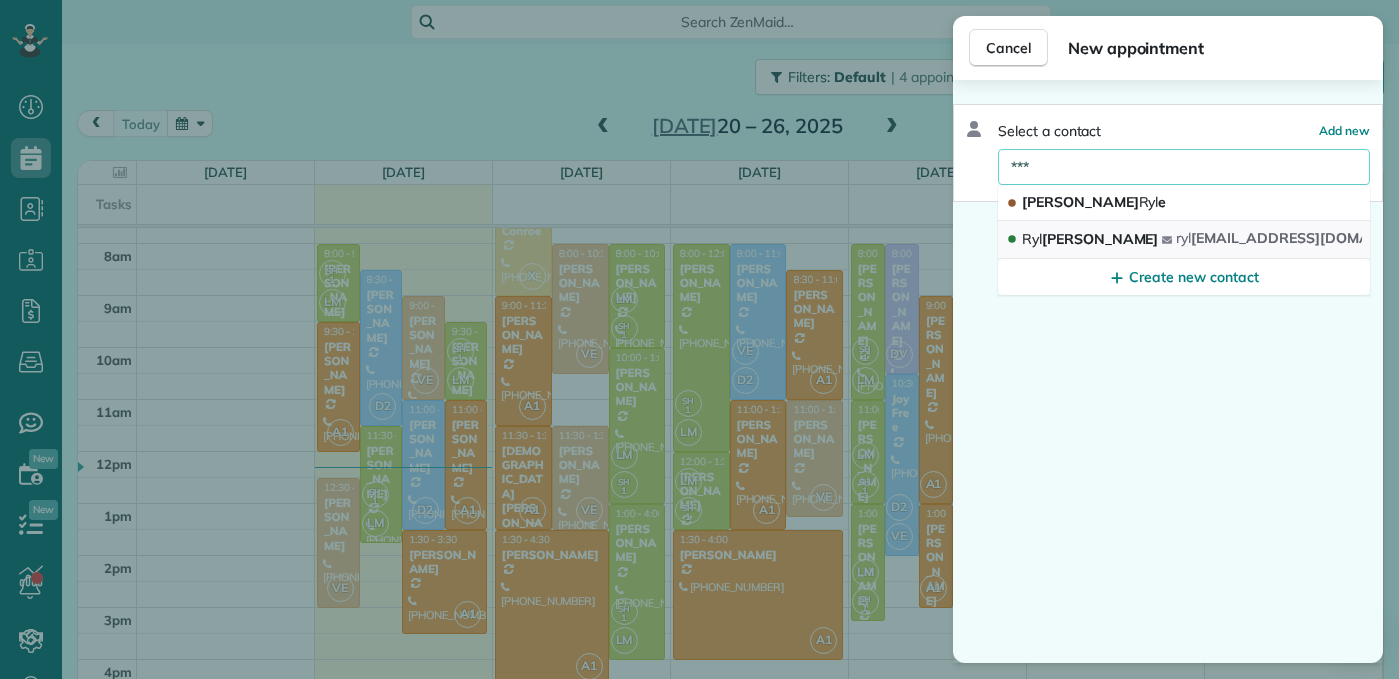 type on "***" 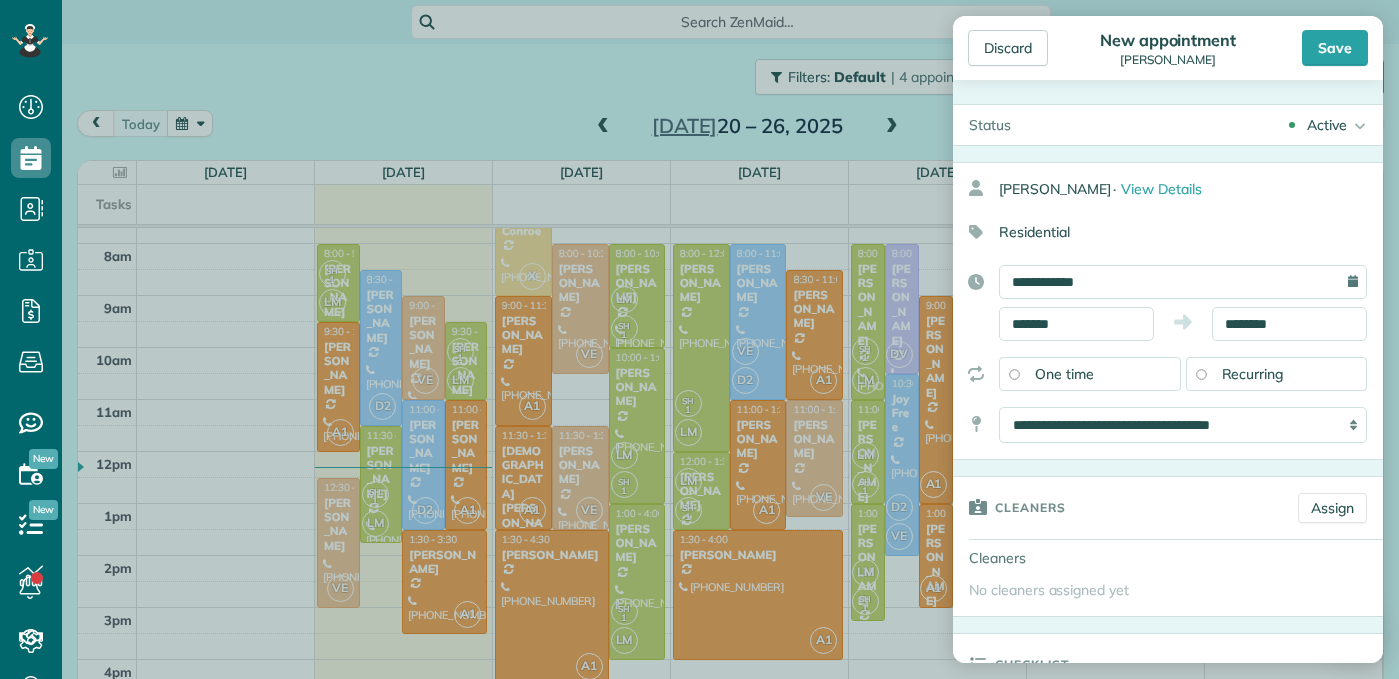 click on "Recurring" at bounding box center [1277, 374] 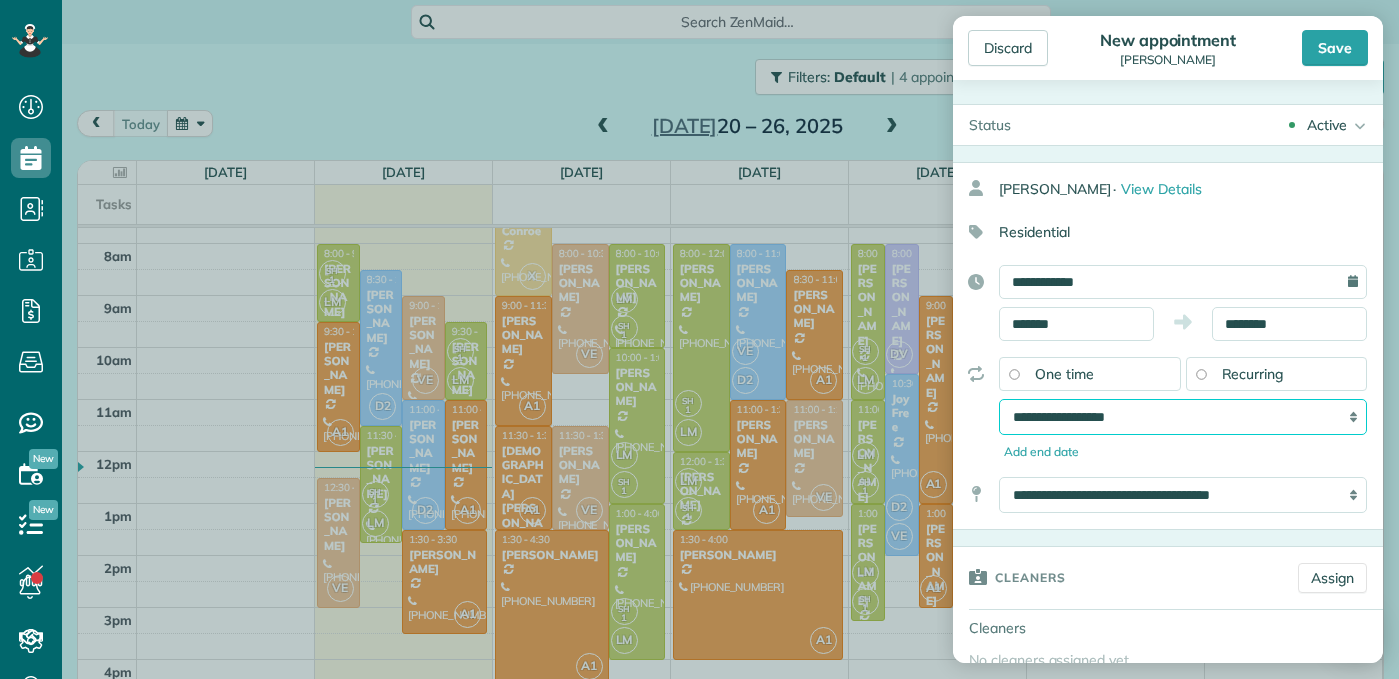 click on "**********" at bounding box center [1183, 417] 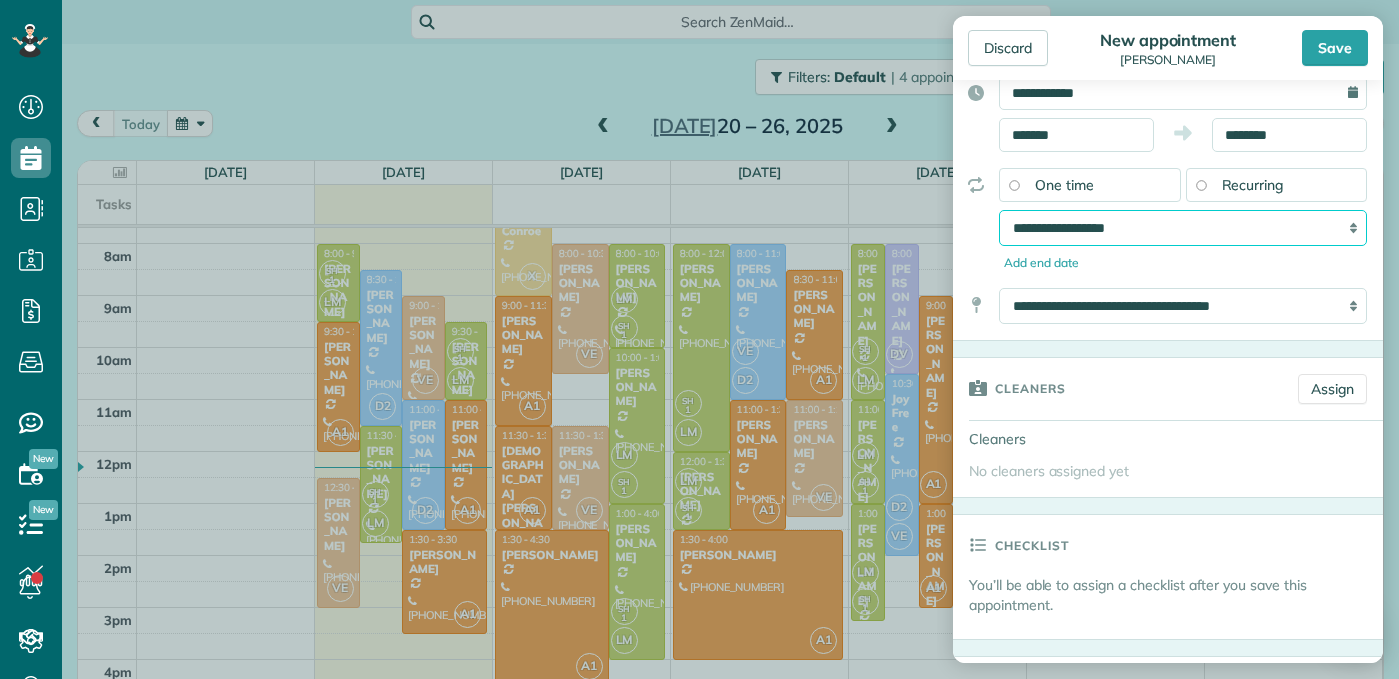 scroll, scrollTop: 184, scrollLeft: 0, axis: vertical 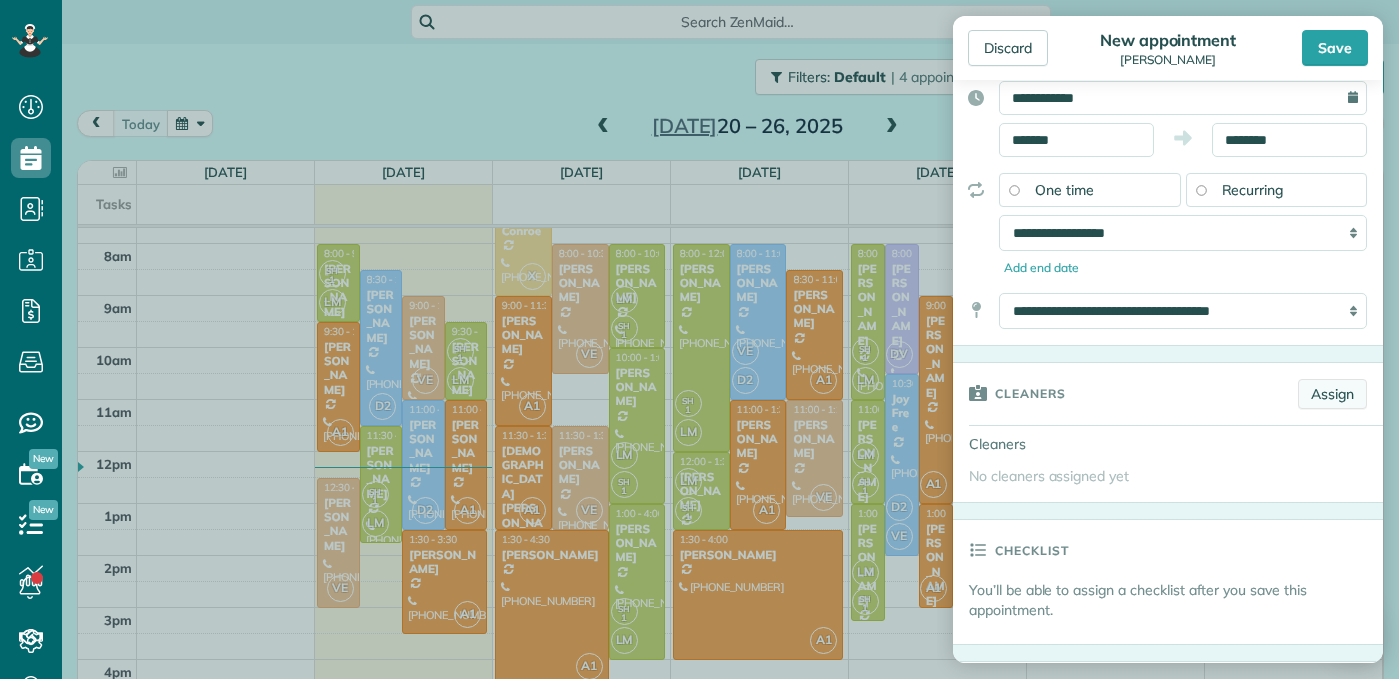 click on "Assign" at bounding box center [1332, 394] 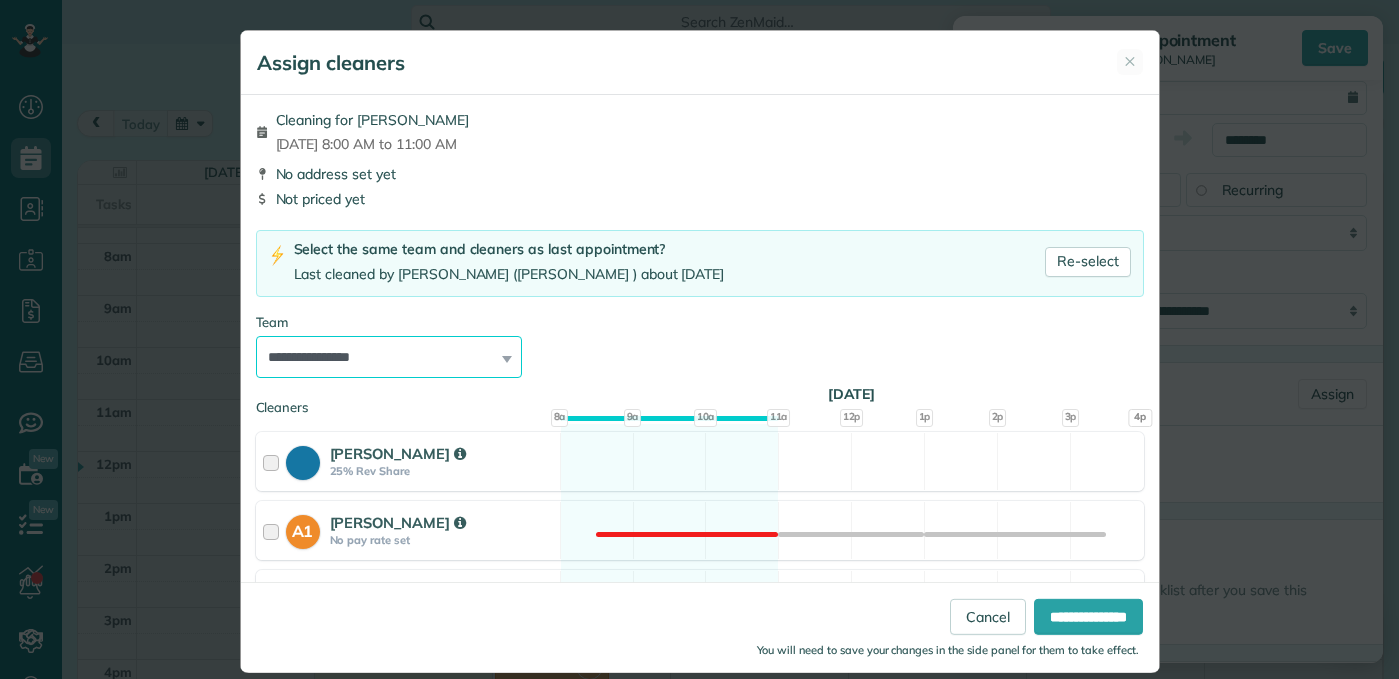 click on "**********" at bounding box center (389, 357) 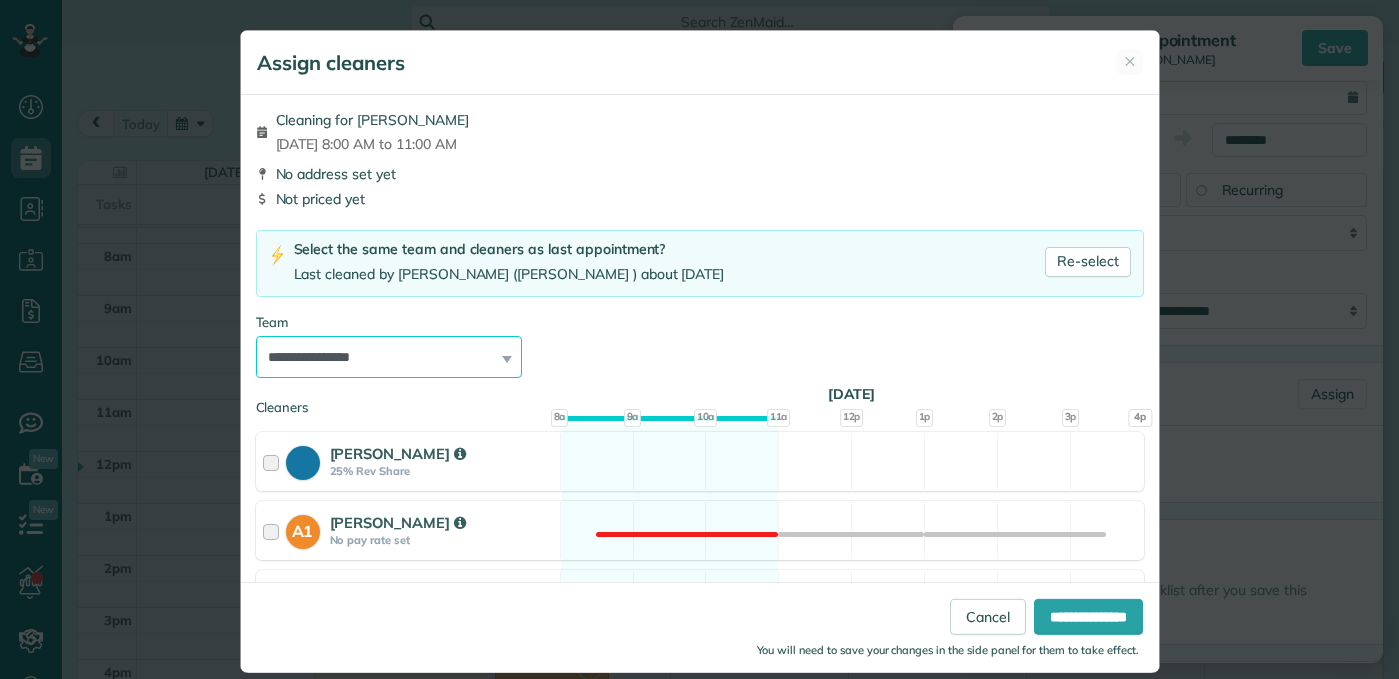 select on "*****" 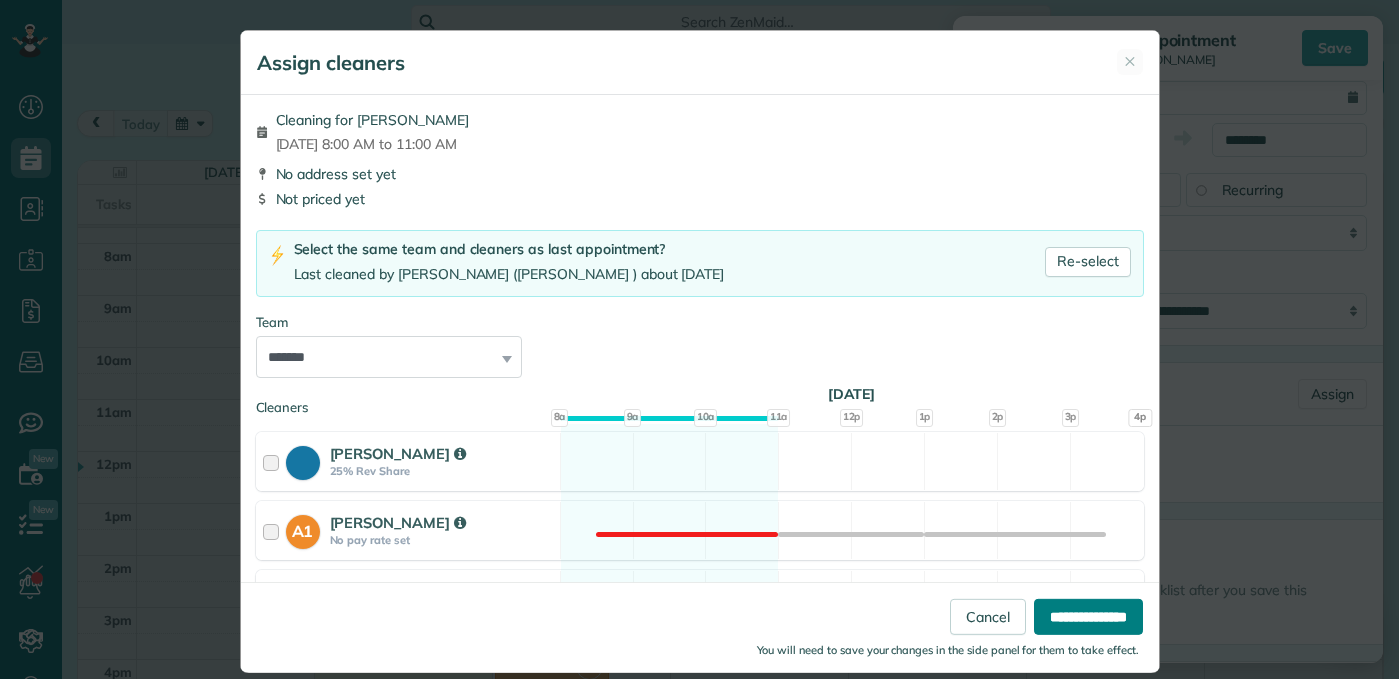 click on "**********" at bounding box center (1088, 617) 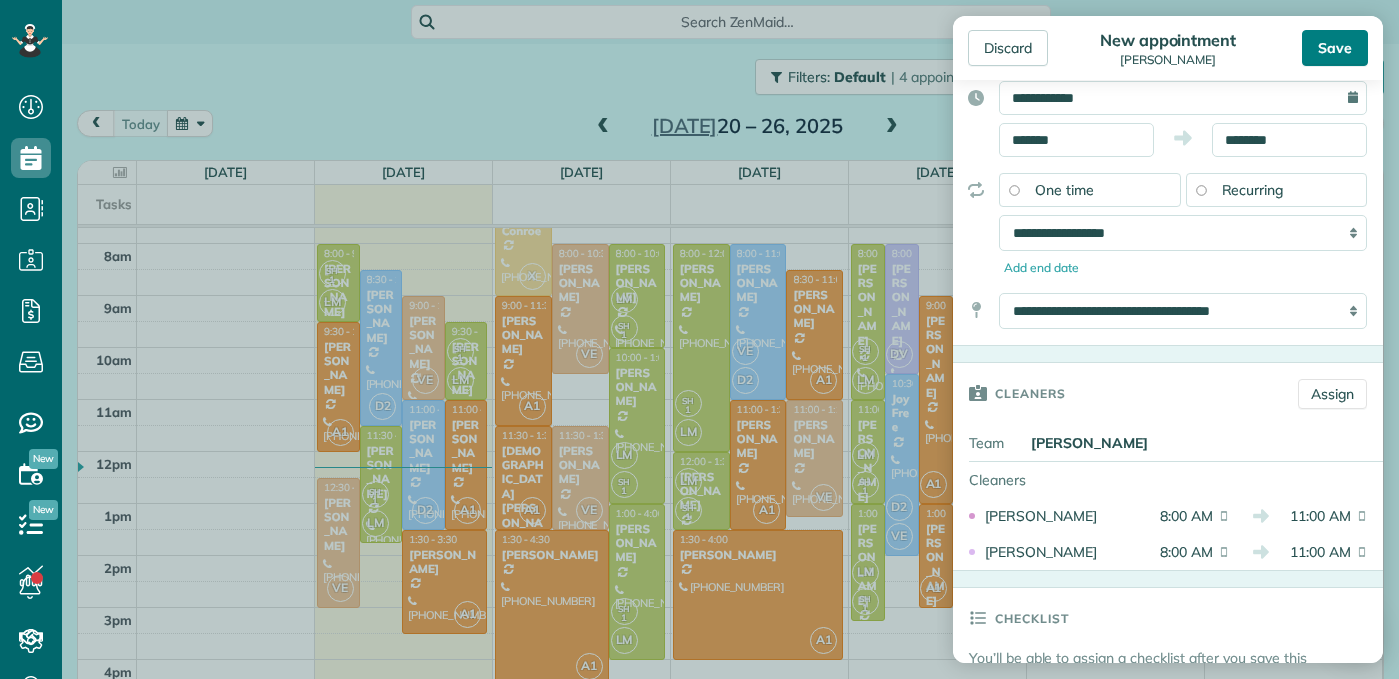 click on "Save" at bounding box center [1335, 48] 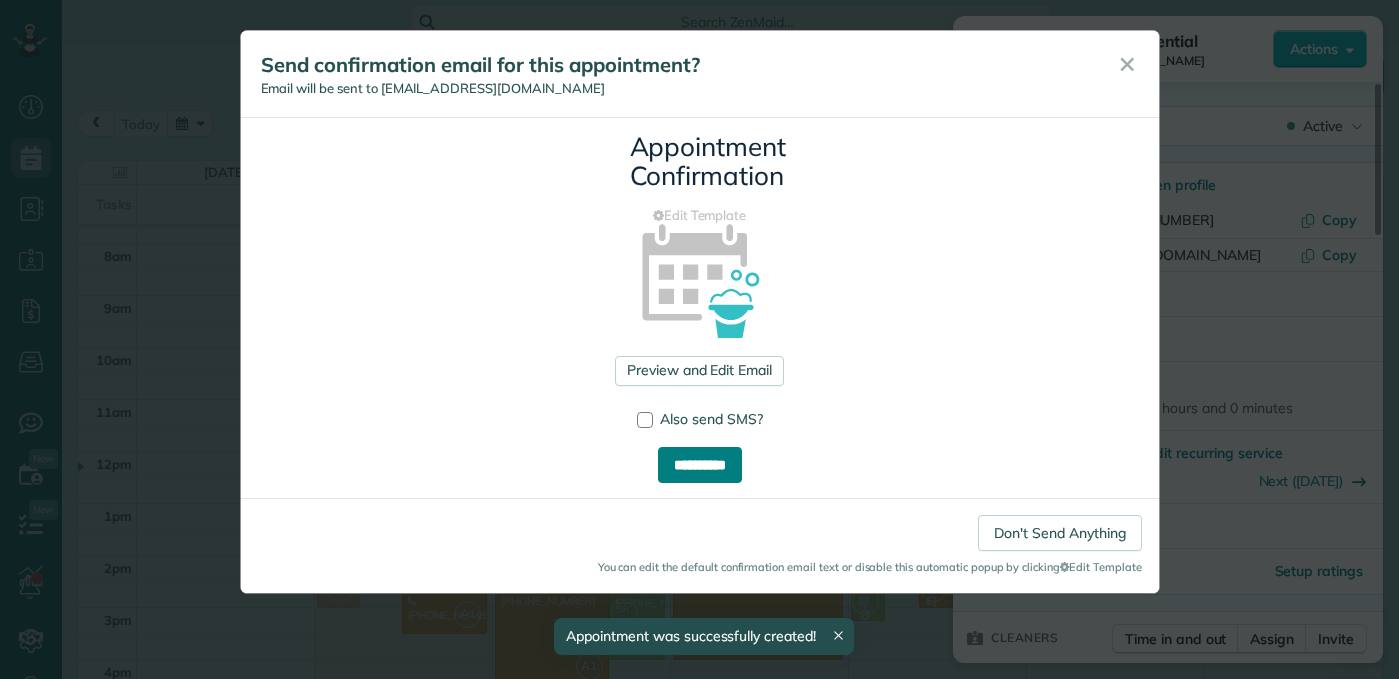 click on "**********" at bounding box center [700, 465] 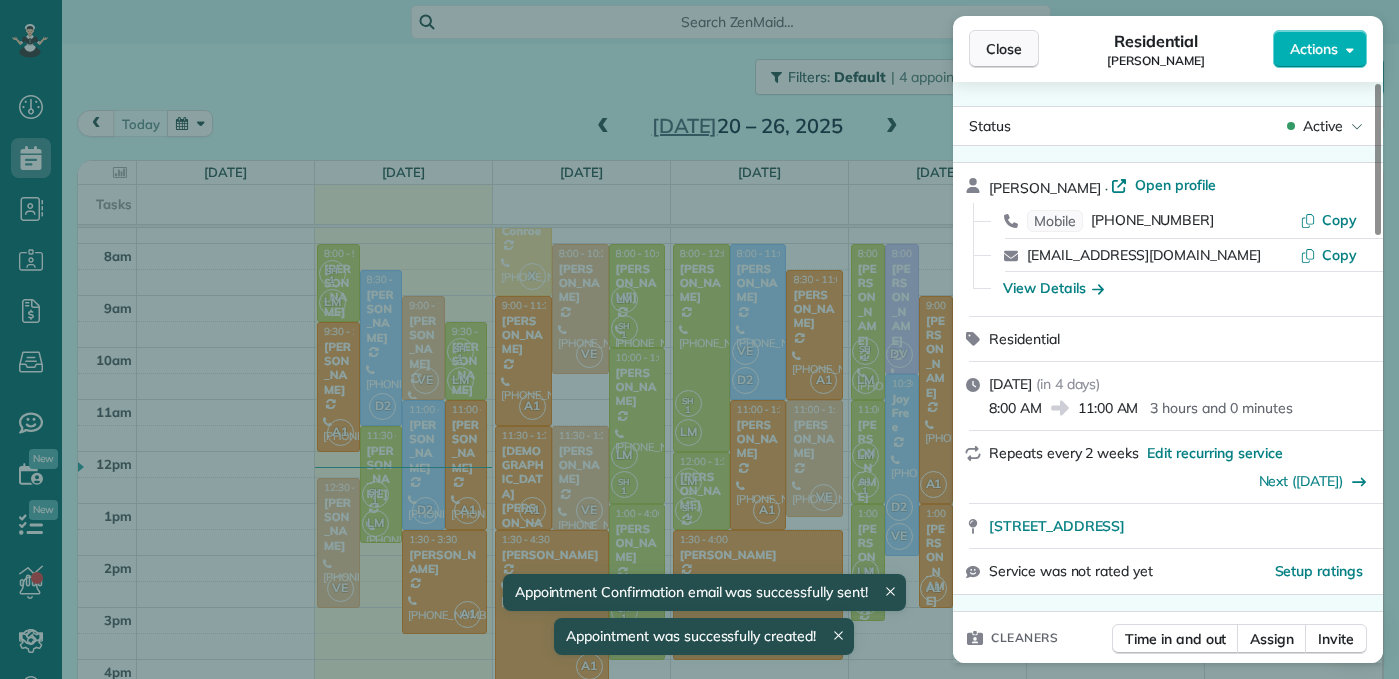 click on "Close" at bounding box center (1004, 49) 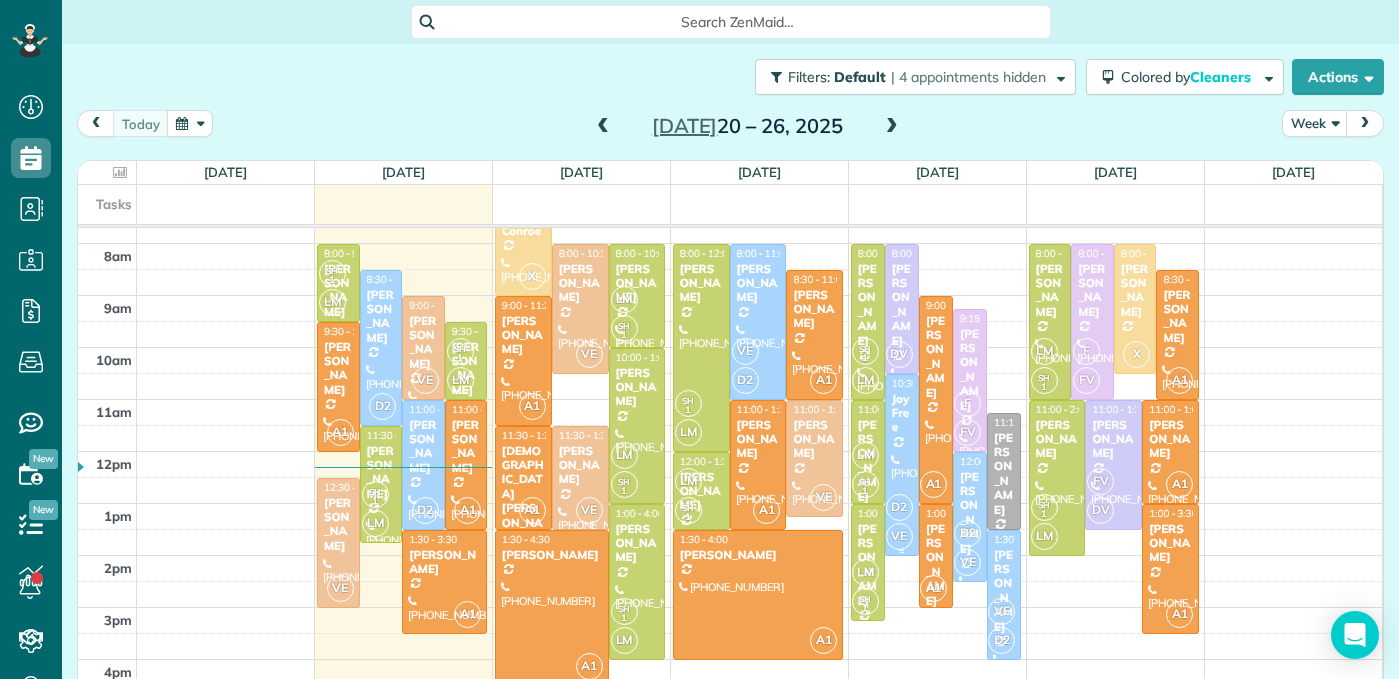click at bounding box center [902, 465] 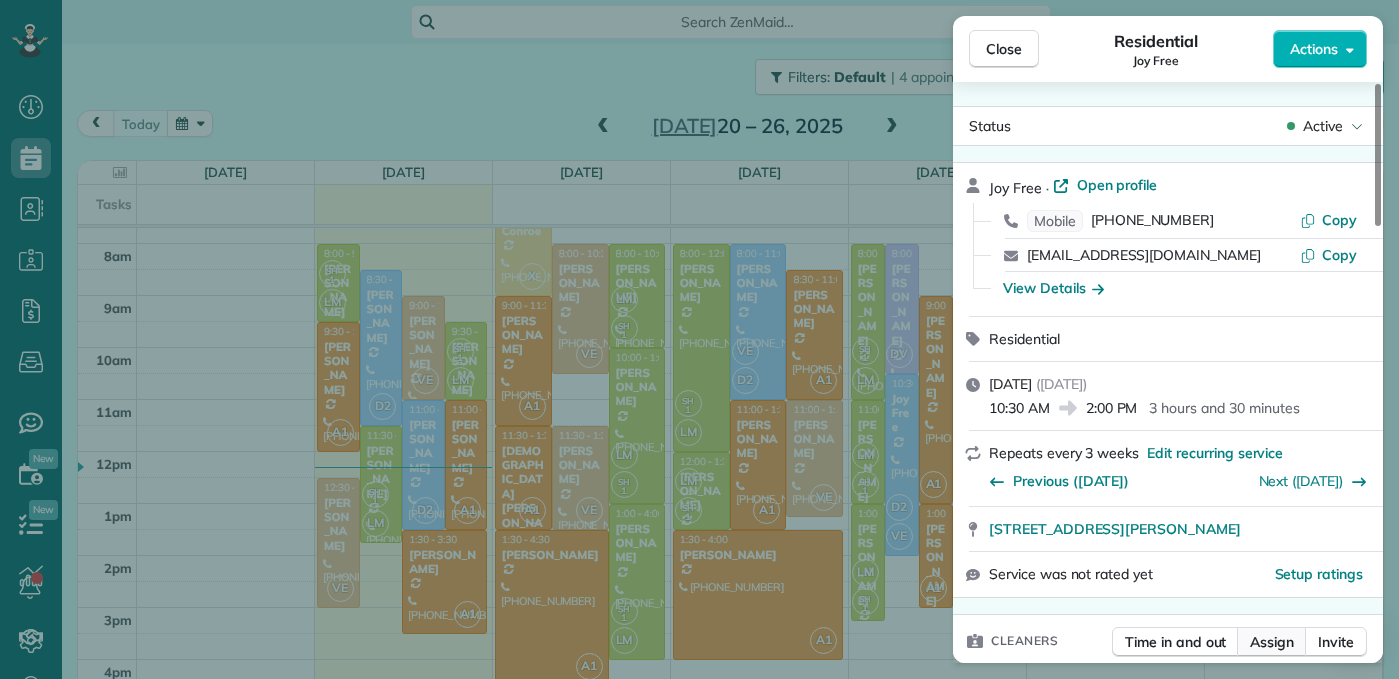 click on "Assign" at bounding box center (1272, 642) 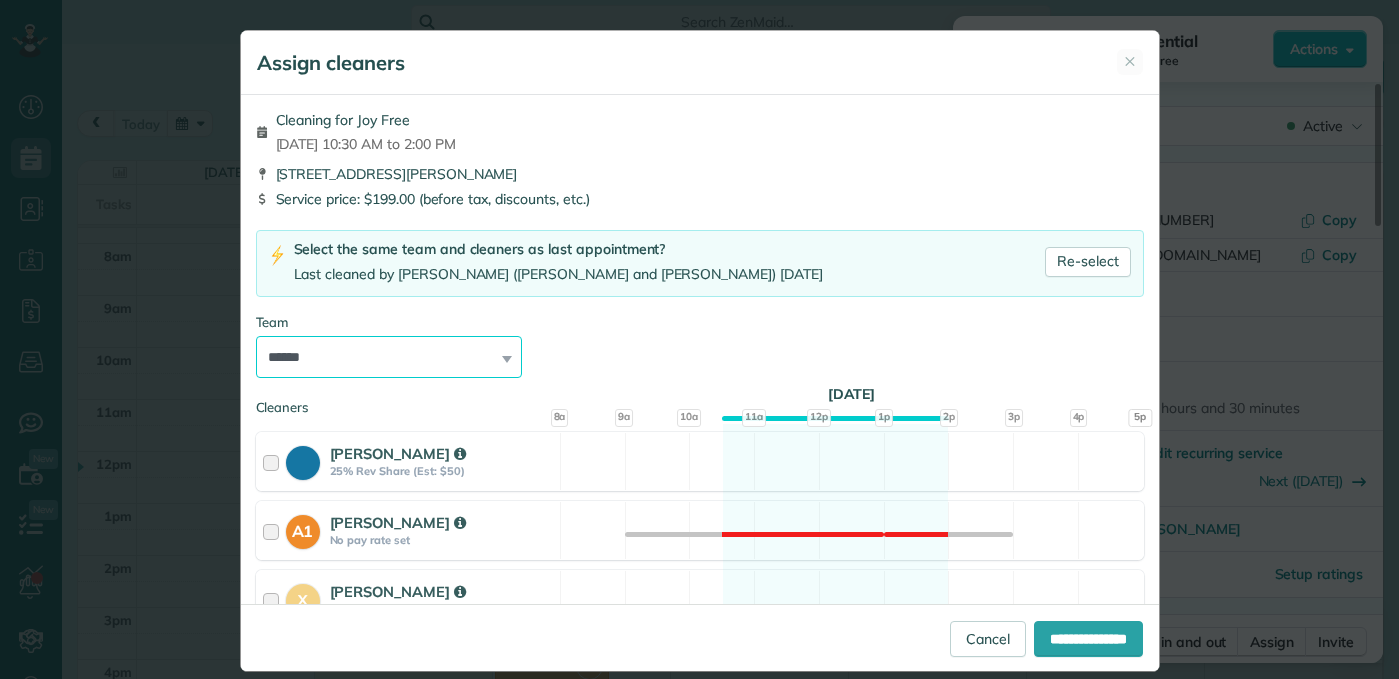 click on "**********" at bounding box center (389, 357) 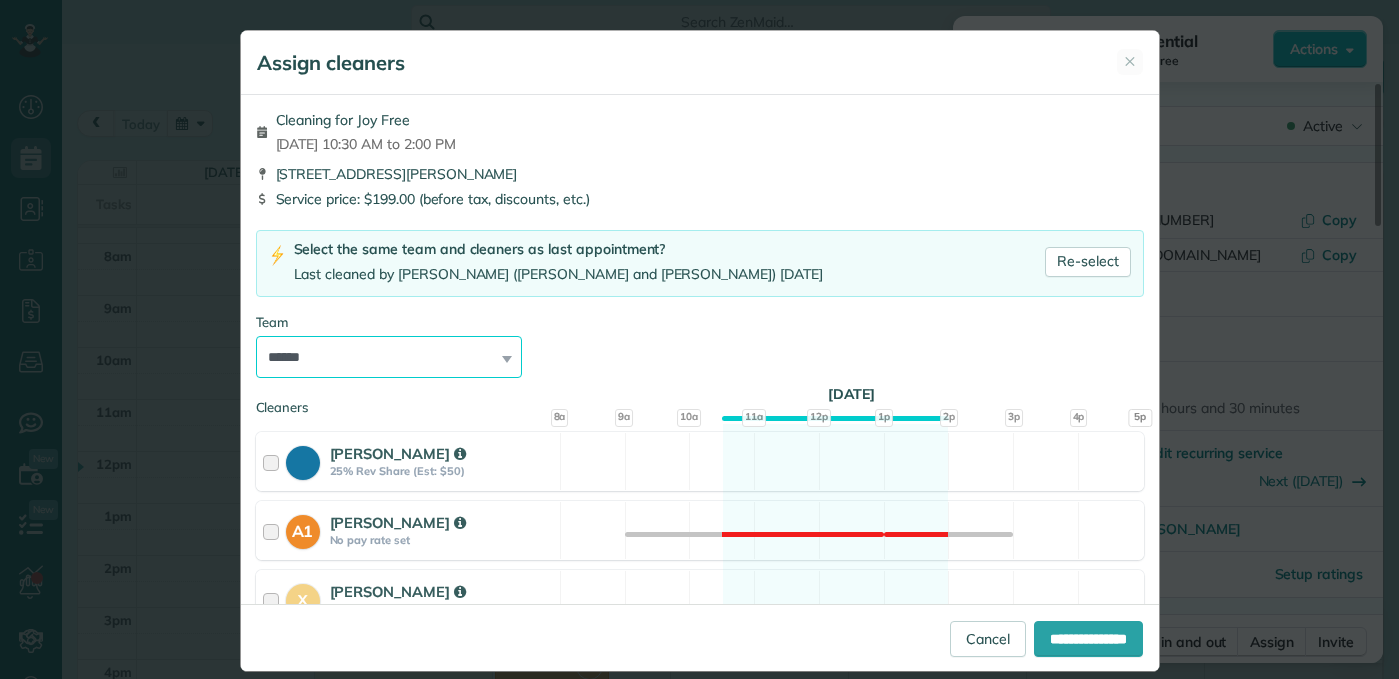 select on "*****" 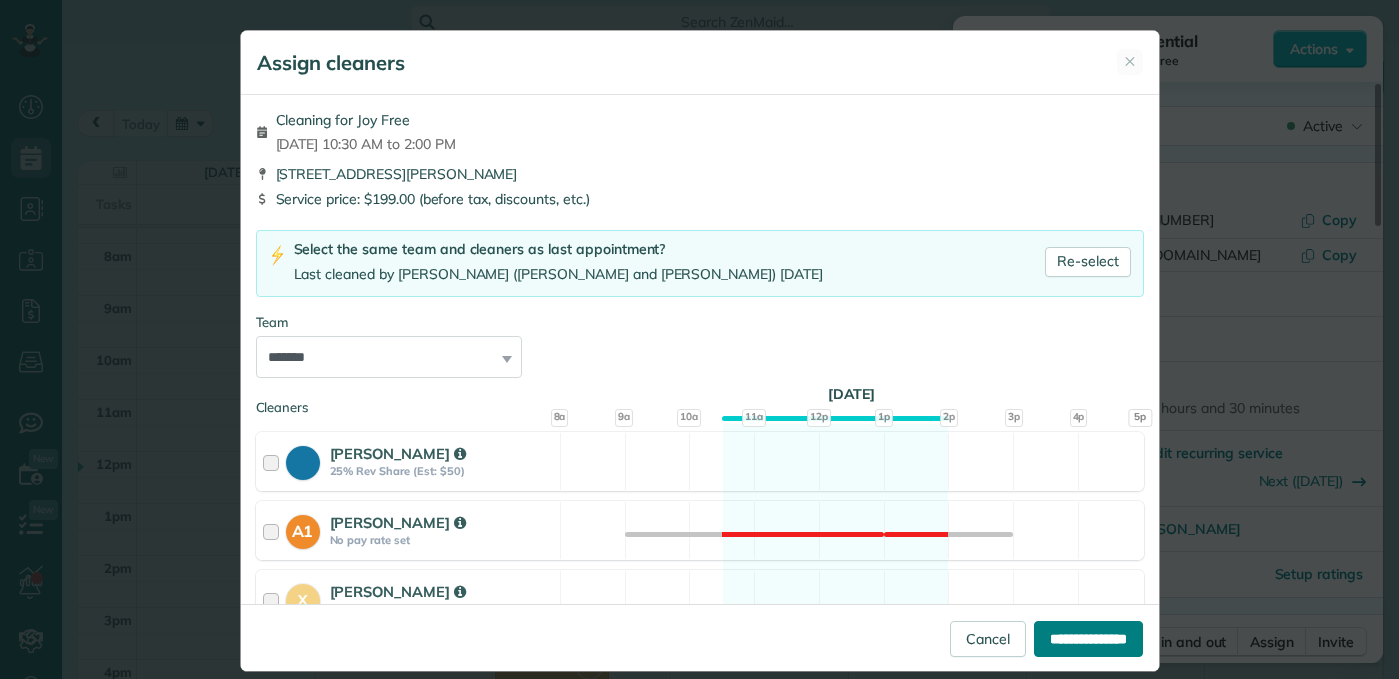 click on "**********" at bounding box center (1088, 639) 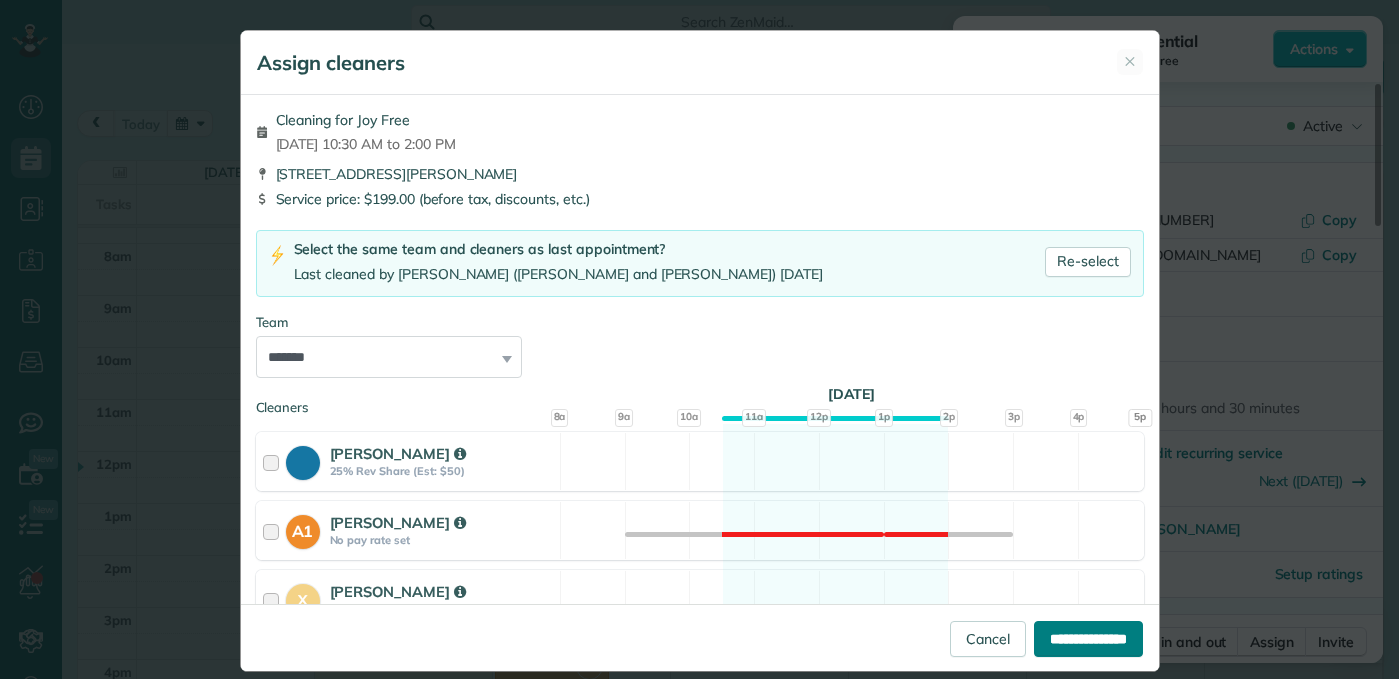 type on "**********" 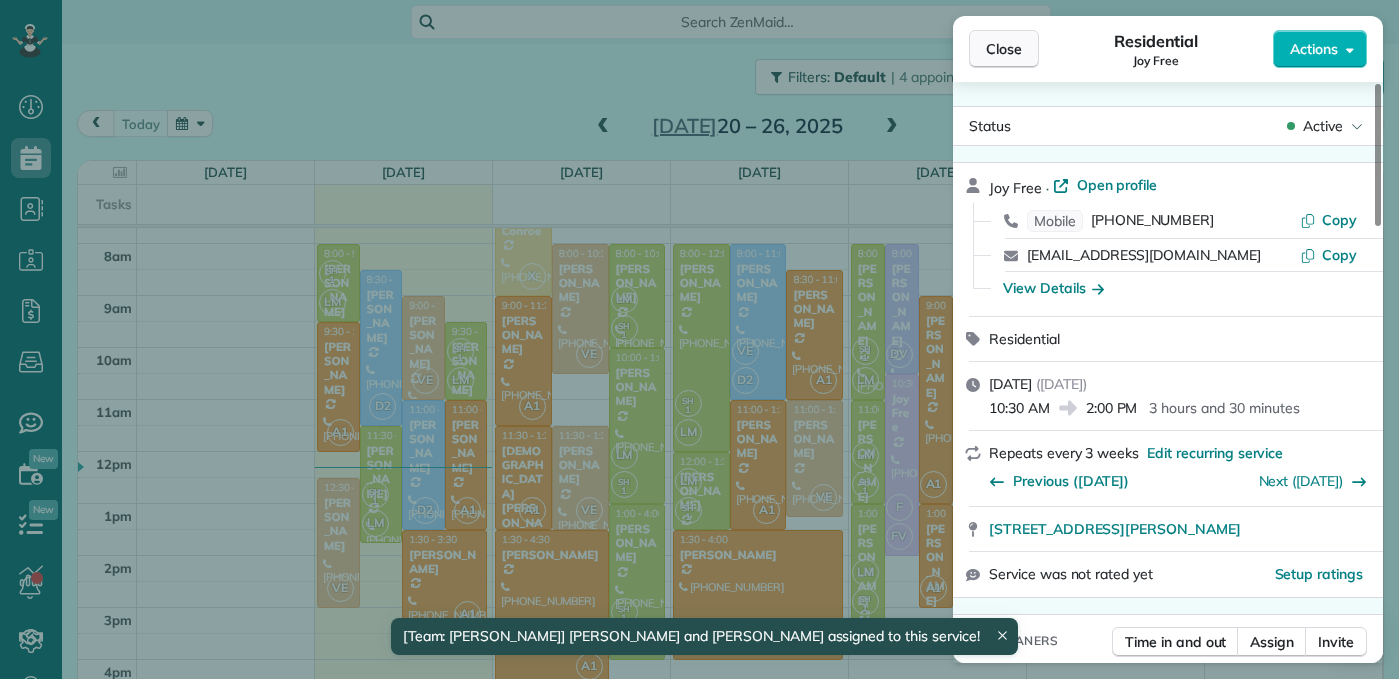 click on "Close" at bounding box center (1004, 49) 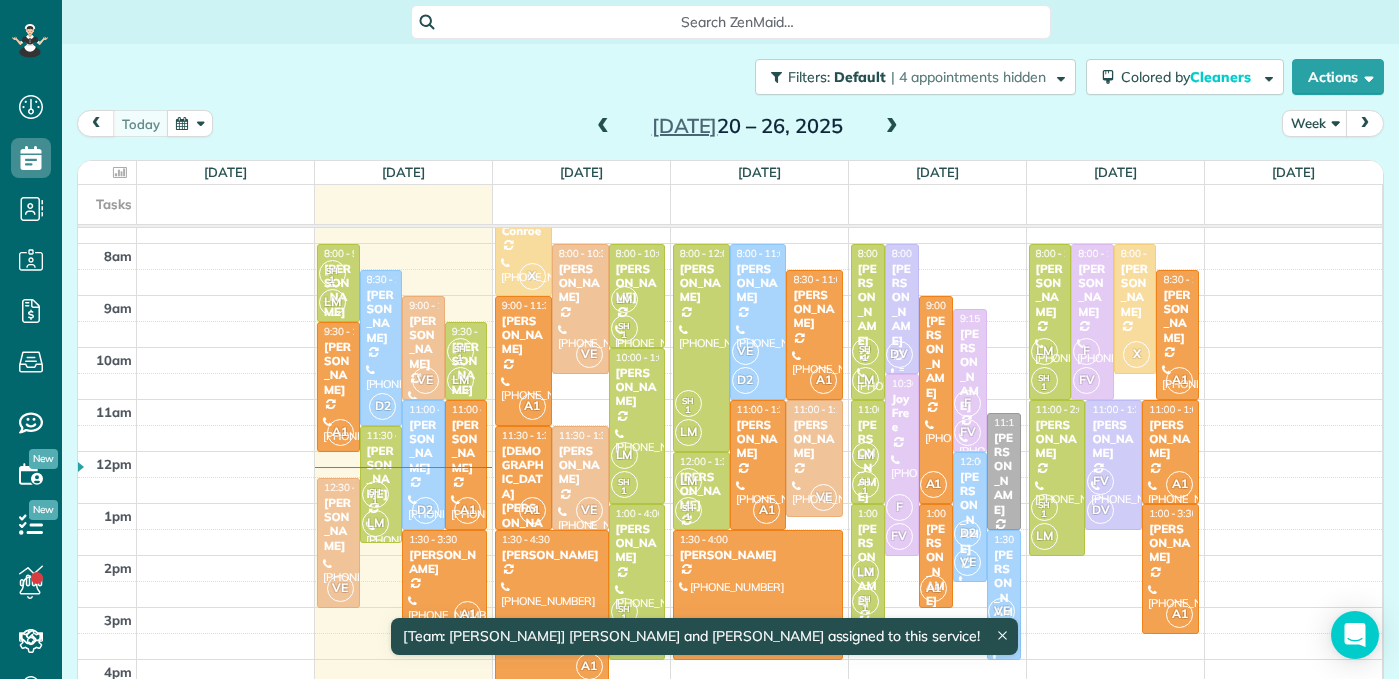 click on "[PERSON_NAME]" at bounding box center [902, 305] 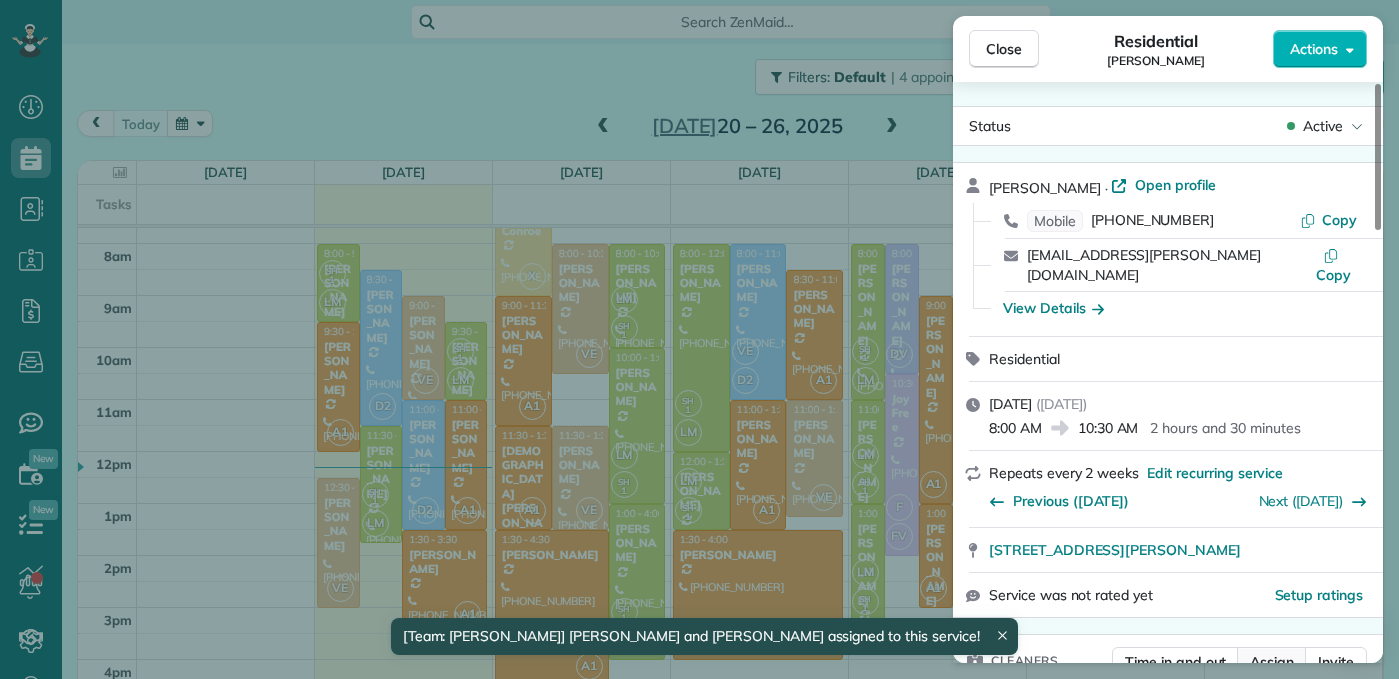 click on "Assign" at bounding box center [1272, 662] 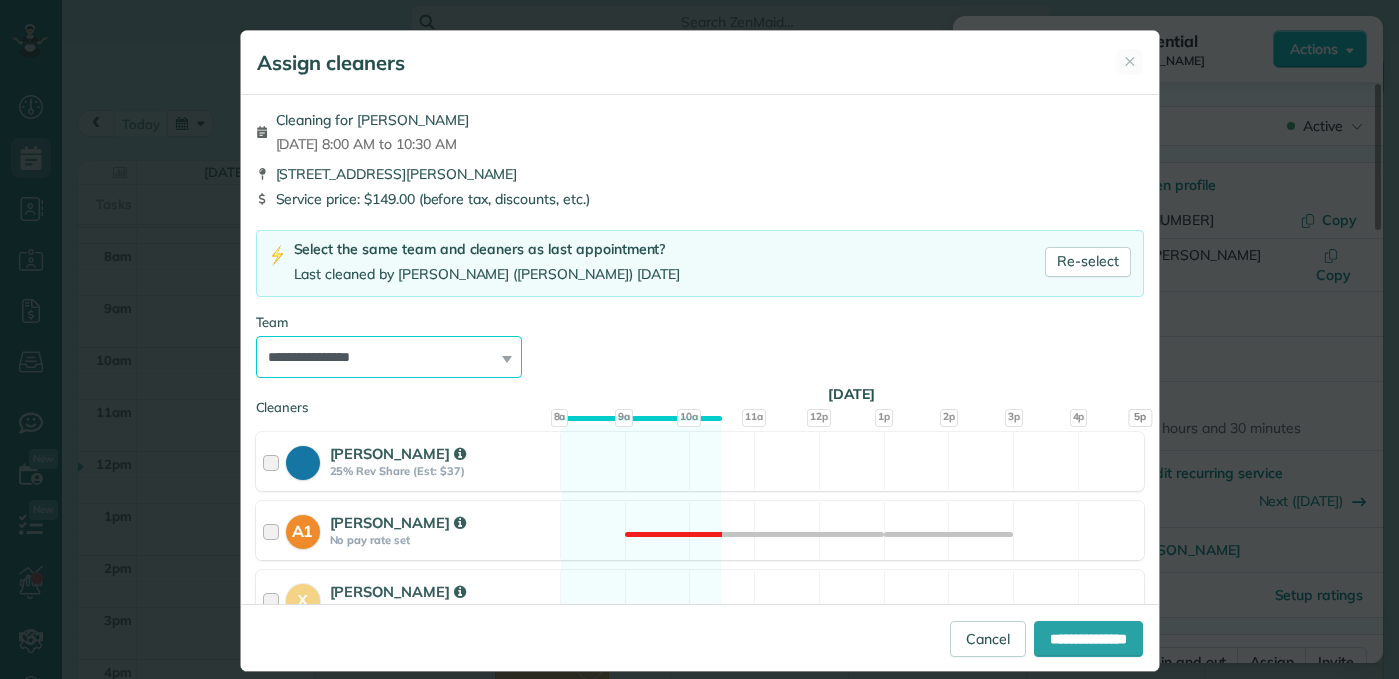 click on "**********" at bounding box center (389, 357) 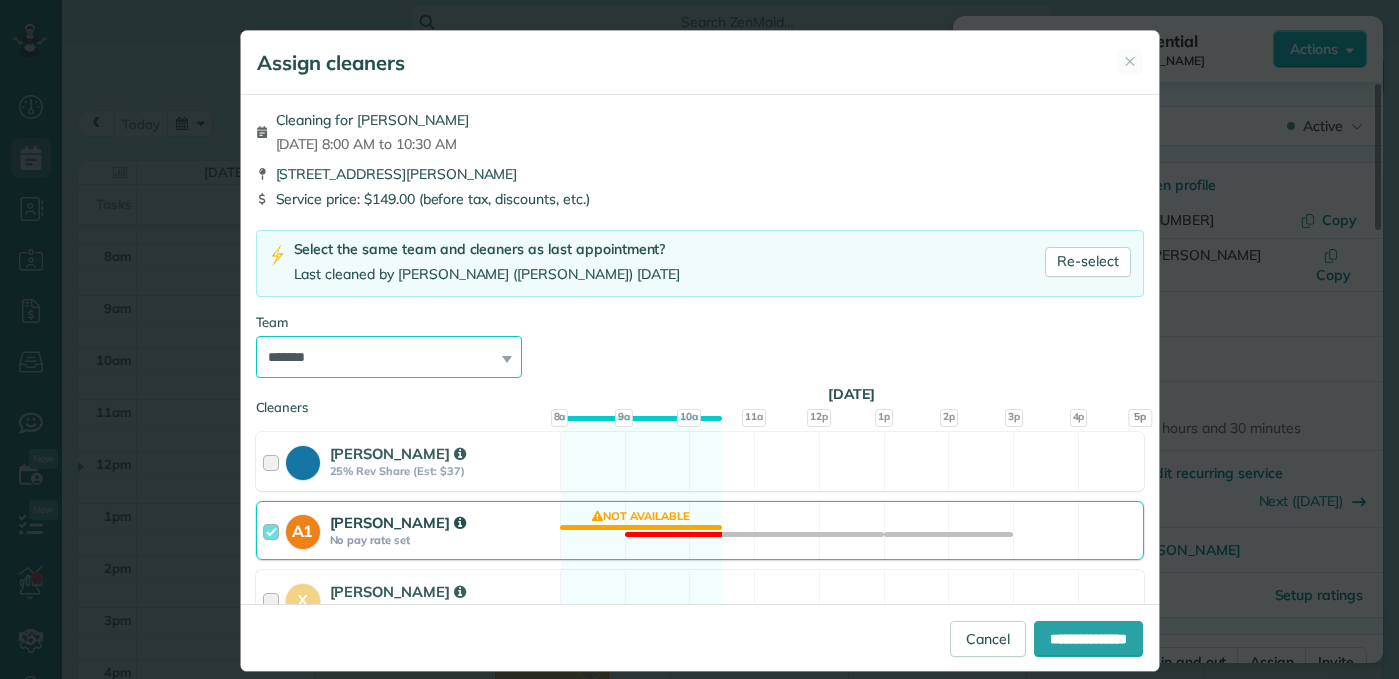 click on "**********" at bounding box center [389, 357] 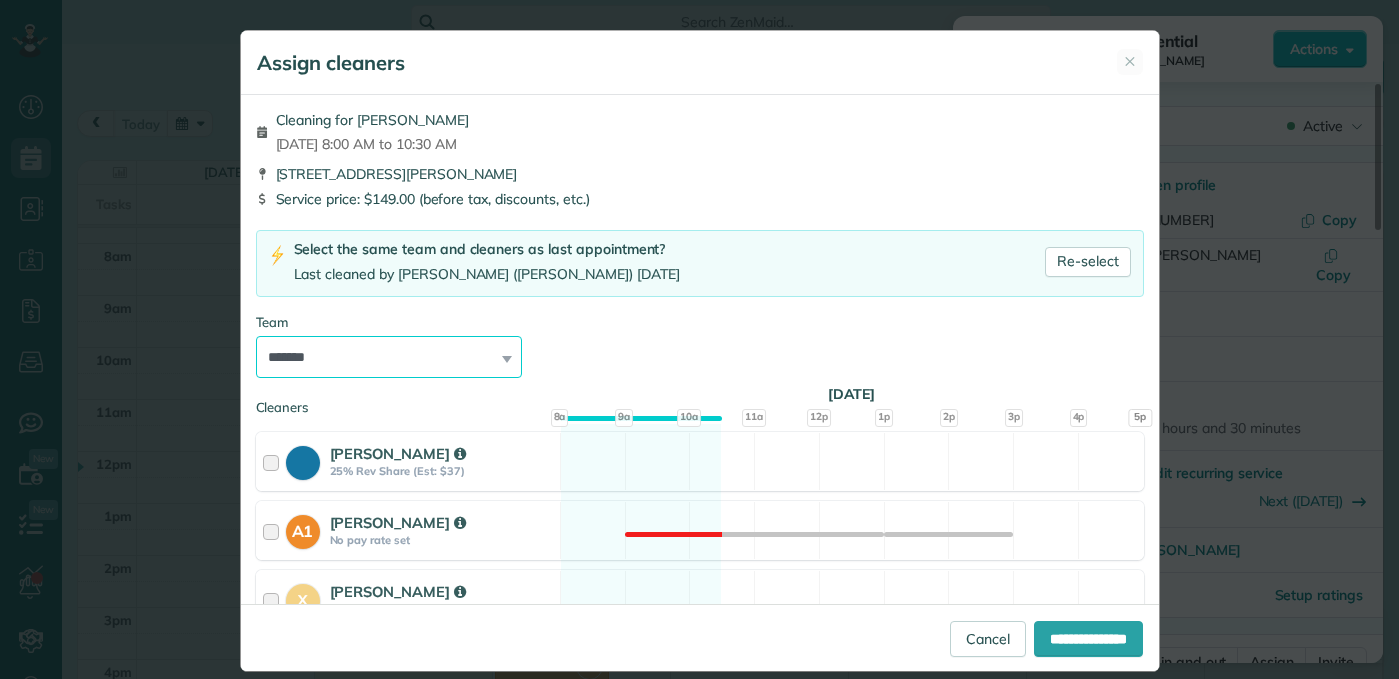scroll, scrollTop: 580, scrollLeft: 0, axis: vertical 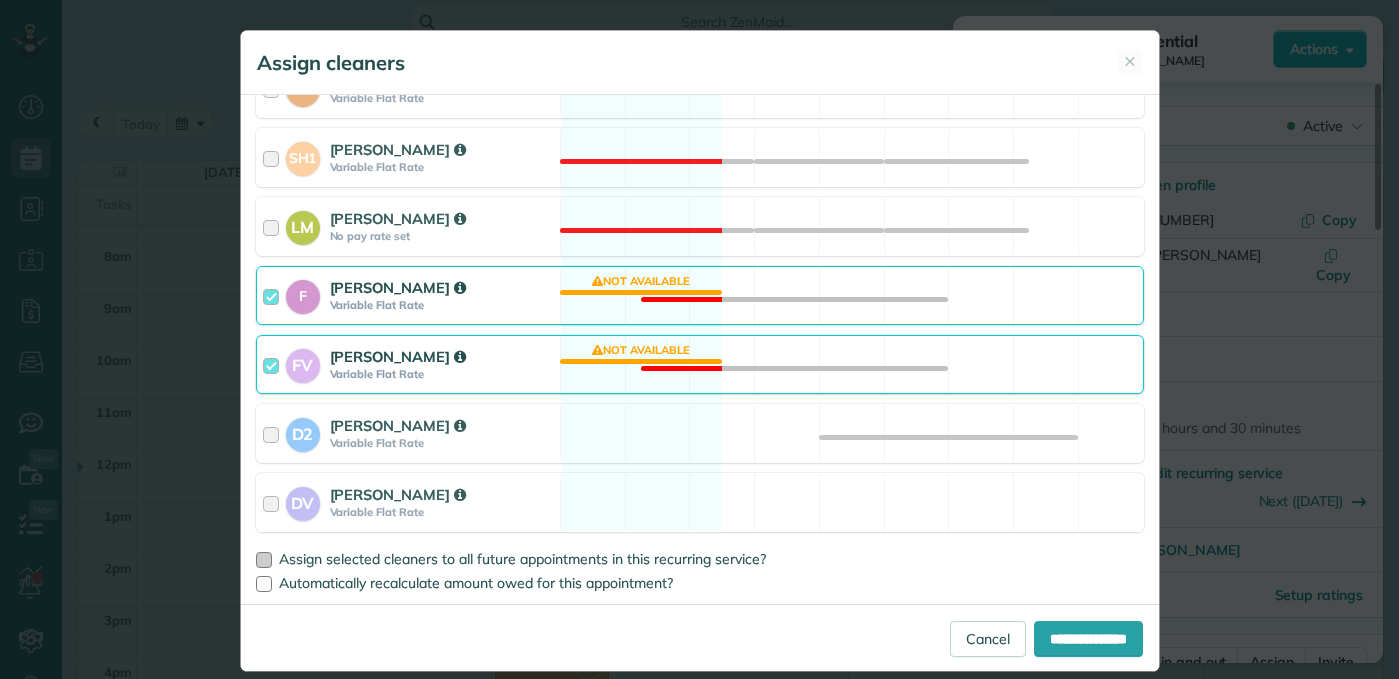 click at bounding box center (264, 560) 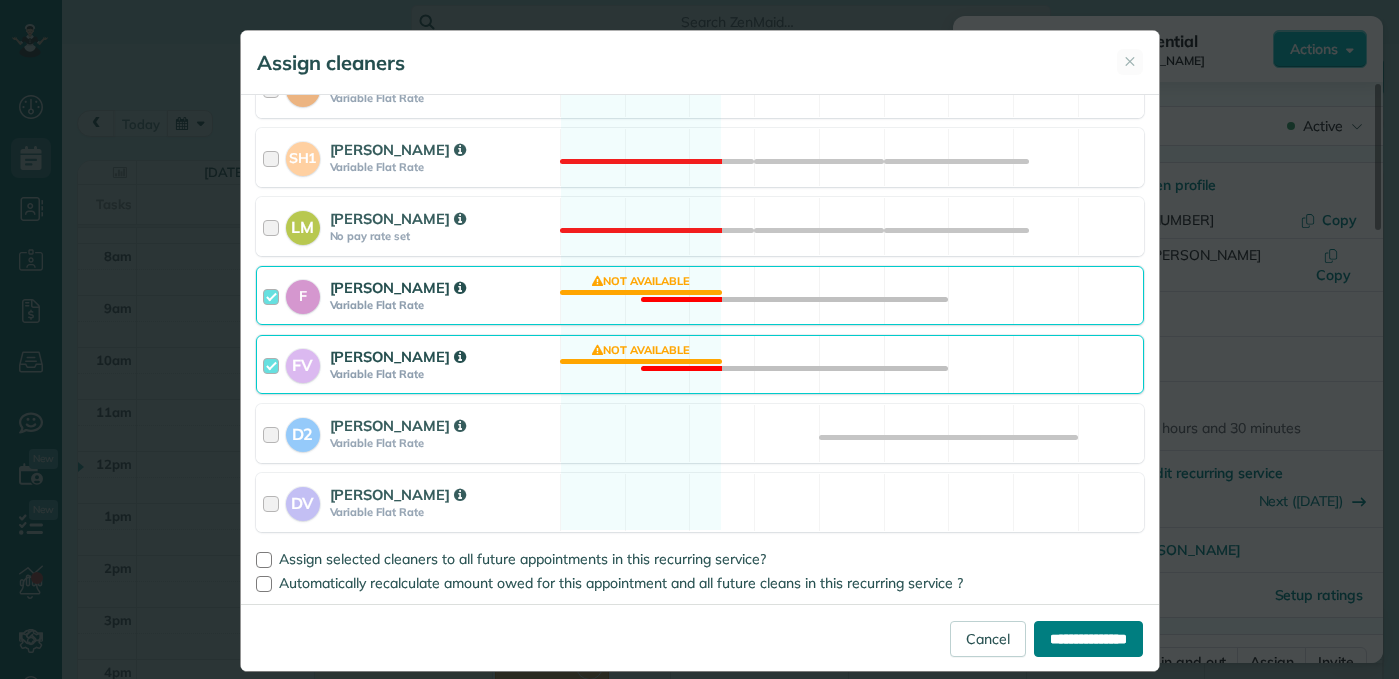 click on "**********" at bounding box center (1088, 639) 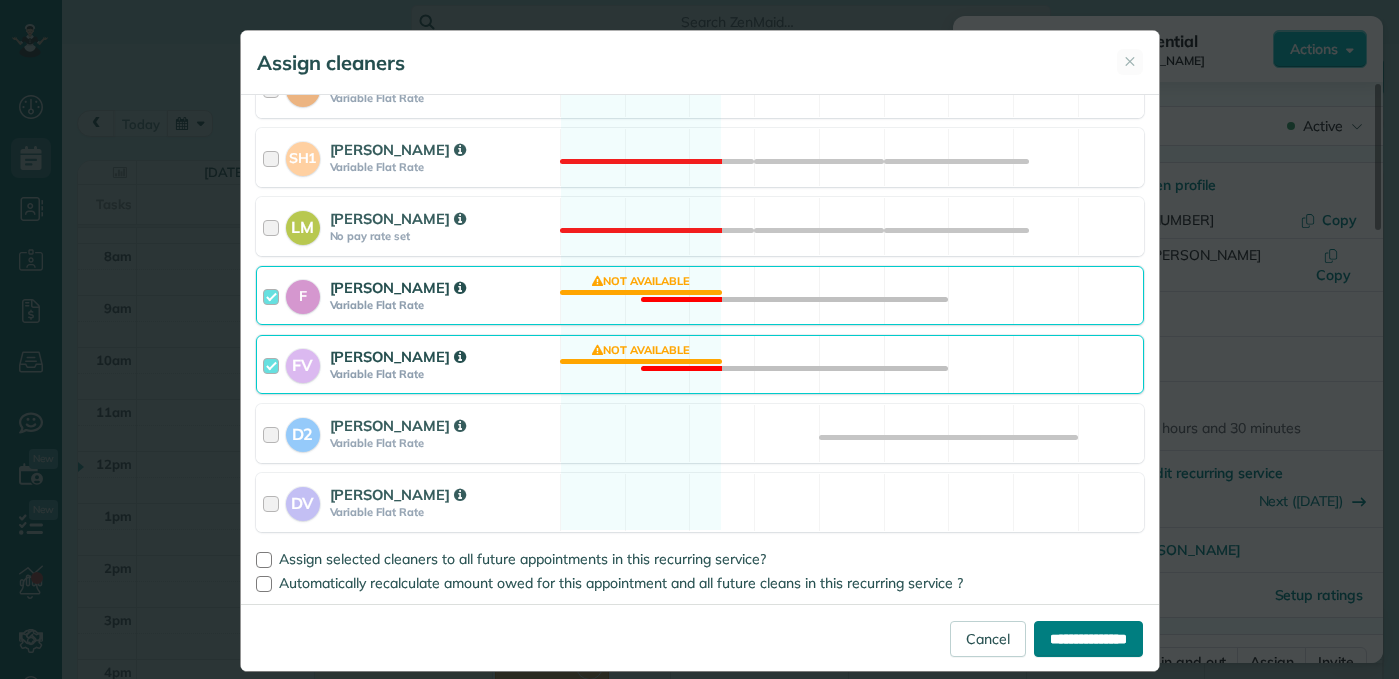 type on "**********" 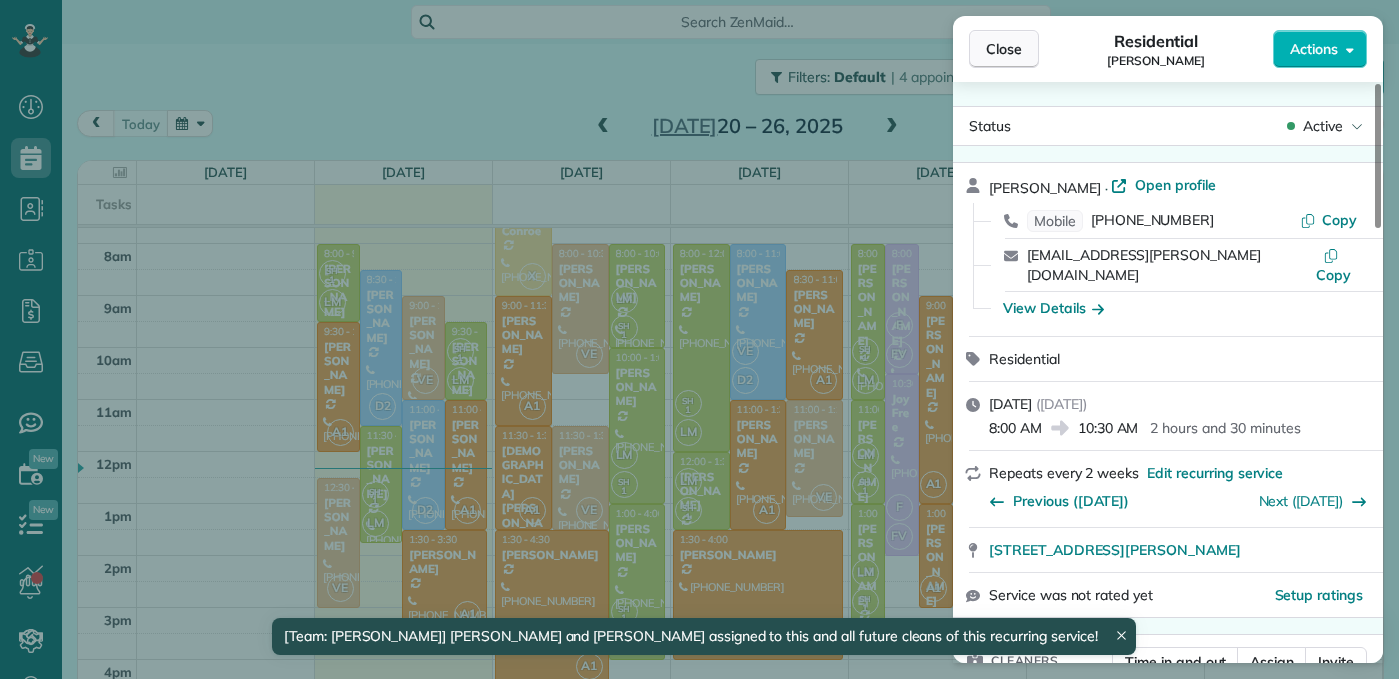 click on "Close" at bounding box center (1004, 49) 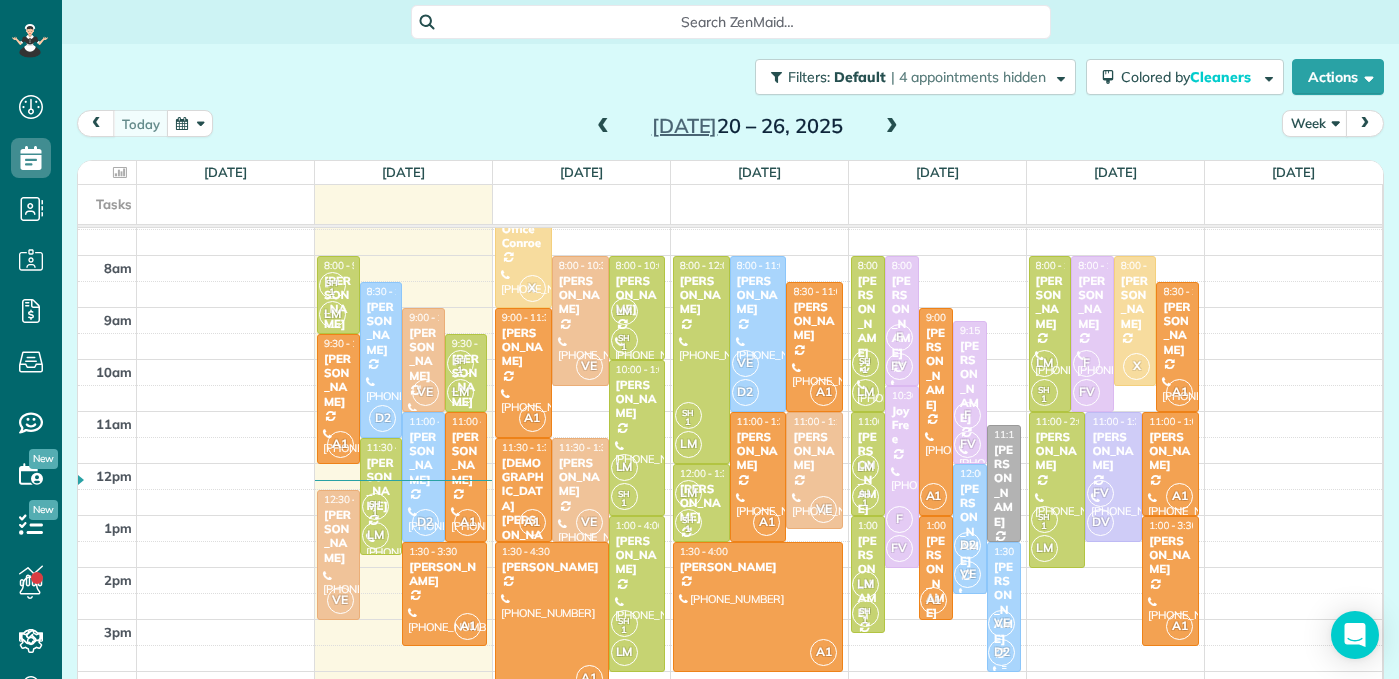 scroll, scrollTop: 225, scrollLeft: 0, axis: vertical 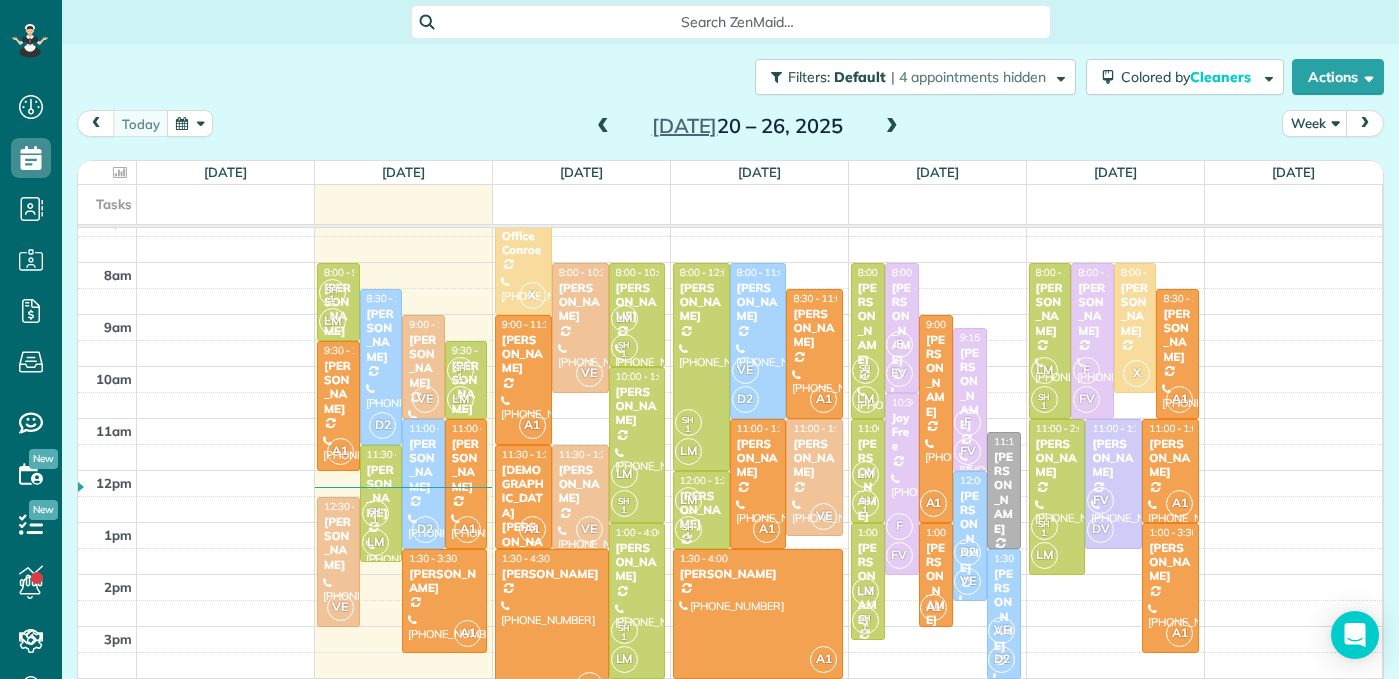 click on "F" at bounding box center [967, 422] 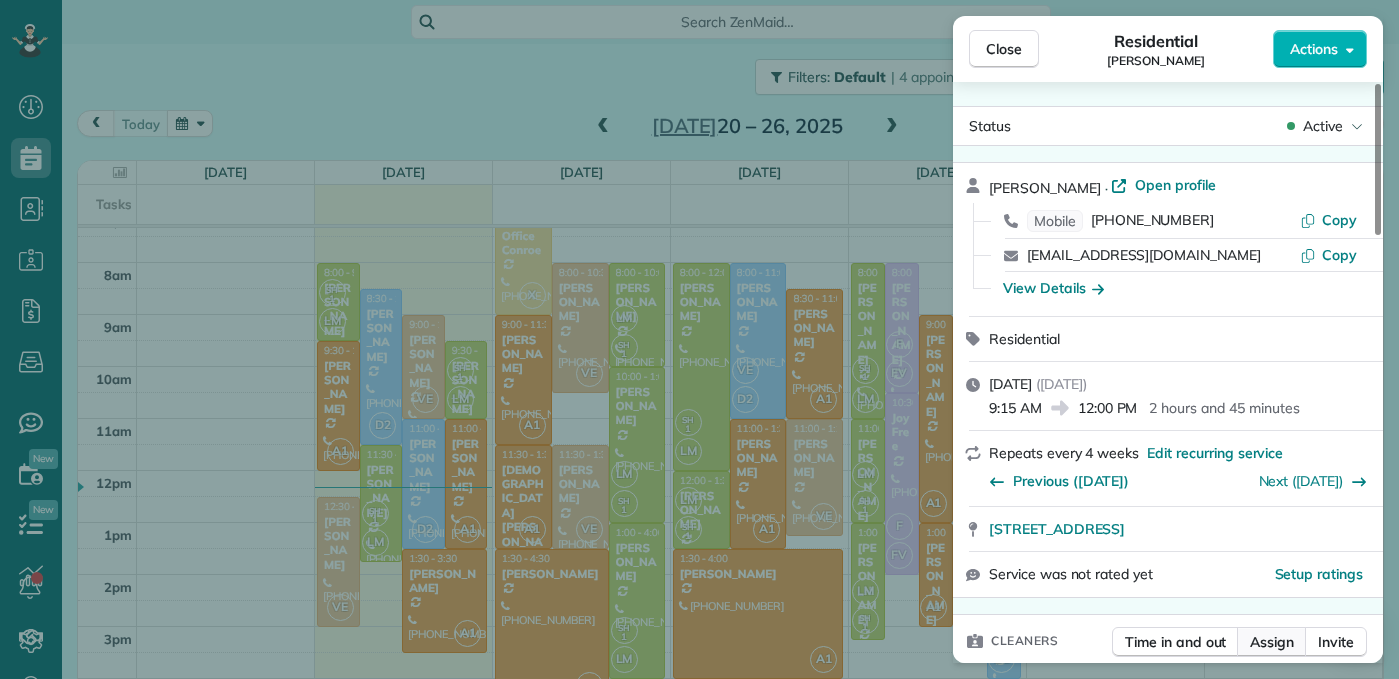 click on "Assign" at bounding box center (1272, 642) 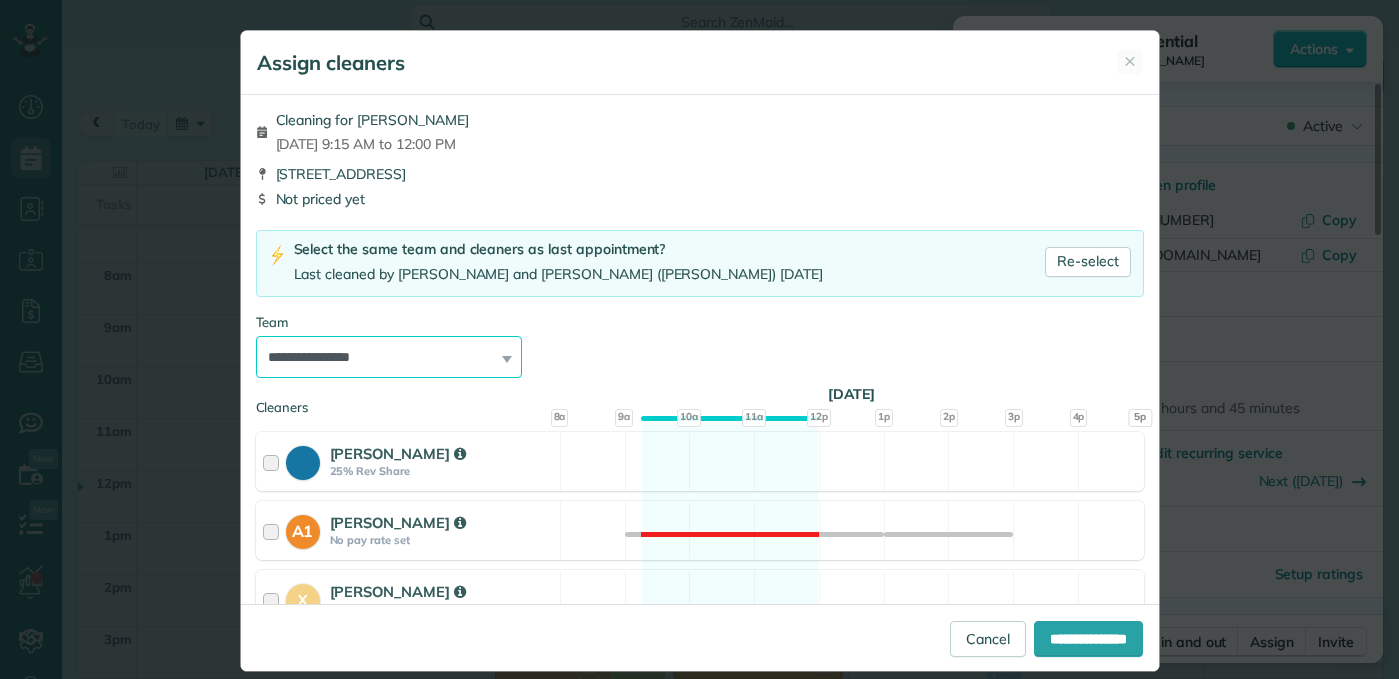click on "**********" at bounding box center (389, 357) 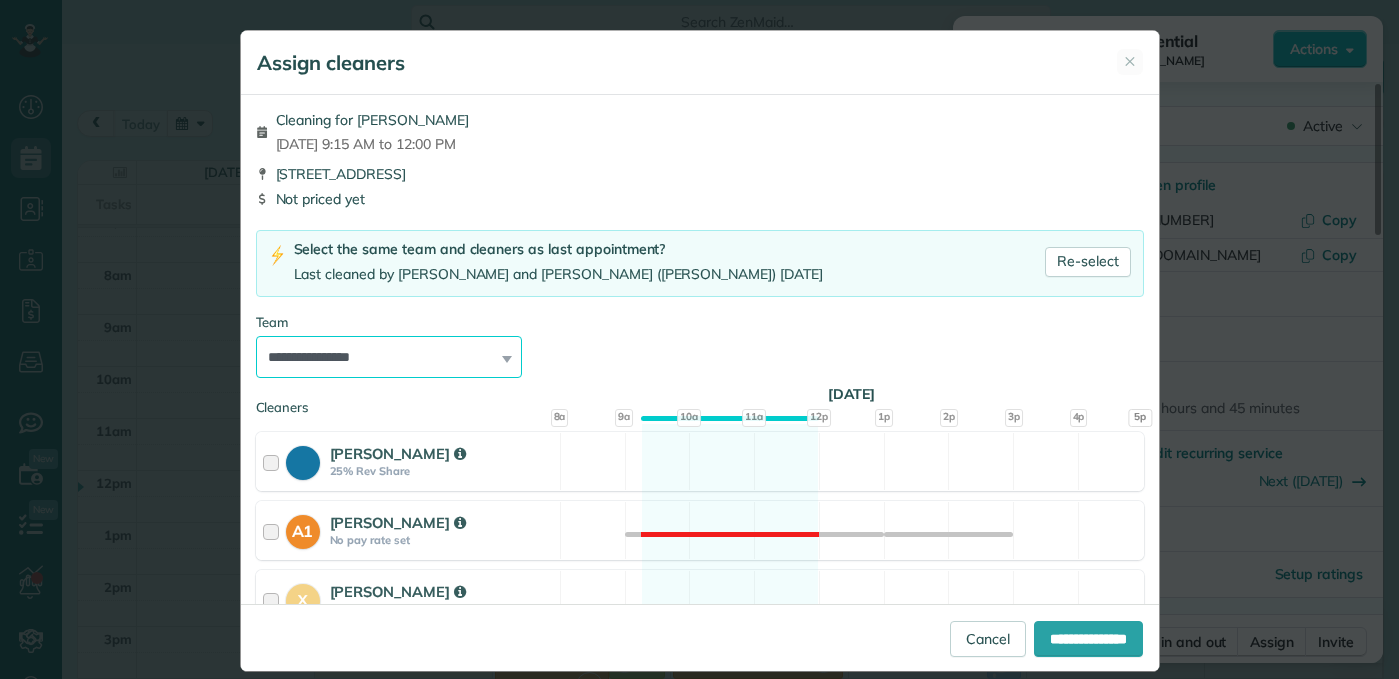 select on "*****" 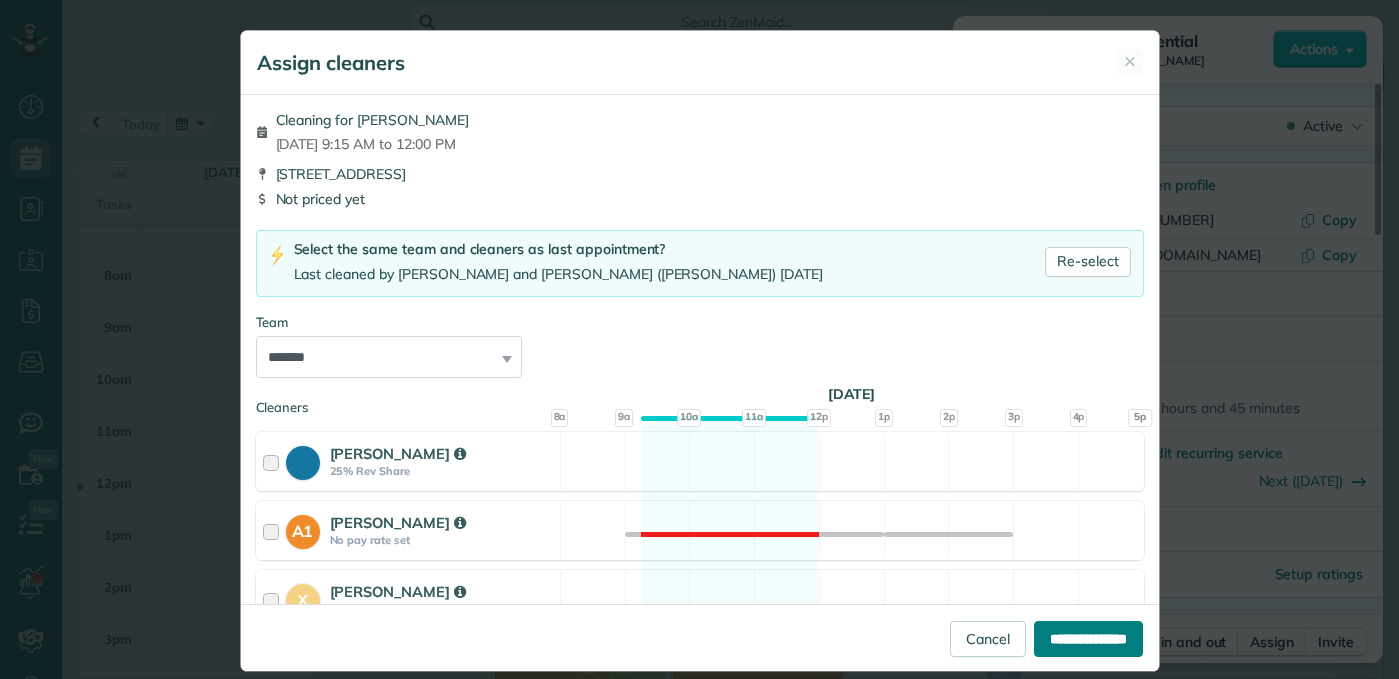 click on "**********" at bounding box center (1088, 639) 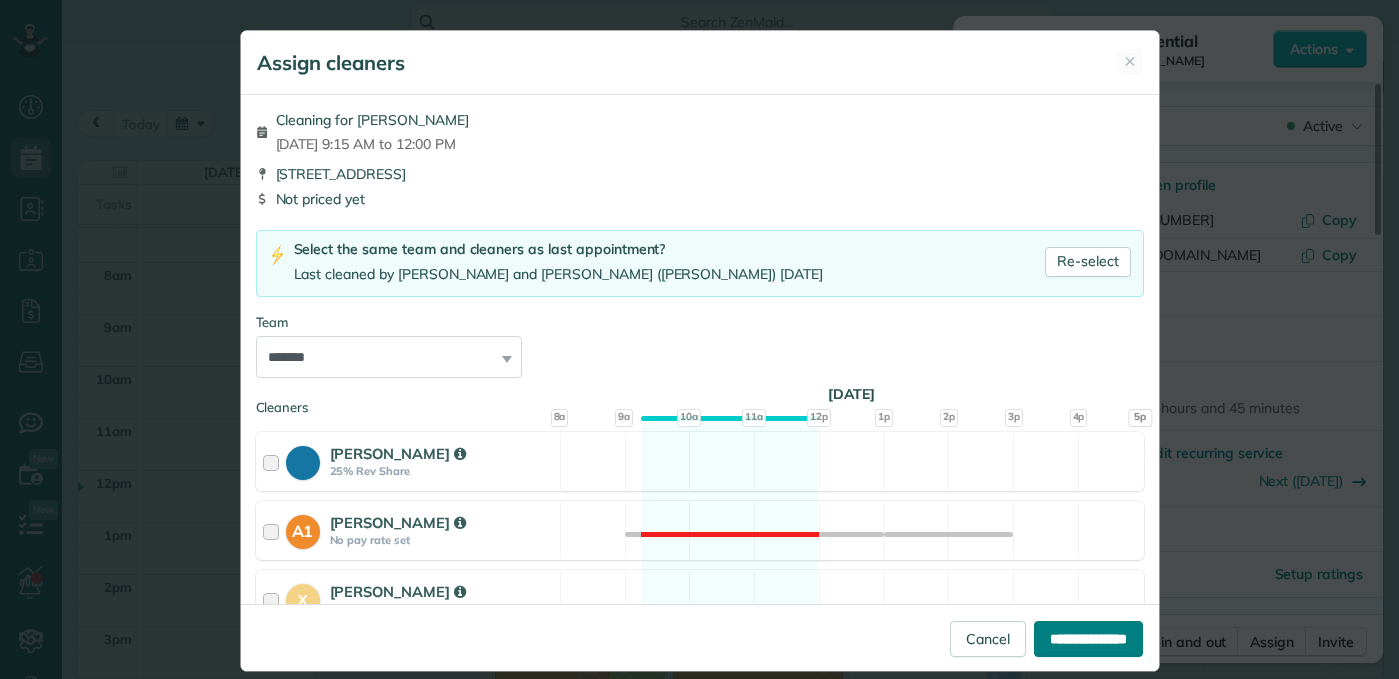 type on "**********" 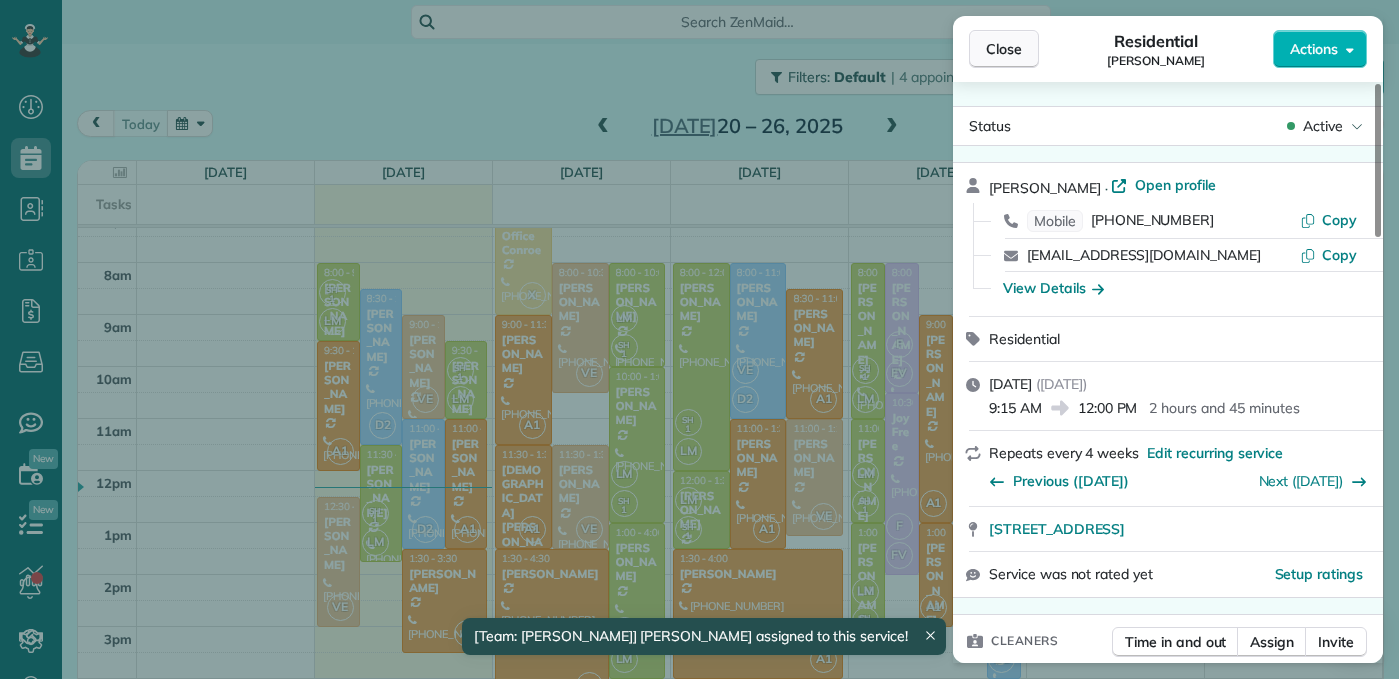 click on "Close" at bounding box center [1004, 49] 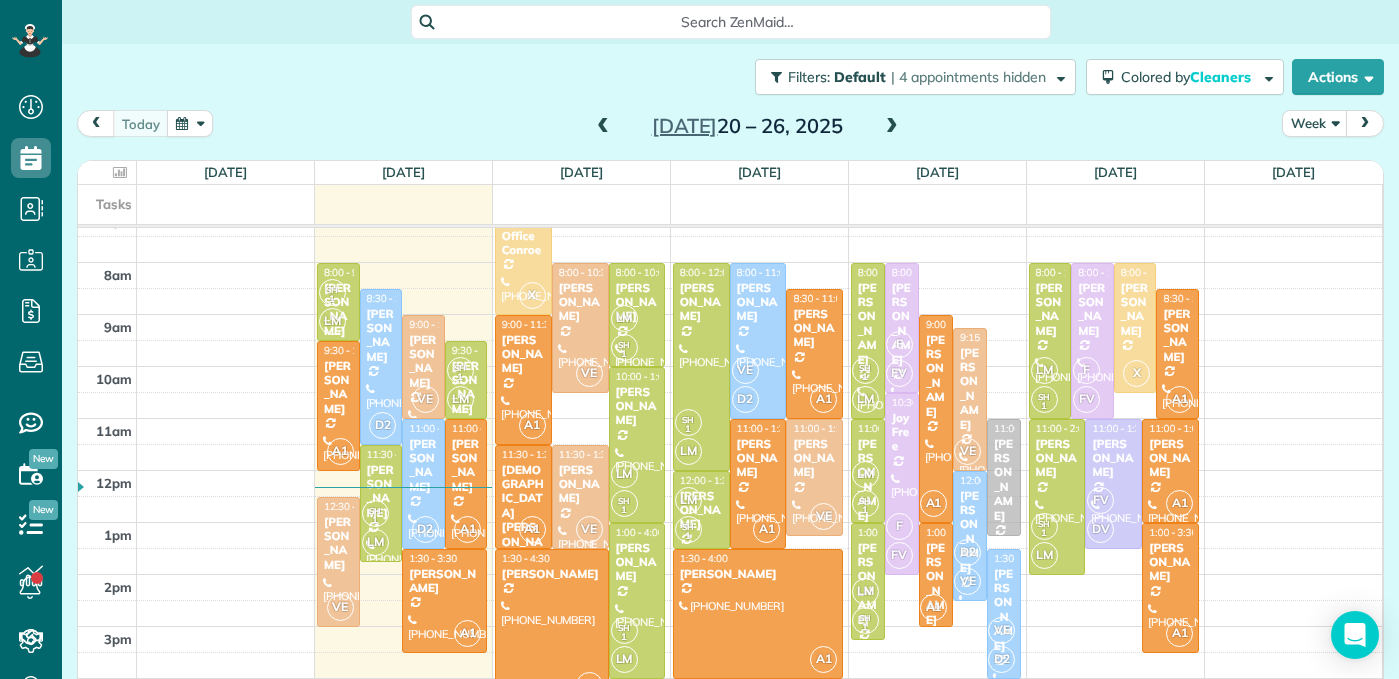 drag, startPoint x: 1006, startPoint y: 497, endPoint x: 993, endPoint y: 484, distance: 18.384777 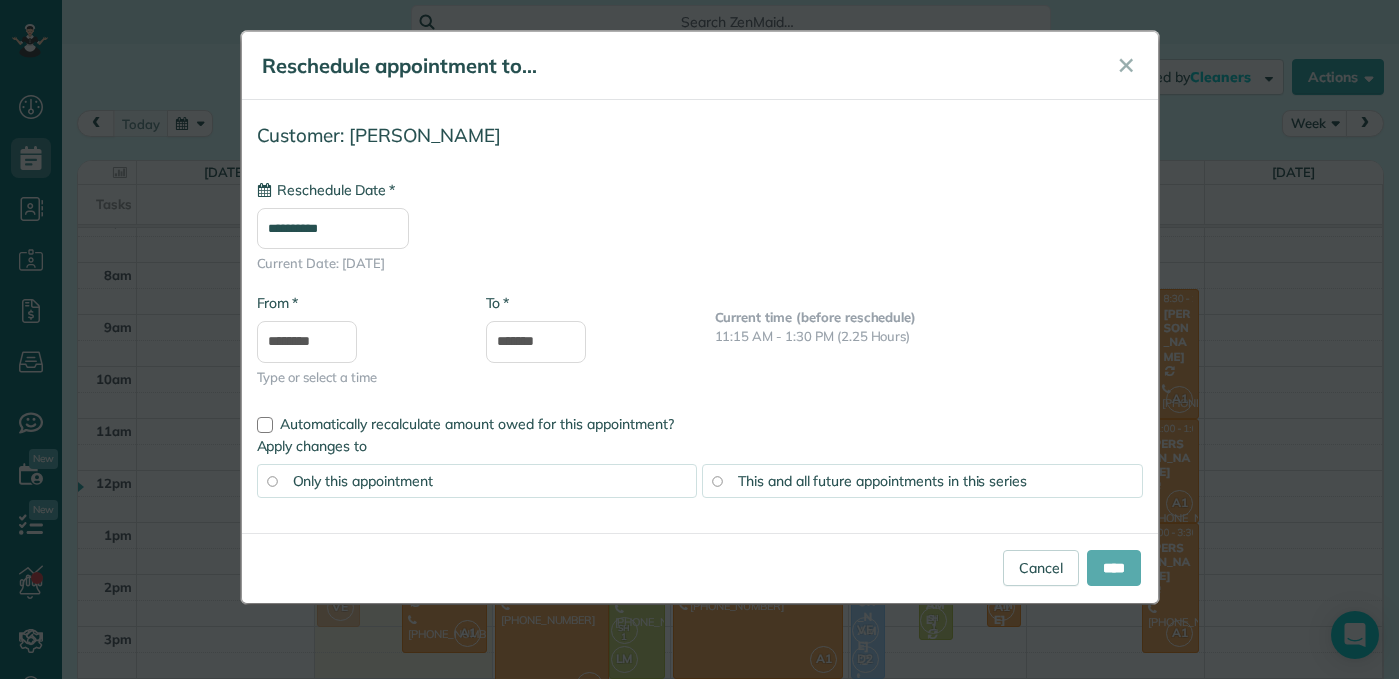 type on "**********" 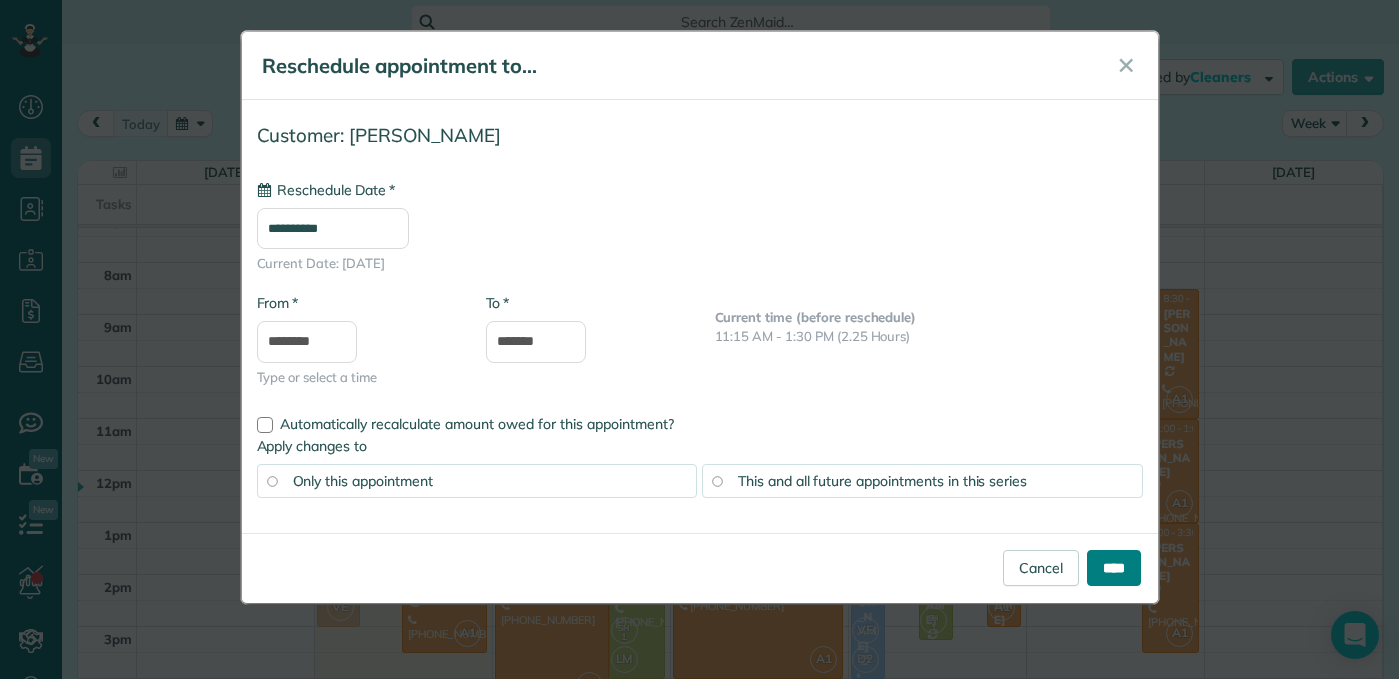 click on "****" at bounding box center (1114, 568) 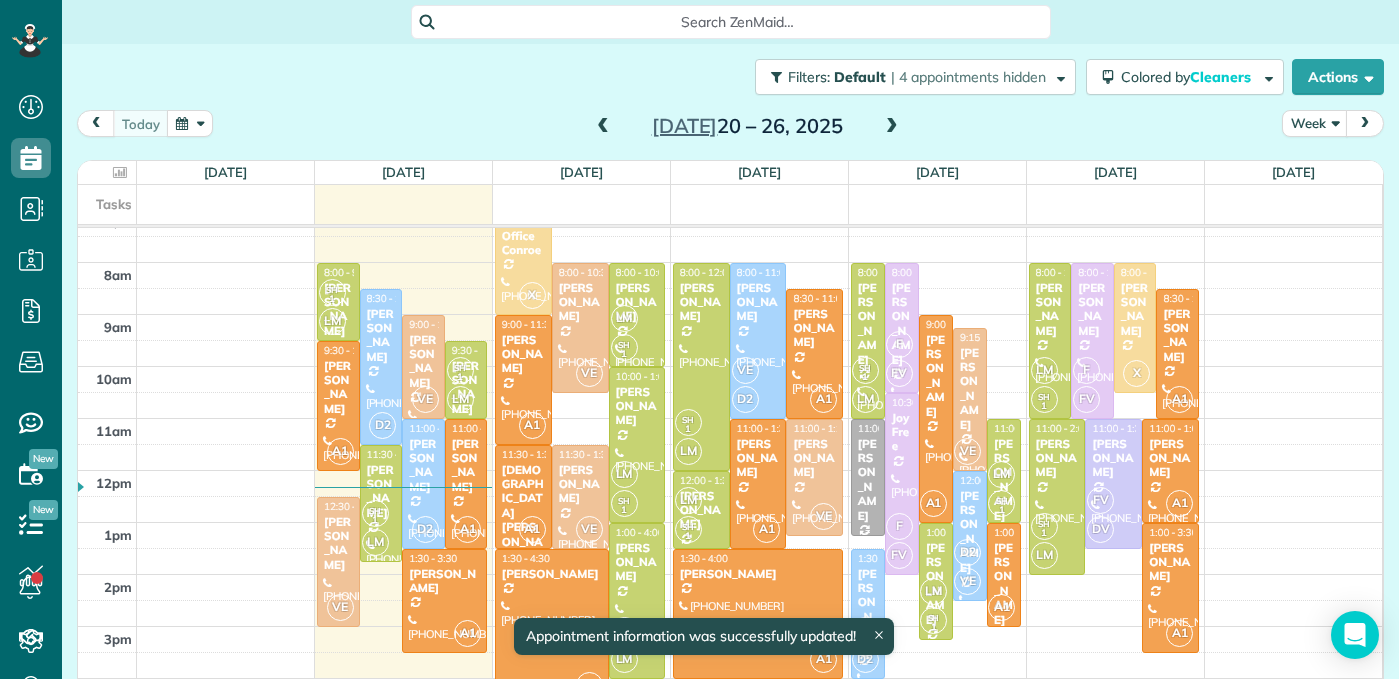 click on "[PERSON_NAME]" at bounding box center [868, 480] 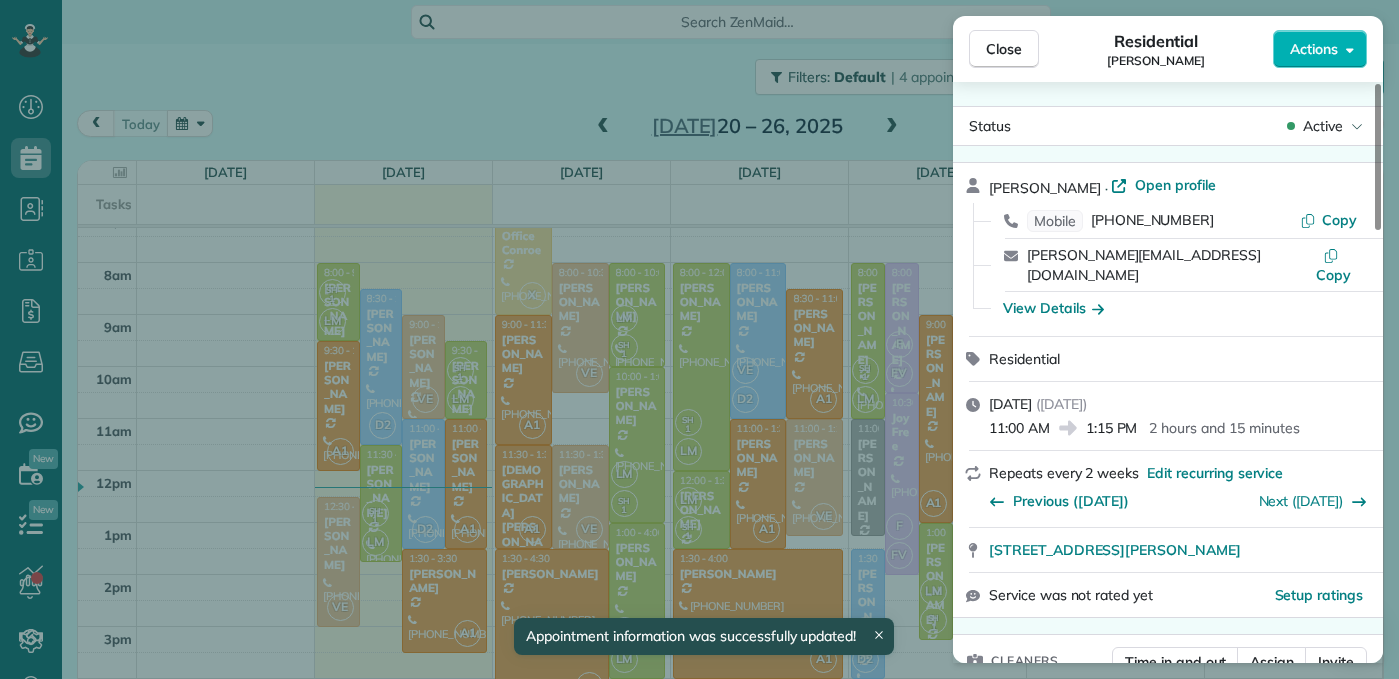 click on "Time in and out Assign Invite" at bounding box center [1239, 667] 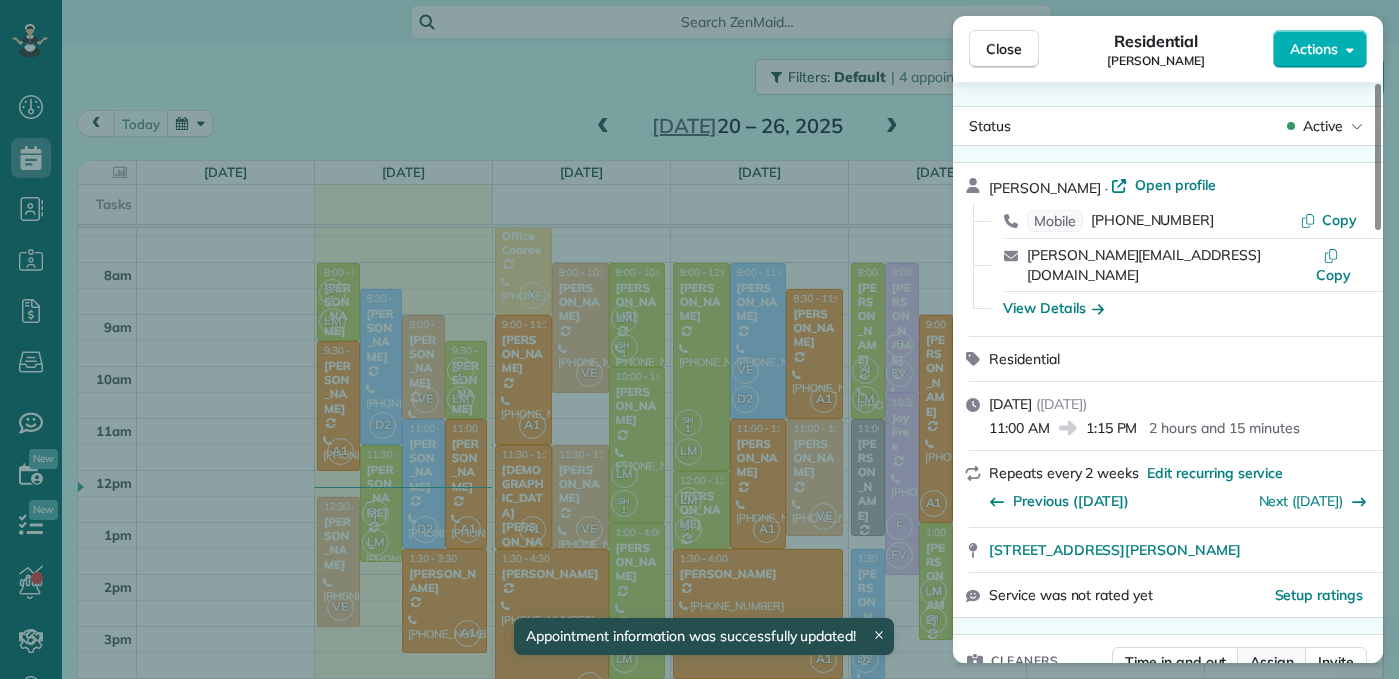 click on "Assign" at bounding box center [1272, 662] 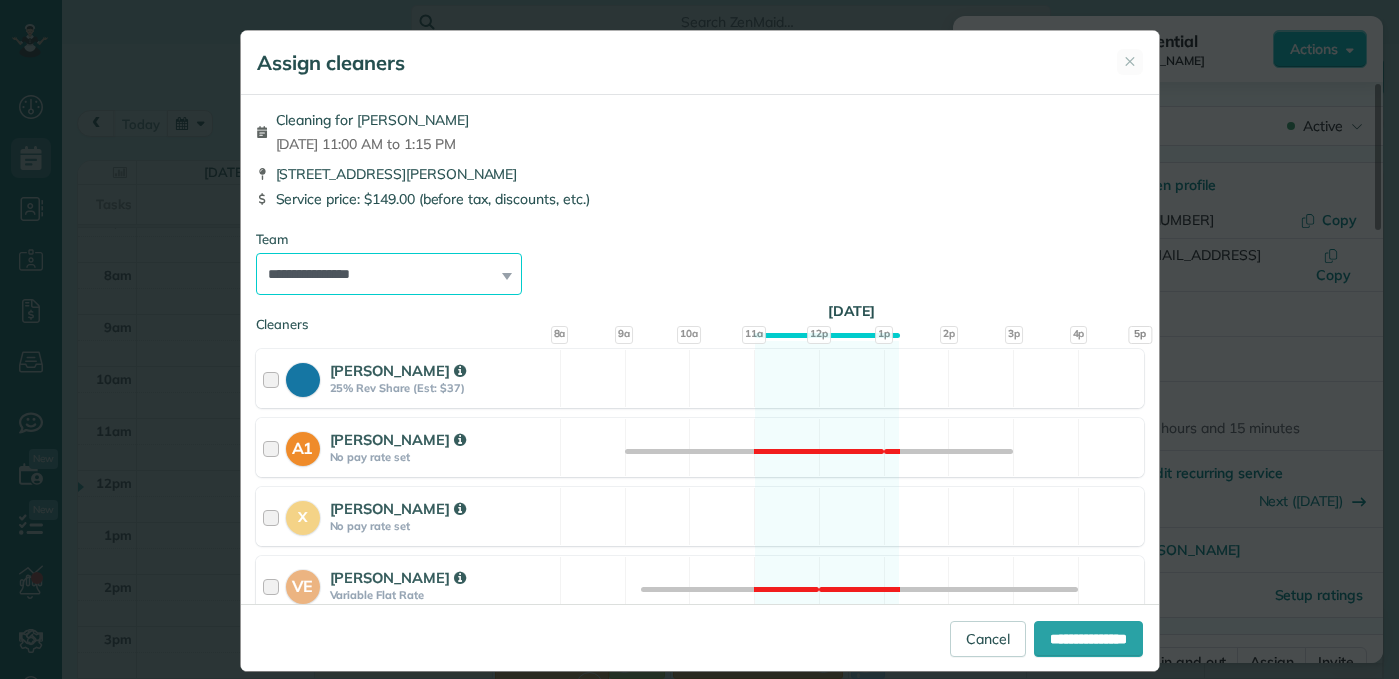 click on "**********" at bounding box center (389, 274) 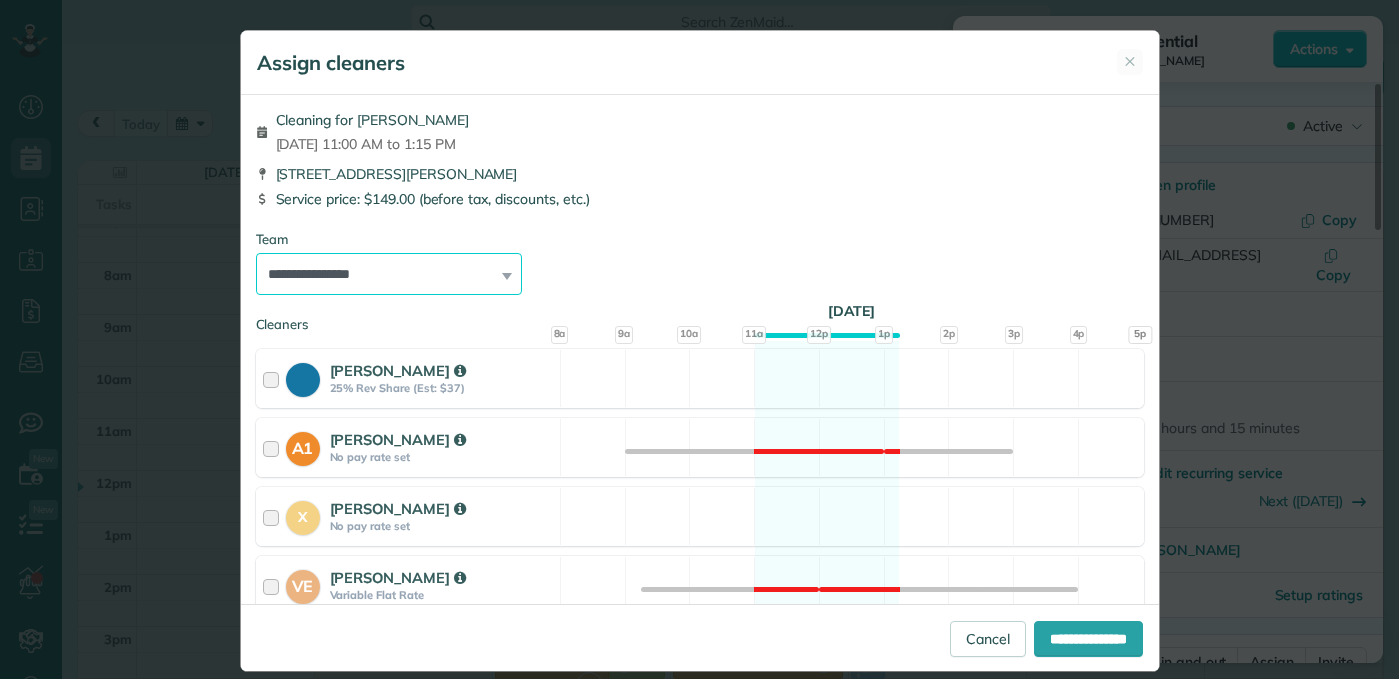 select on "*****" 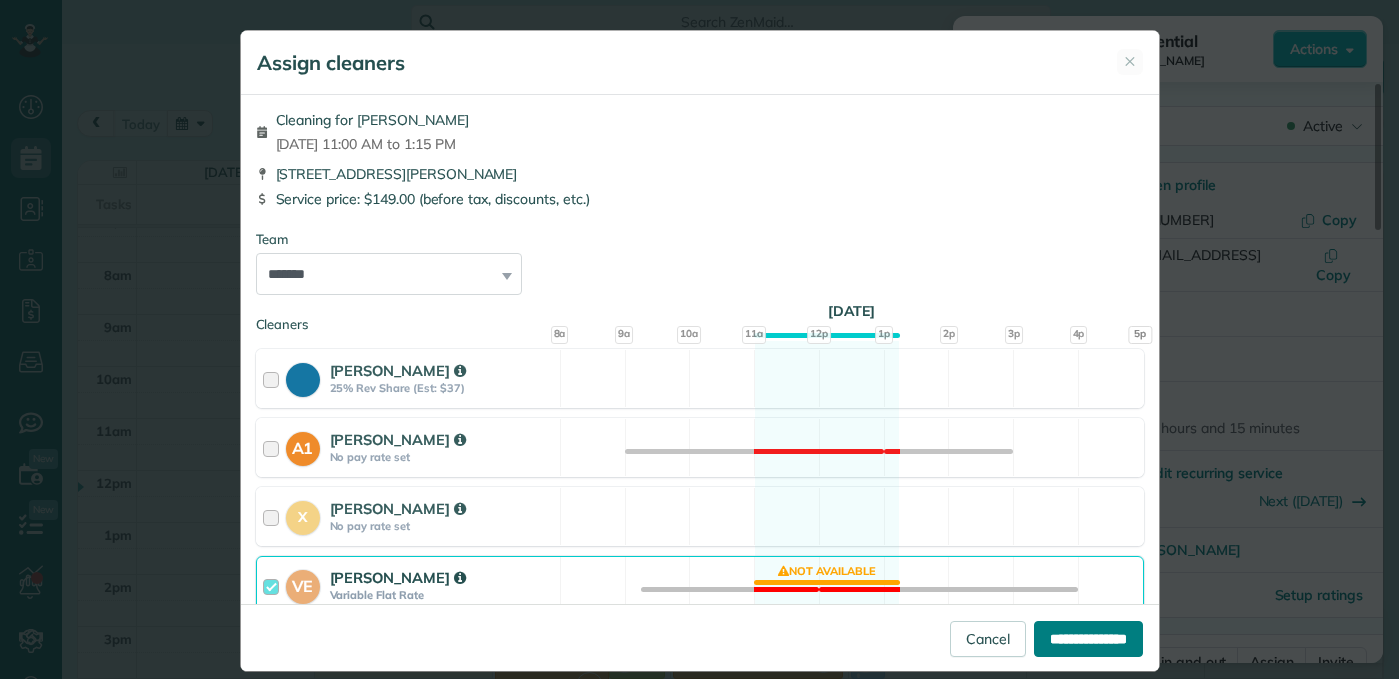 click on "**********" at bounding box center (1088, 639) 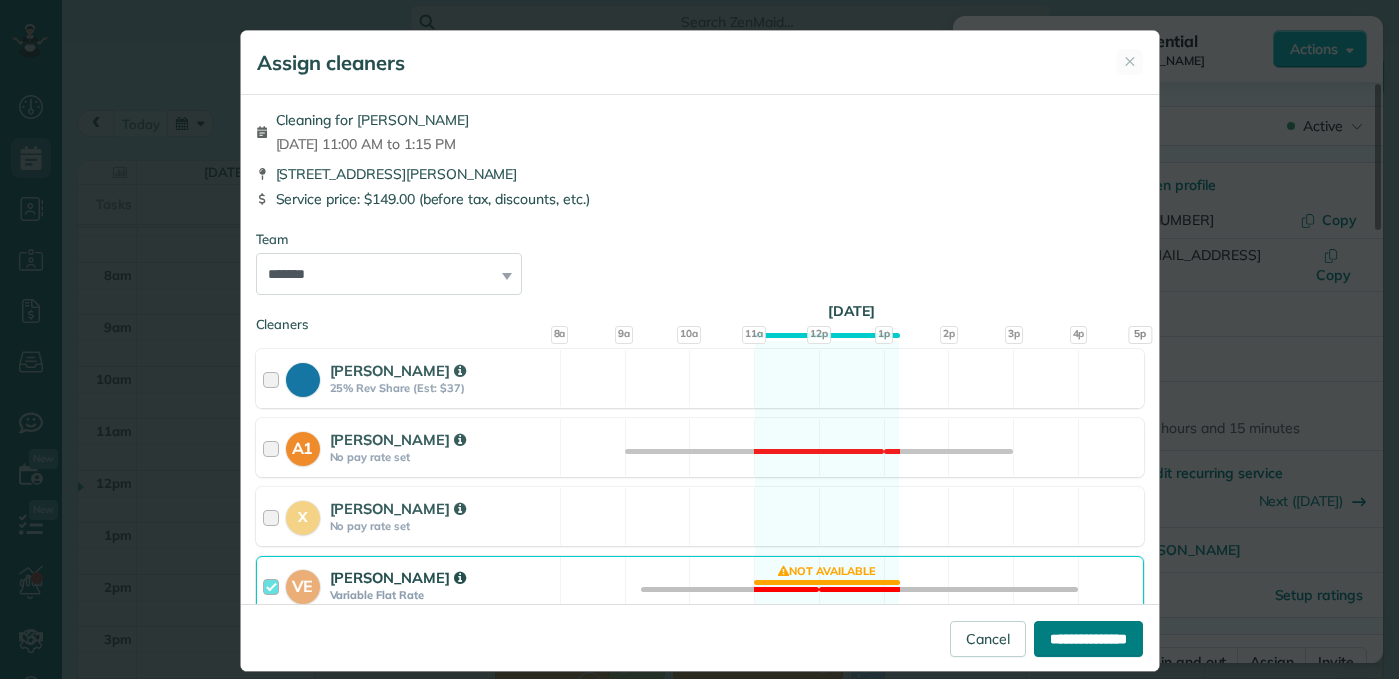 type on "**********" 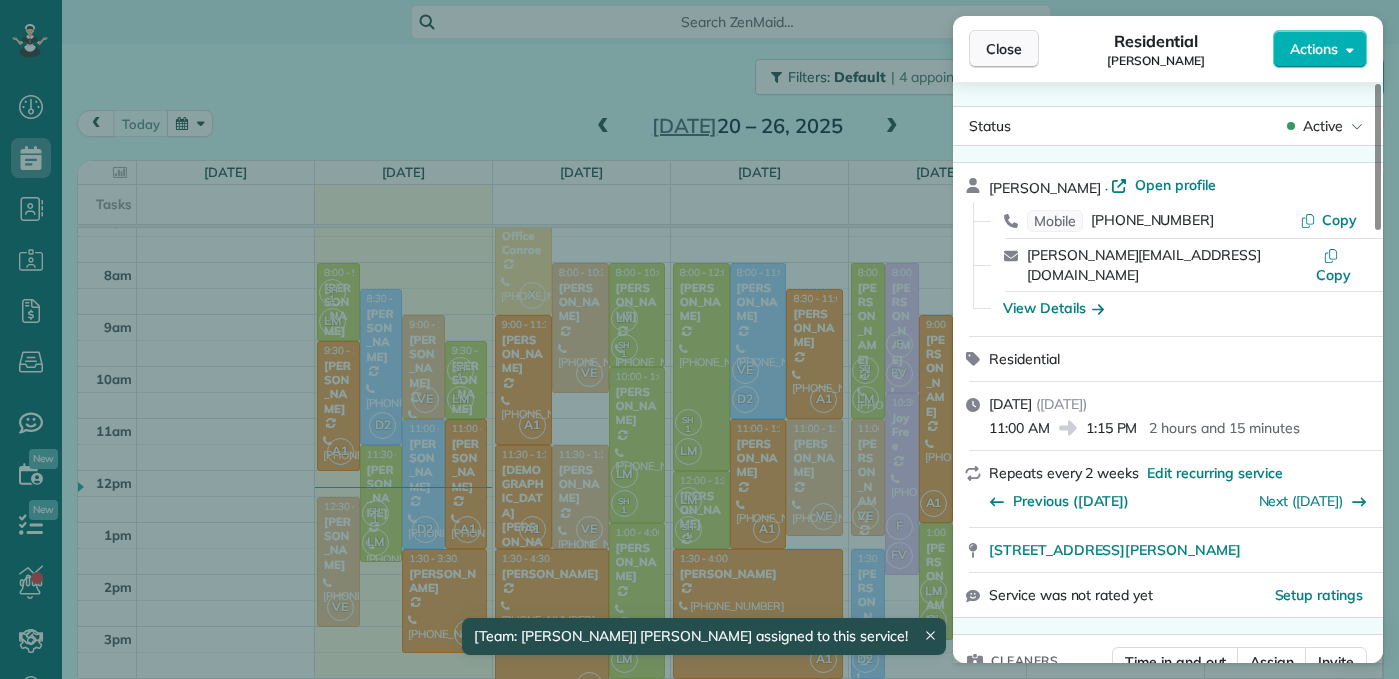 click on "Close" at bounding box center [1004, 49] 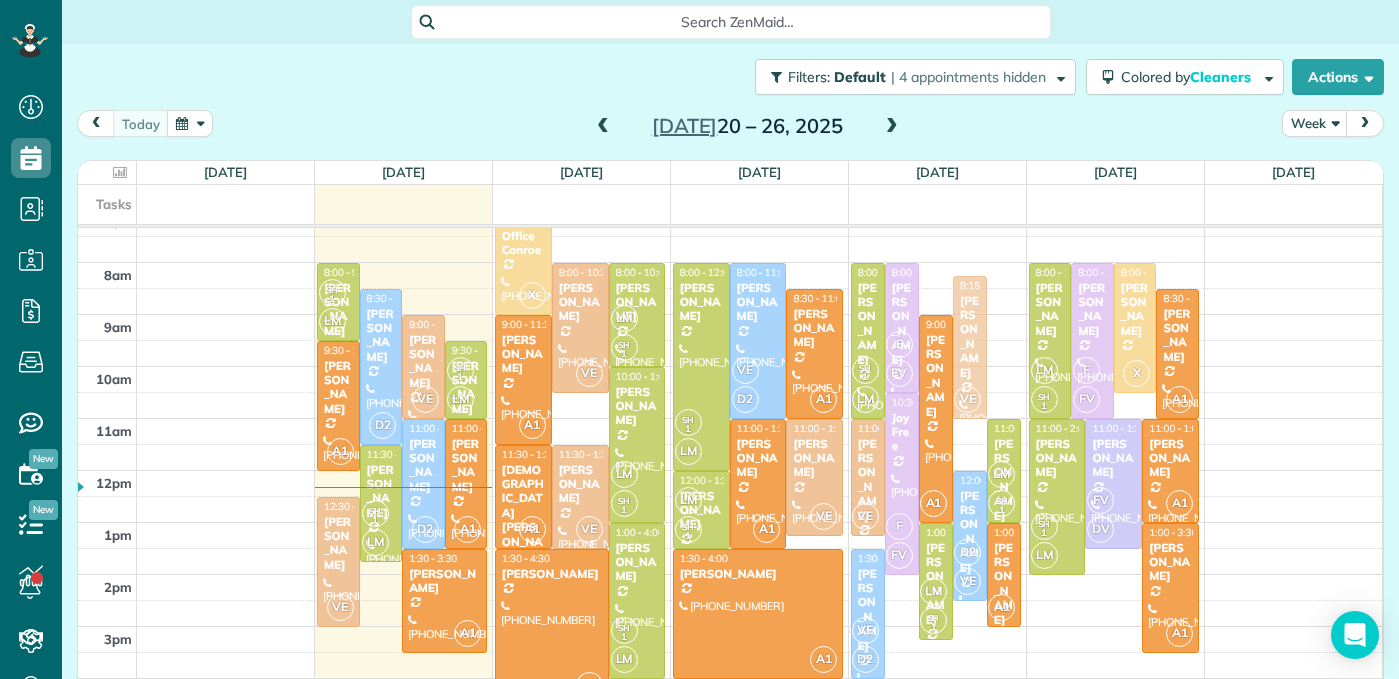 drag, startPoint x: 967, startPoint y: 414, endPoint x: 967, endPoint y: 357, distance: 57 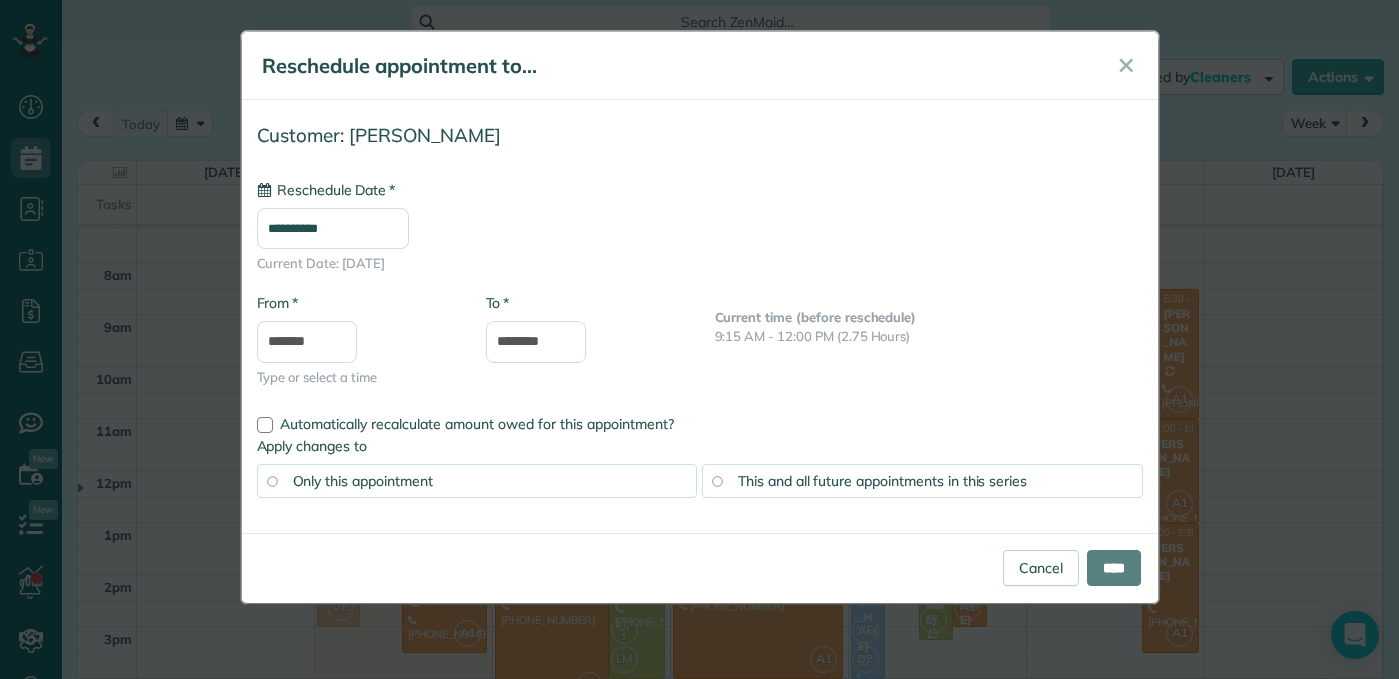 type on "**********" 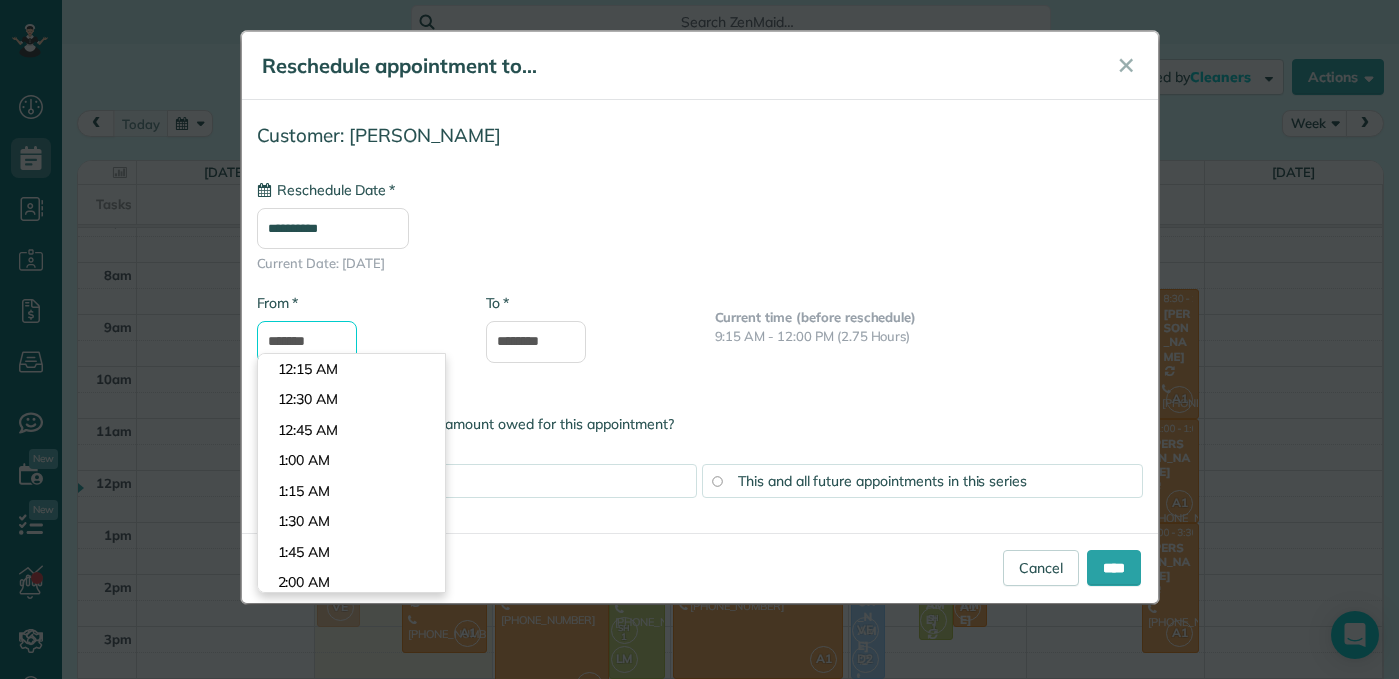 click on "*******" at bounding box center (307, 342) 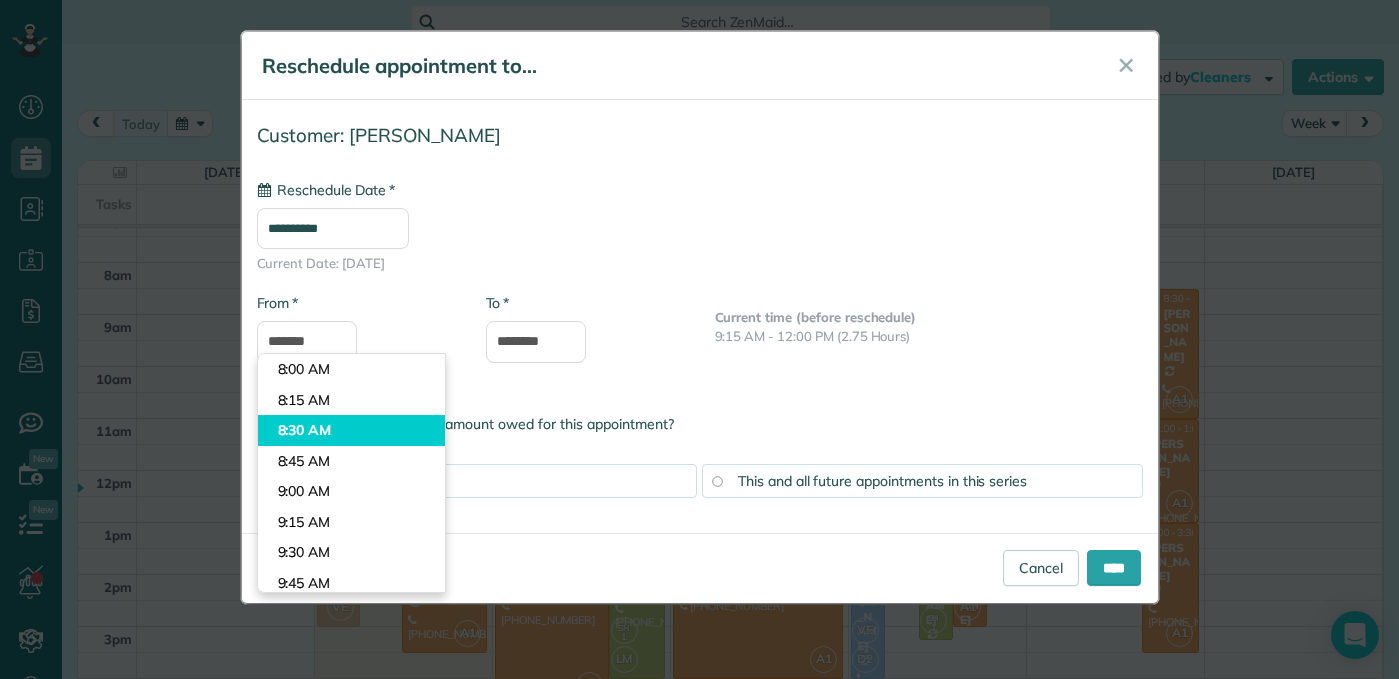 type on "*******" 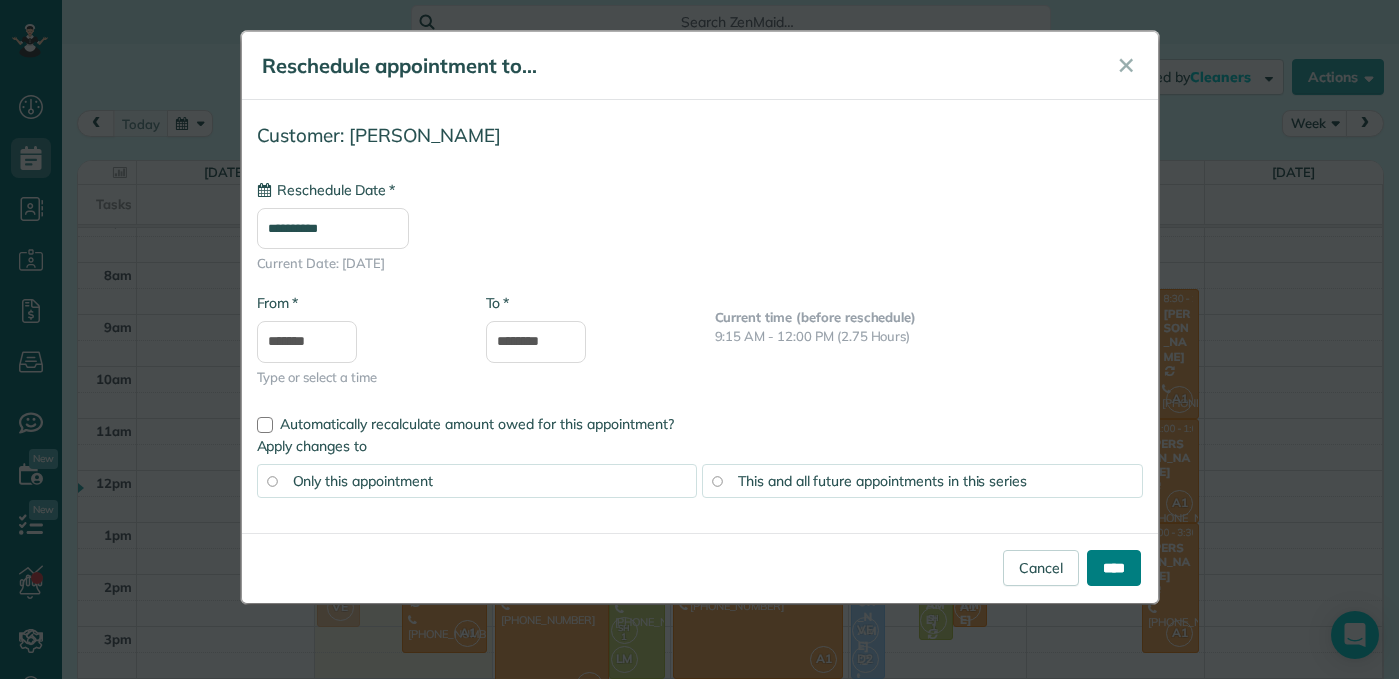 click on "****" at bounding box center (1114, 568) 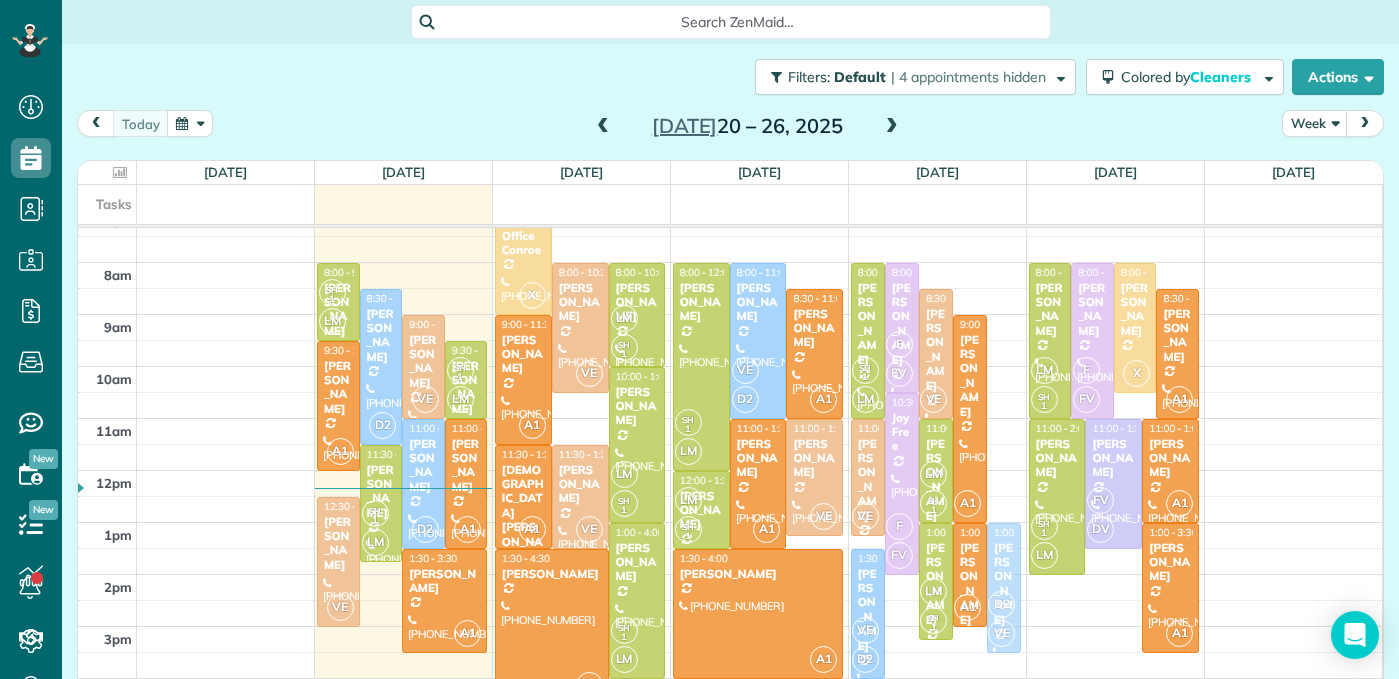 drag, startPoint x: 1010, startPoint y: 556, endPoint x: 1005, endPoint y: 614, distance: 58.21512 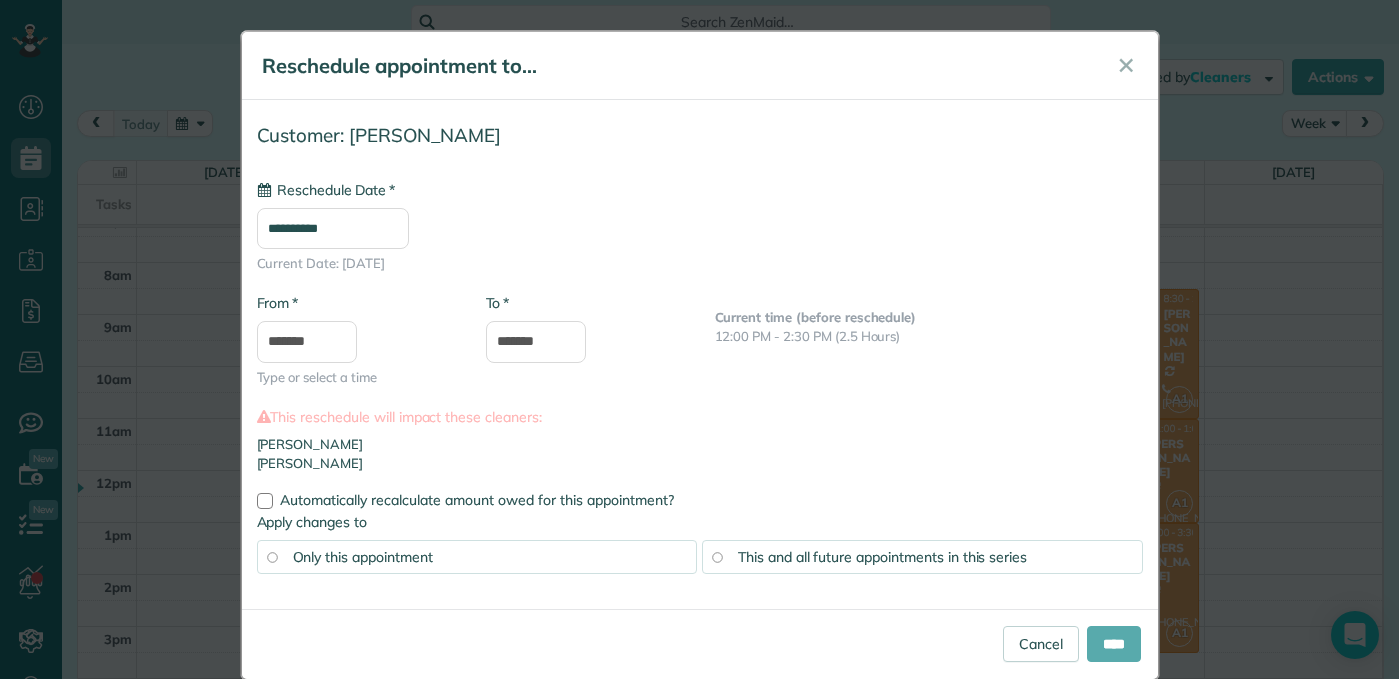 type on "**********" 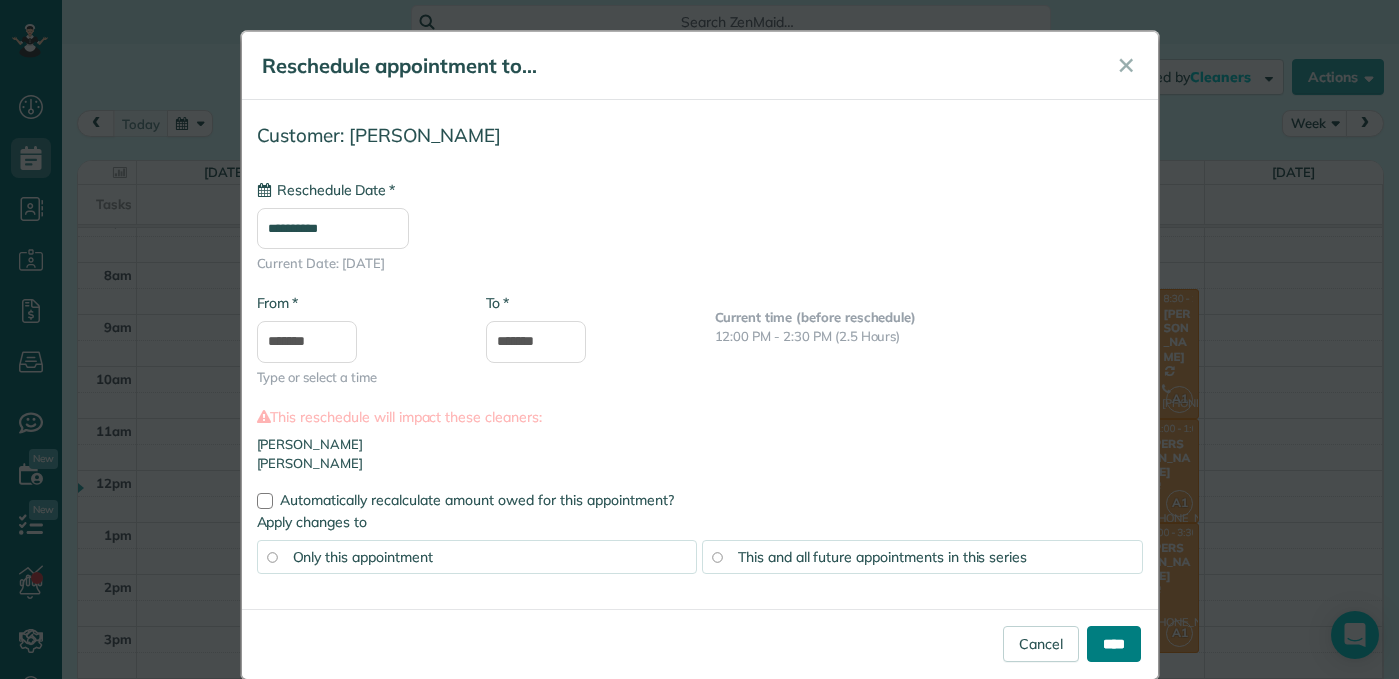 click on "****" at bounding box center (1114, 644) 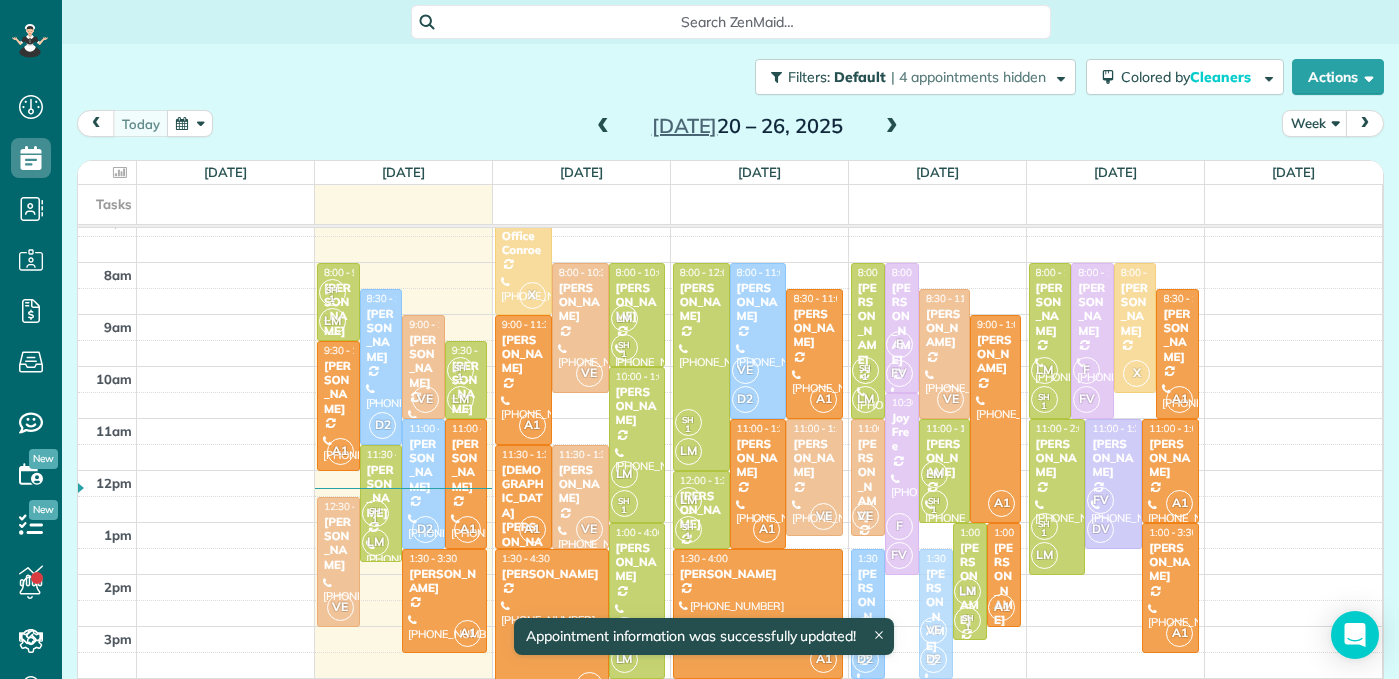 drag, startPoint x: 940, startPoint y: 567, endPoint x: 939, endPoint y: 588, distance: 21.023796 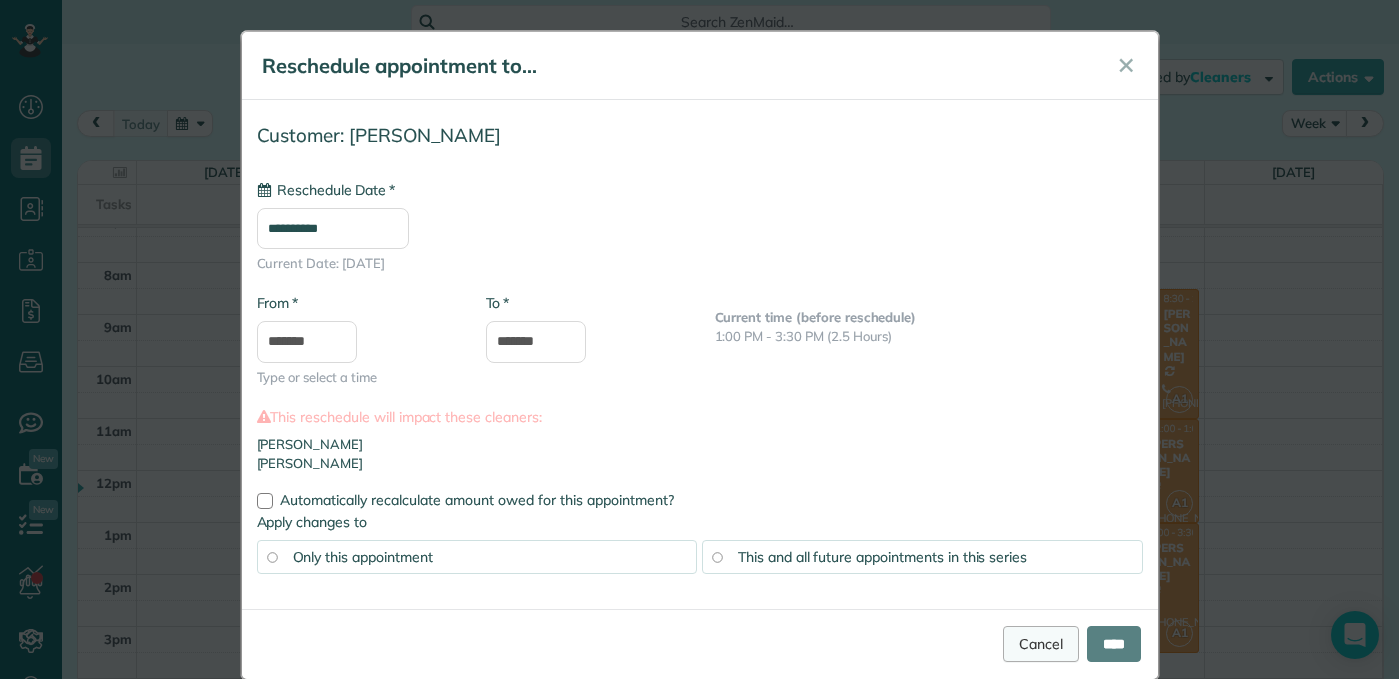 type on "**********" 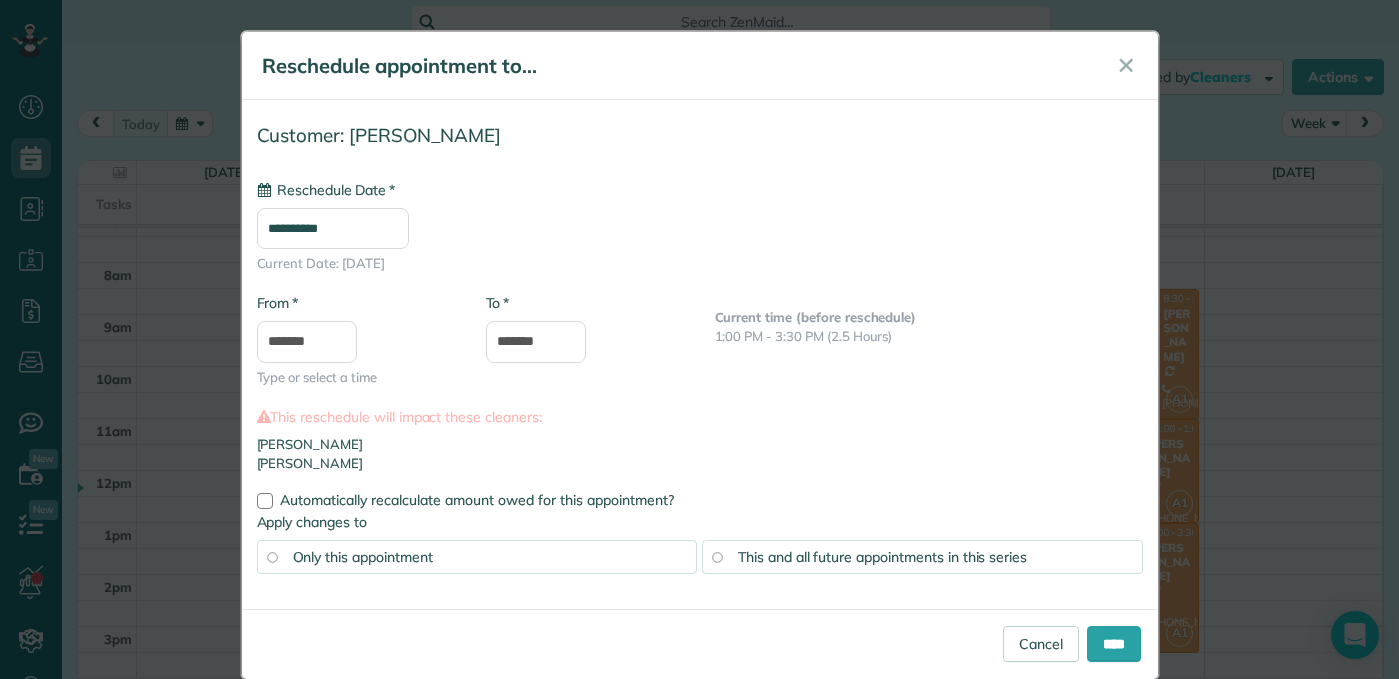 click on "This and all future appointments in this series" at bounding box center (922, 557) 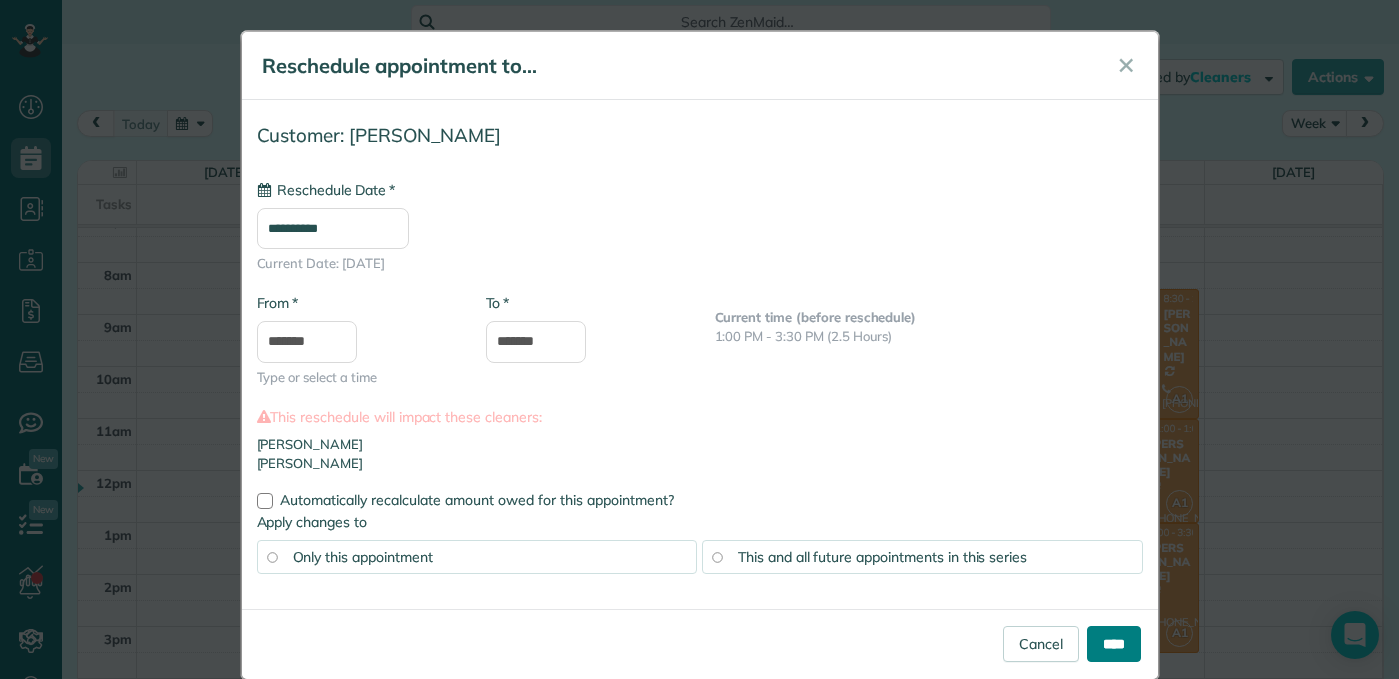 click on "****" at bounding box center [1114, 644] 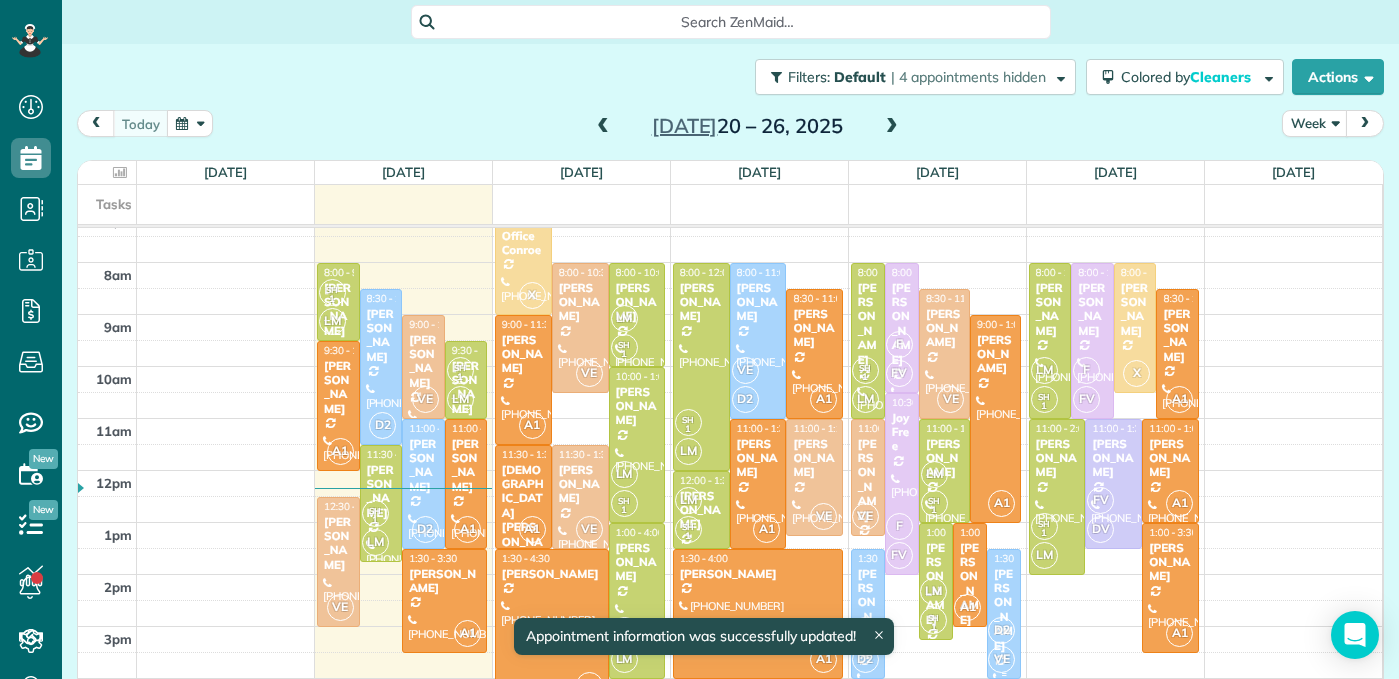click on "[PERSON_NAME]" at bounding box center (1004, 610) 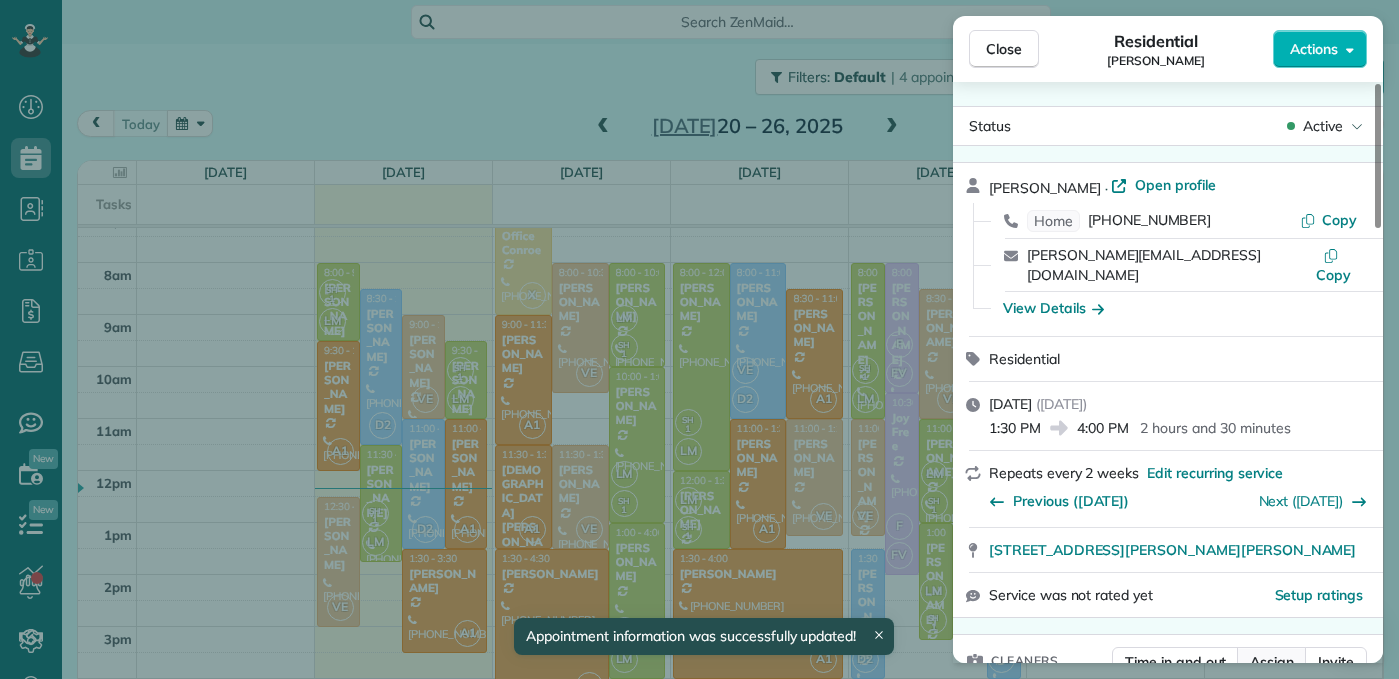 click on "Assign" at bounding box center (1272, 662) 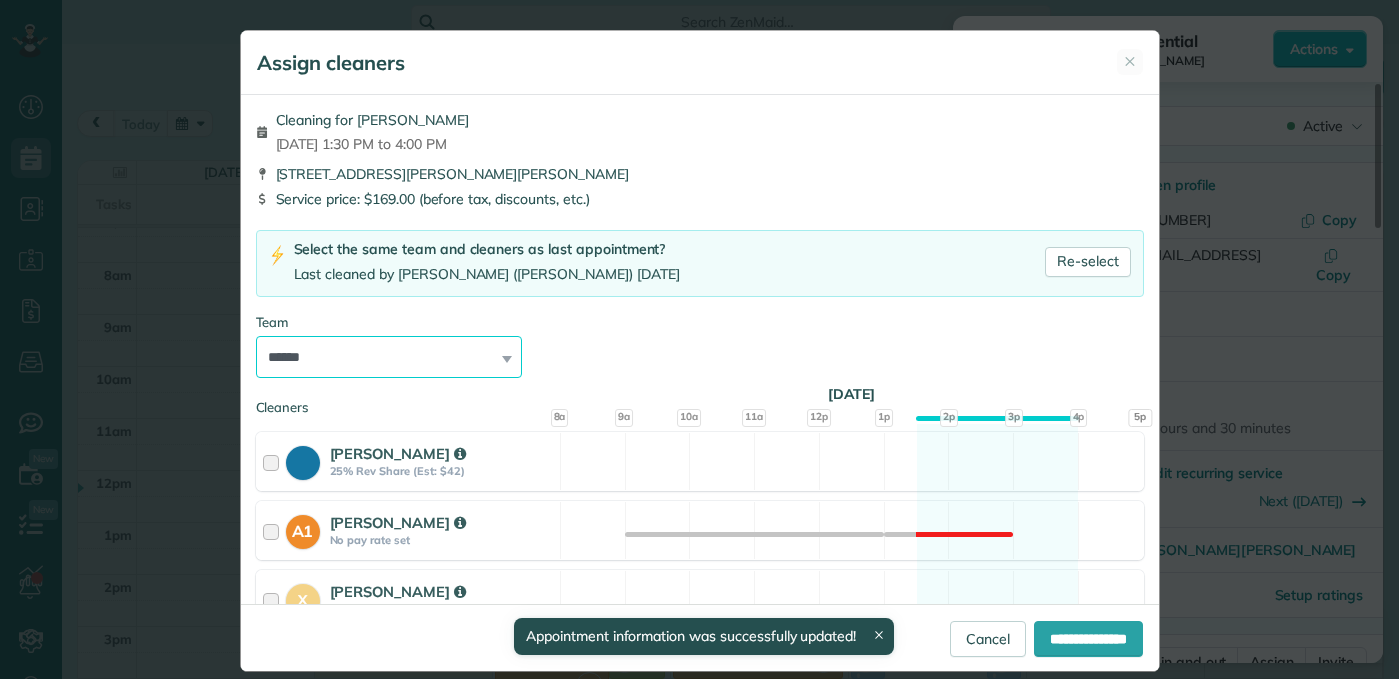 click on "**********" at bounding box center (389, 357) 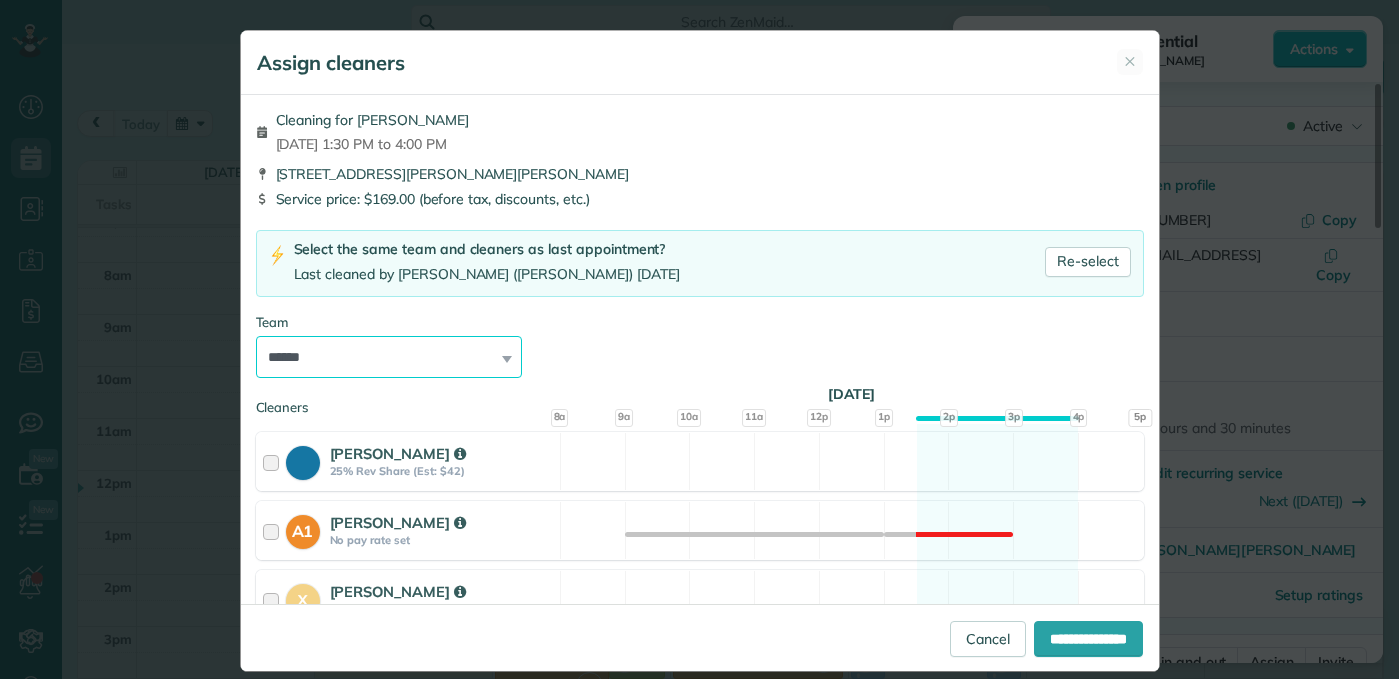 select on "*****" 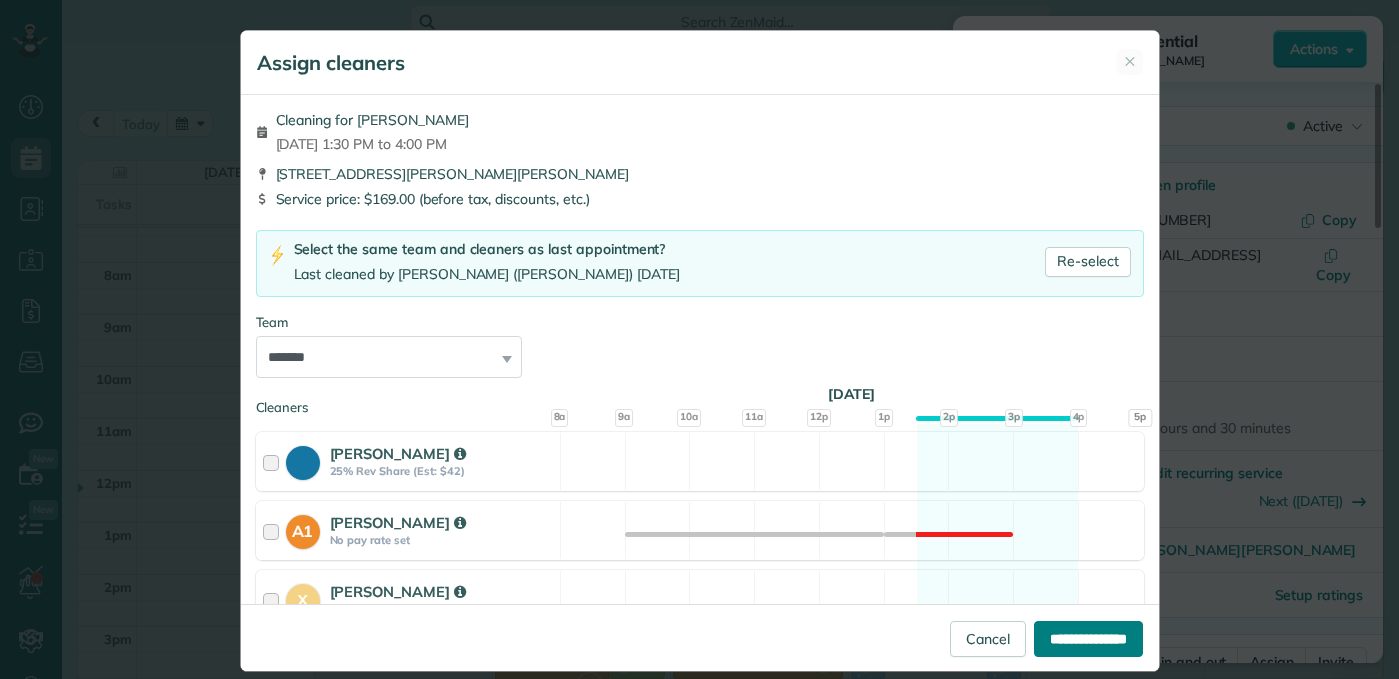 click on "**********" at bounding box center [1088, 639] 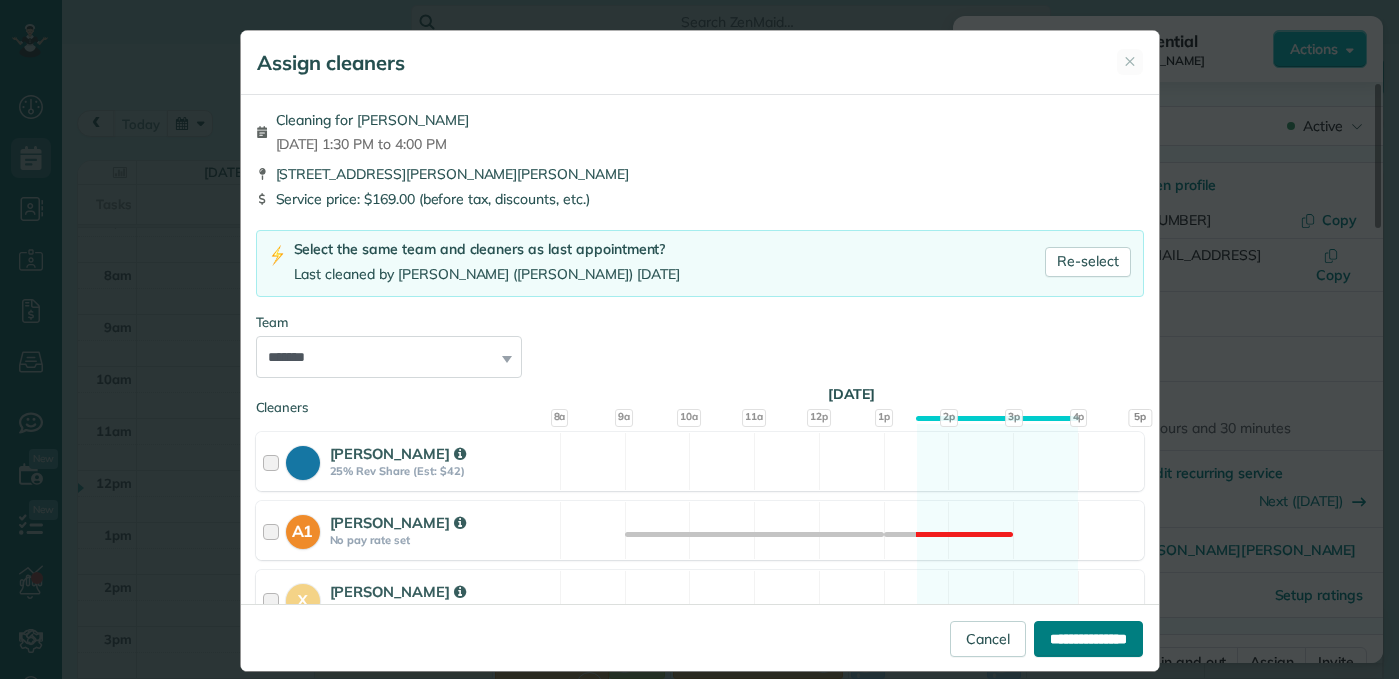 type on "**********" 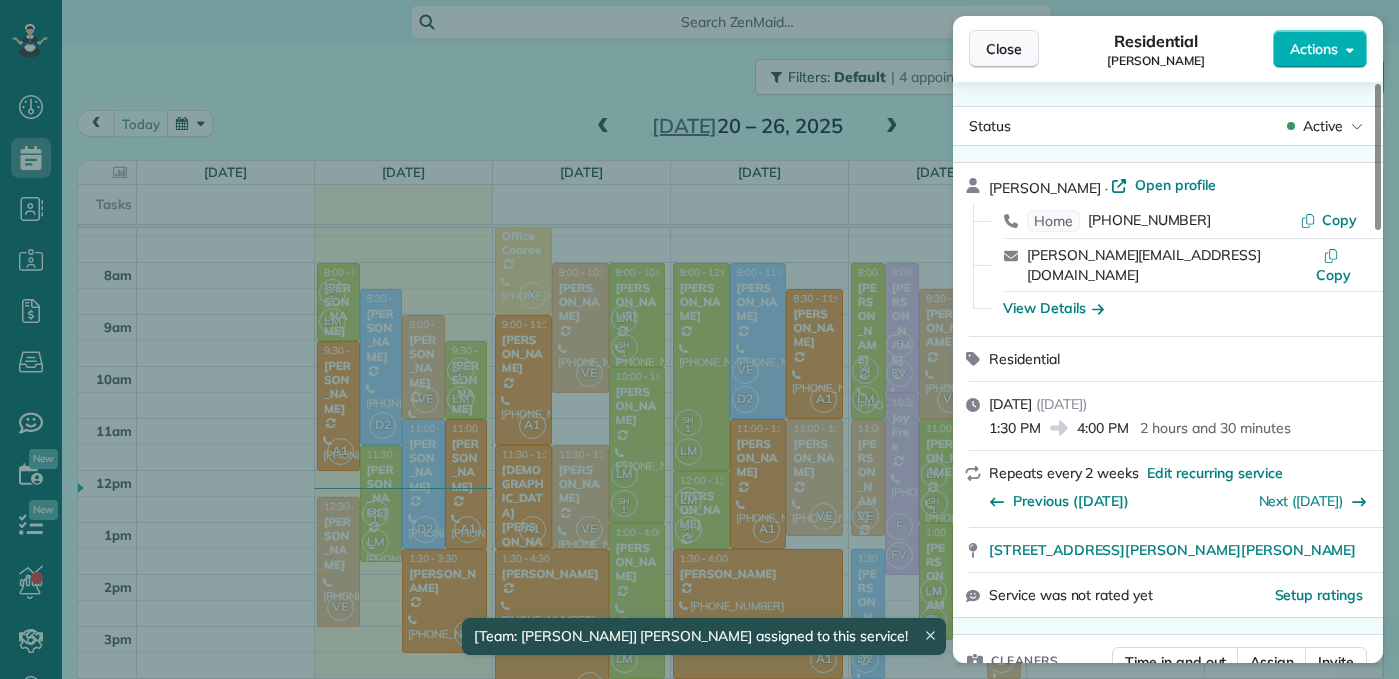 click on "Close" at bounding box center [1004, 49] 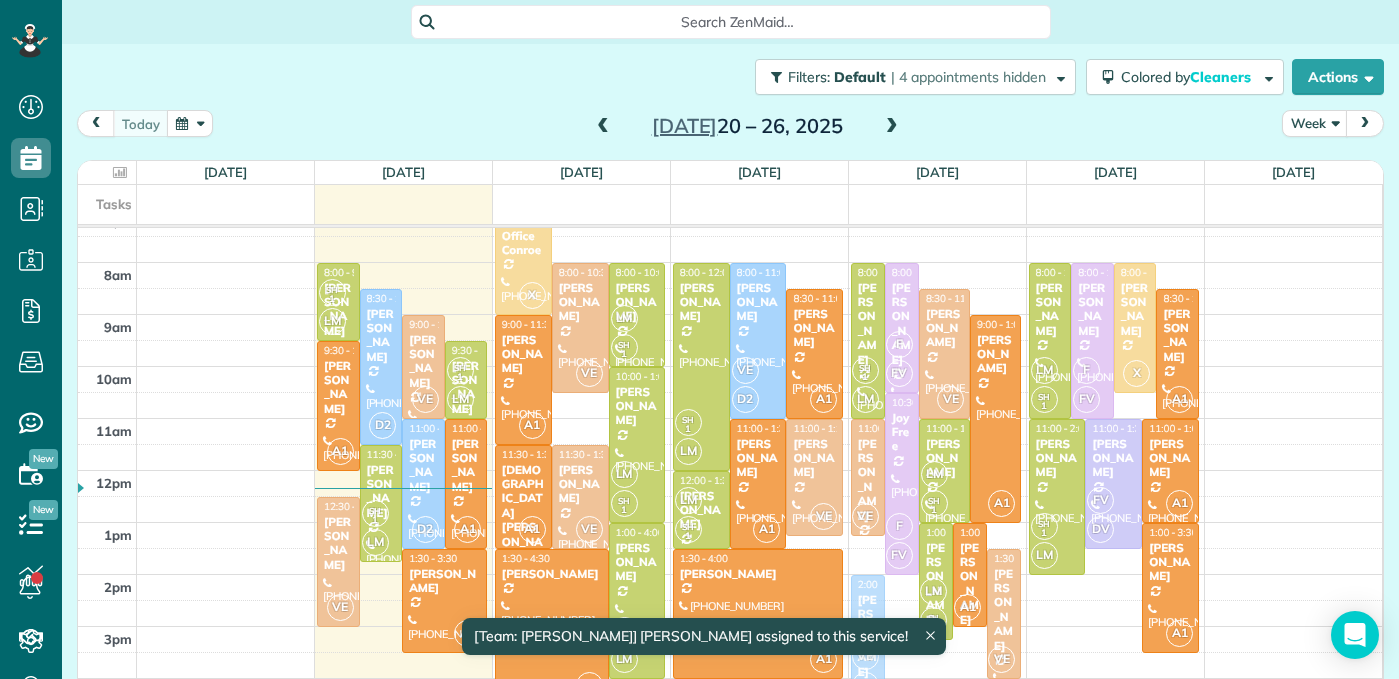 drag, startPoint x: 866, startPoint y: 583, endPoint x: 864, endPoint y: 612, distance: 29.068884 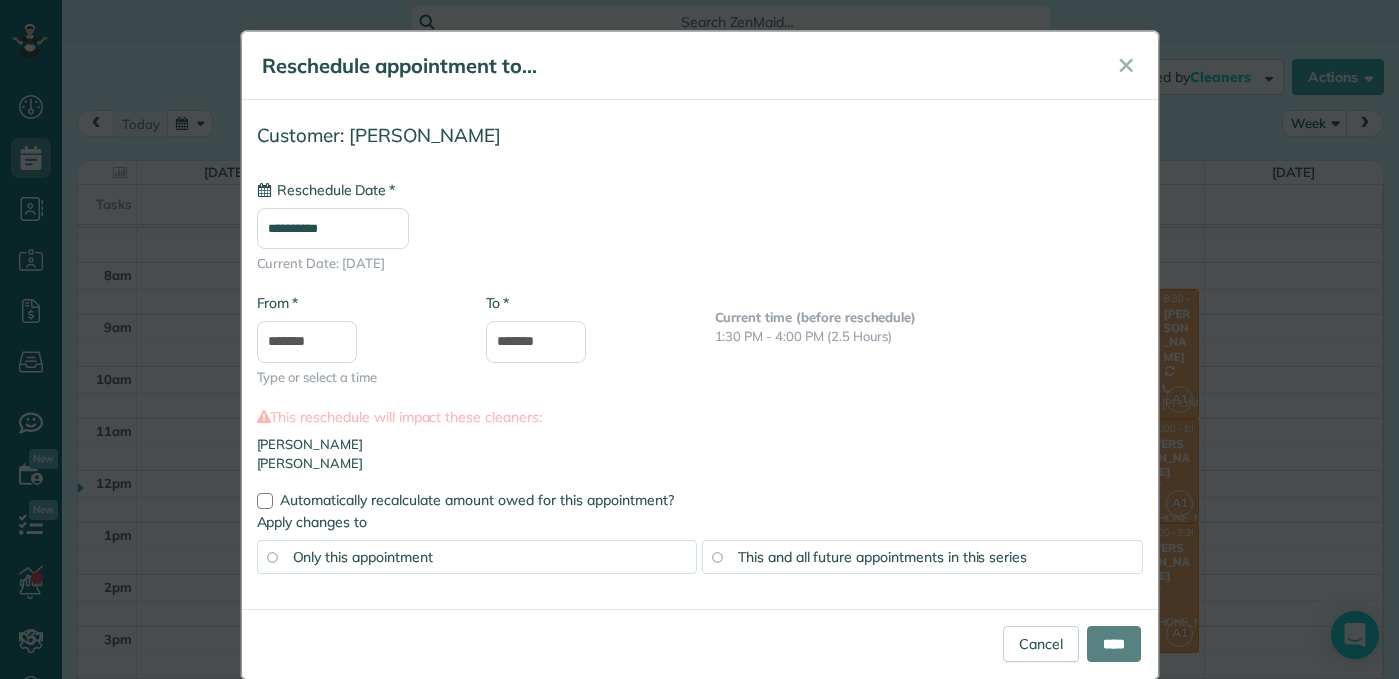 type on "**********" 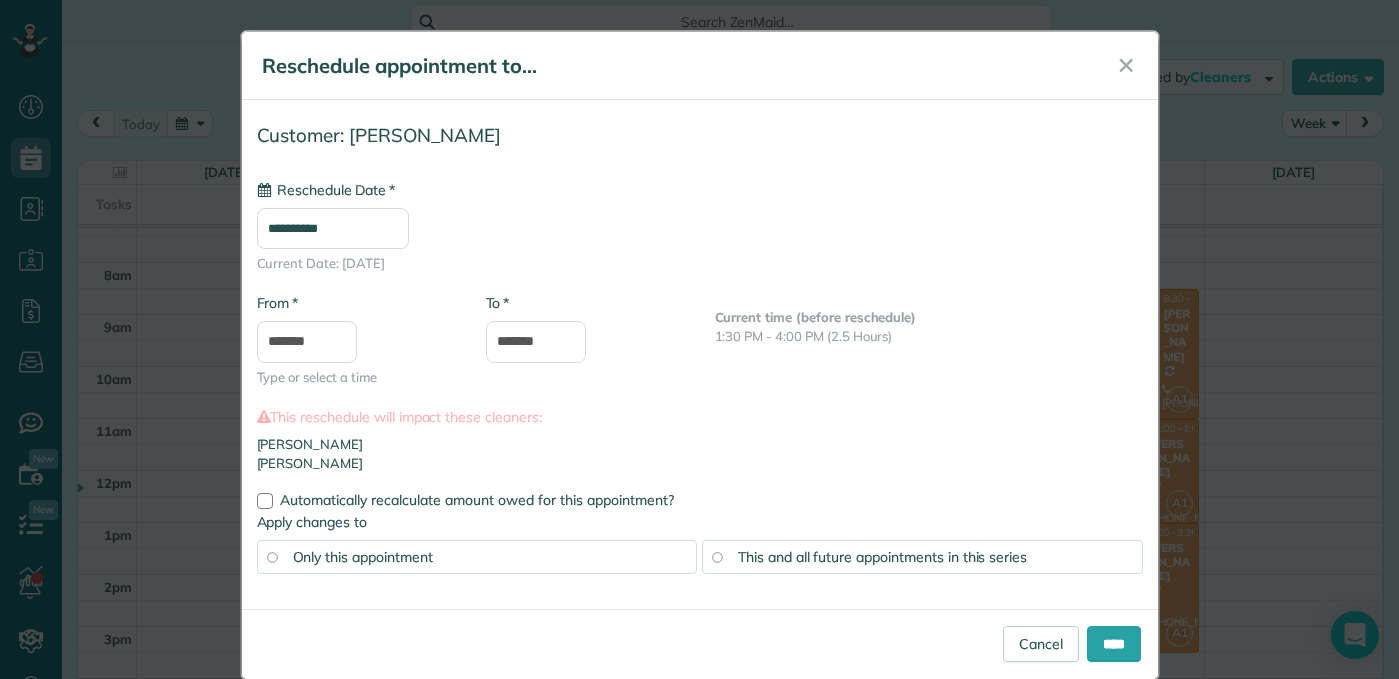 click on "This and all future appointments in this series" at bounding box center [882, 557] 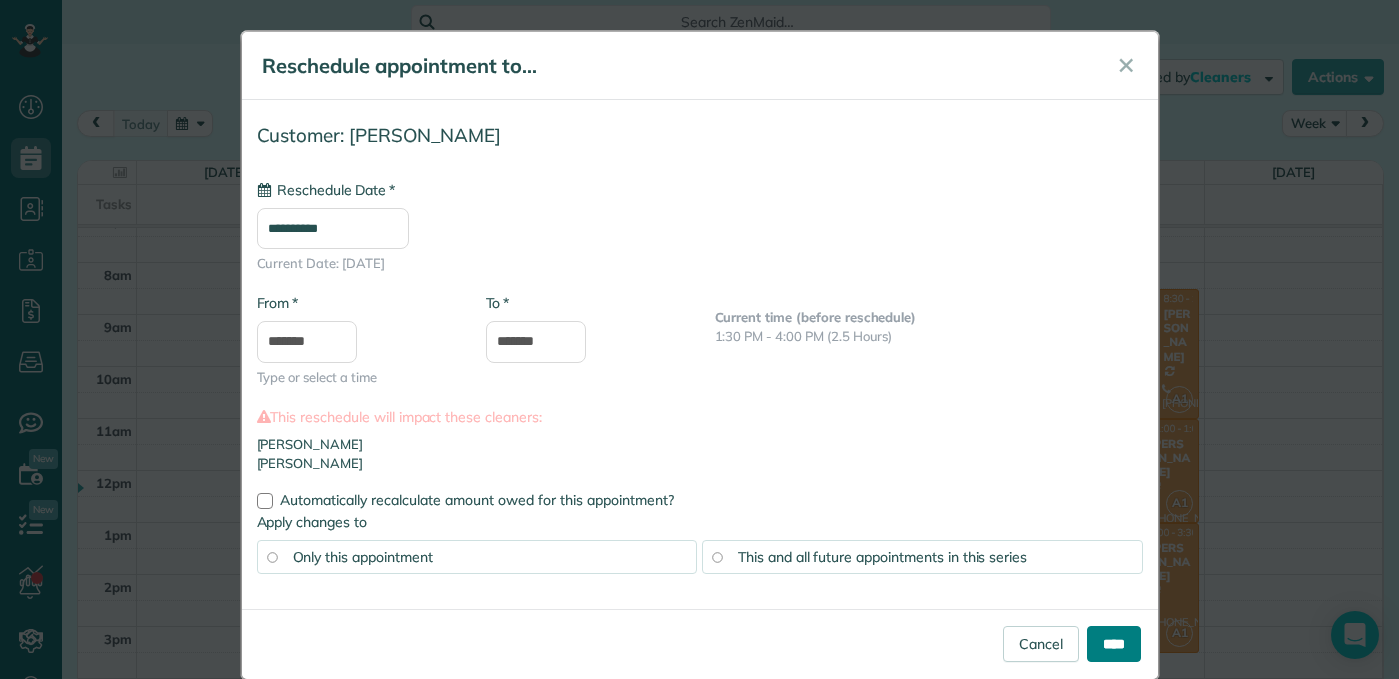 click on "****" at bounding box center [1114, 644] 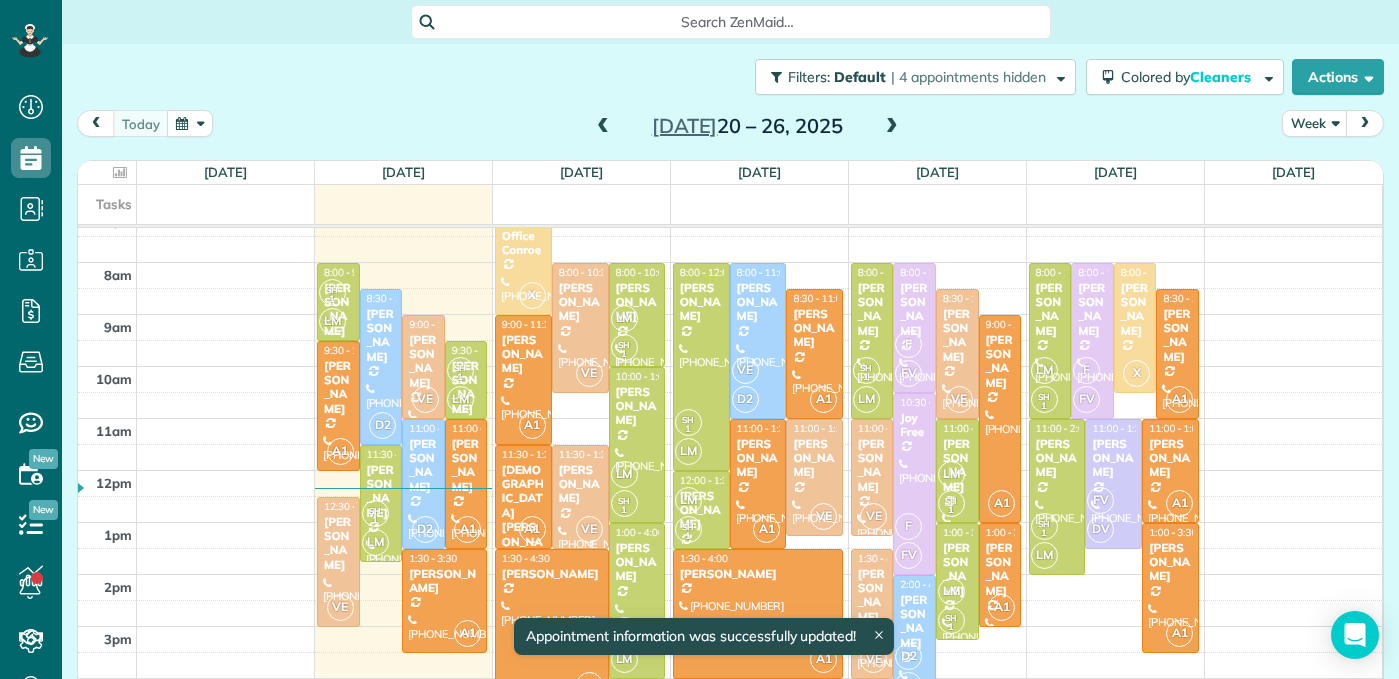click on "[PERSON_NAME]" at bounding box center [914, 622] 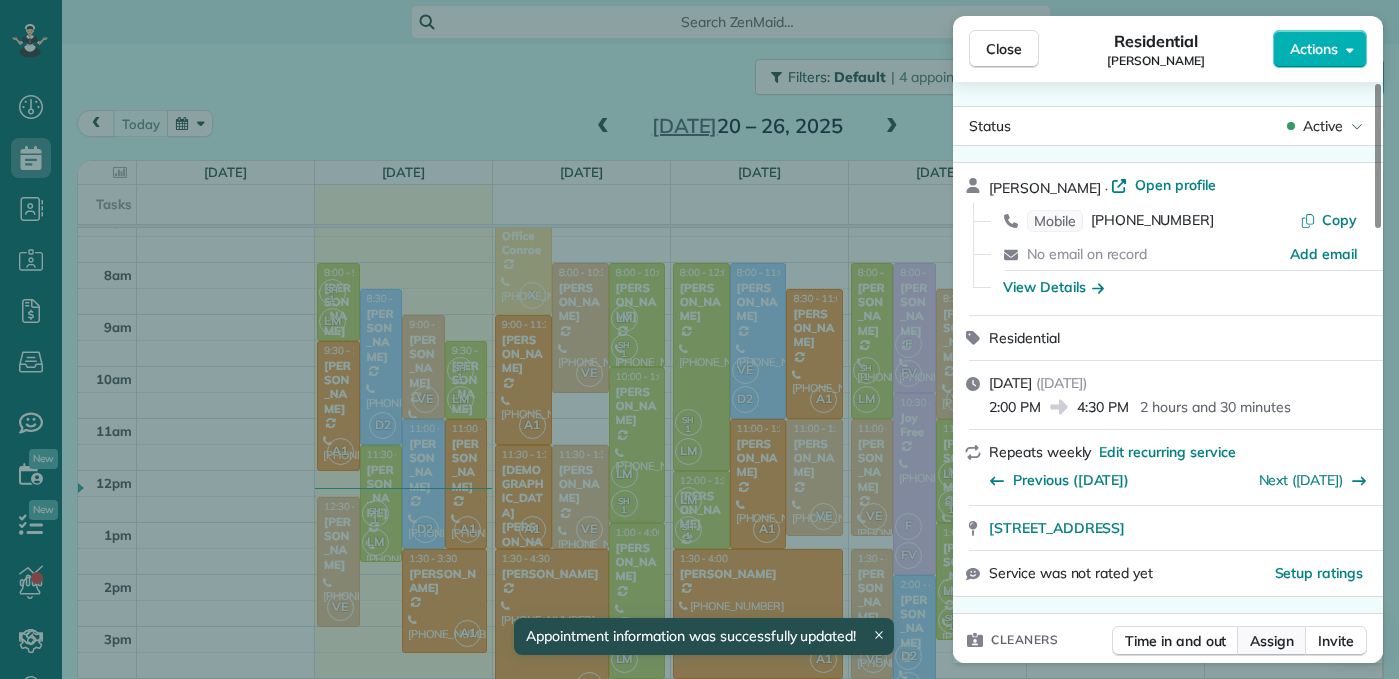 click on "Assign" at bounding box center (1272, 641) 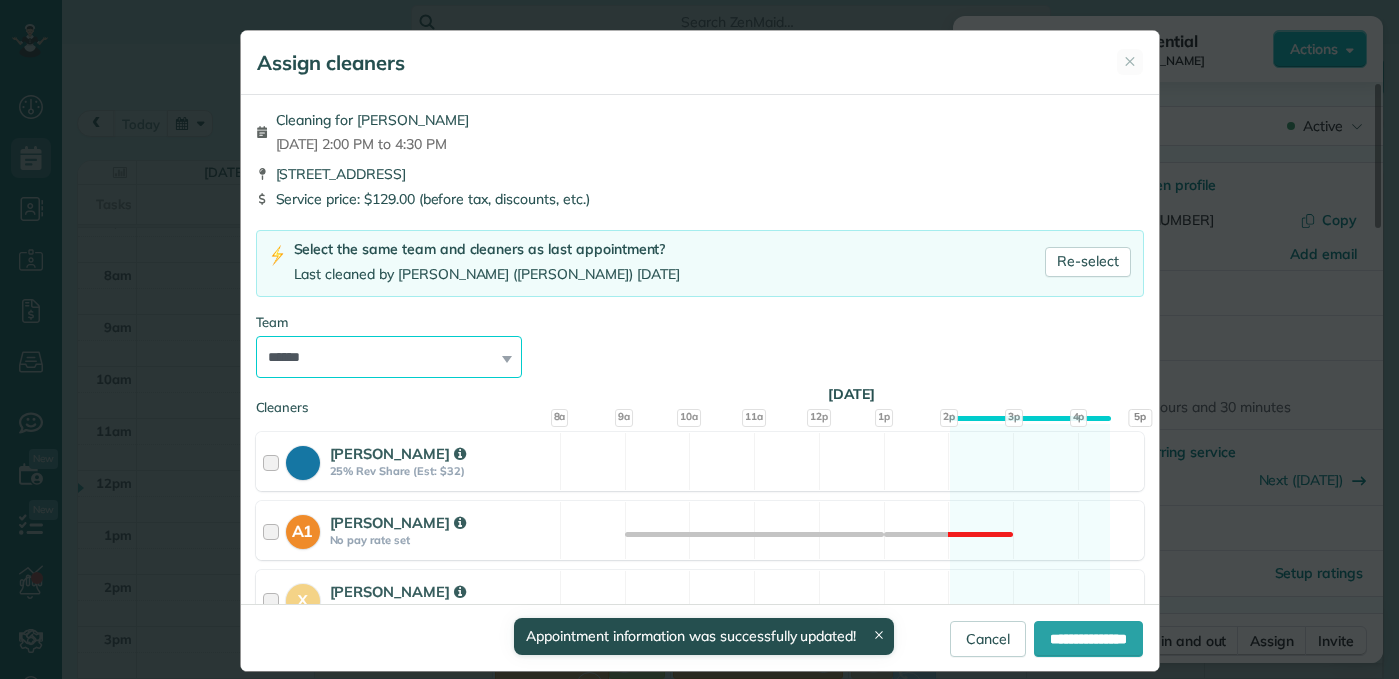 click on "**********" at bounding box center (389, 357) 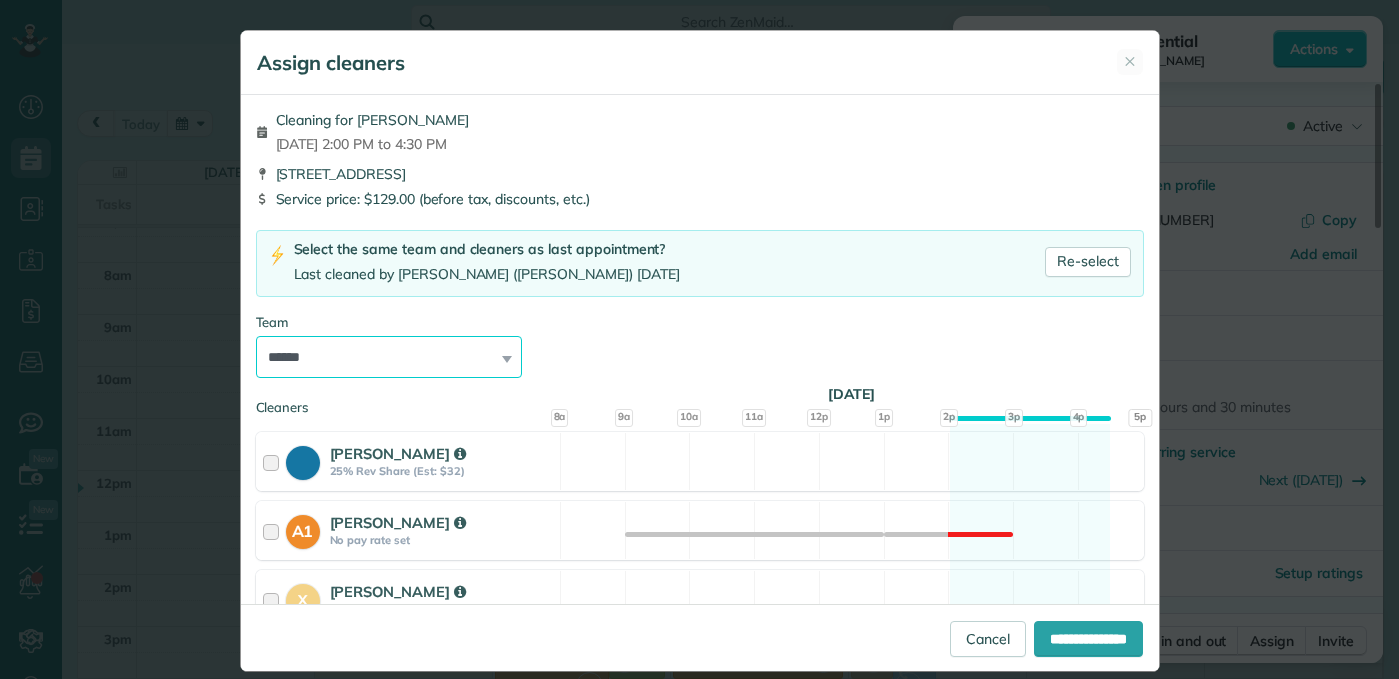 select on "*****" 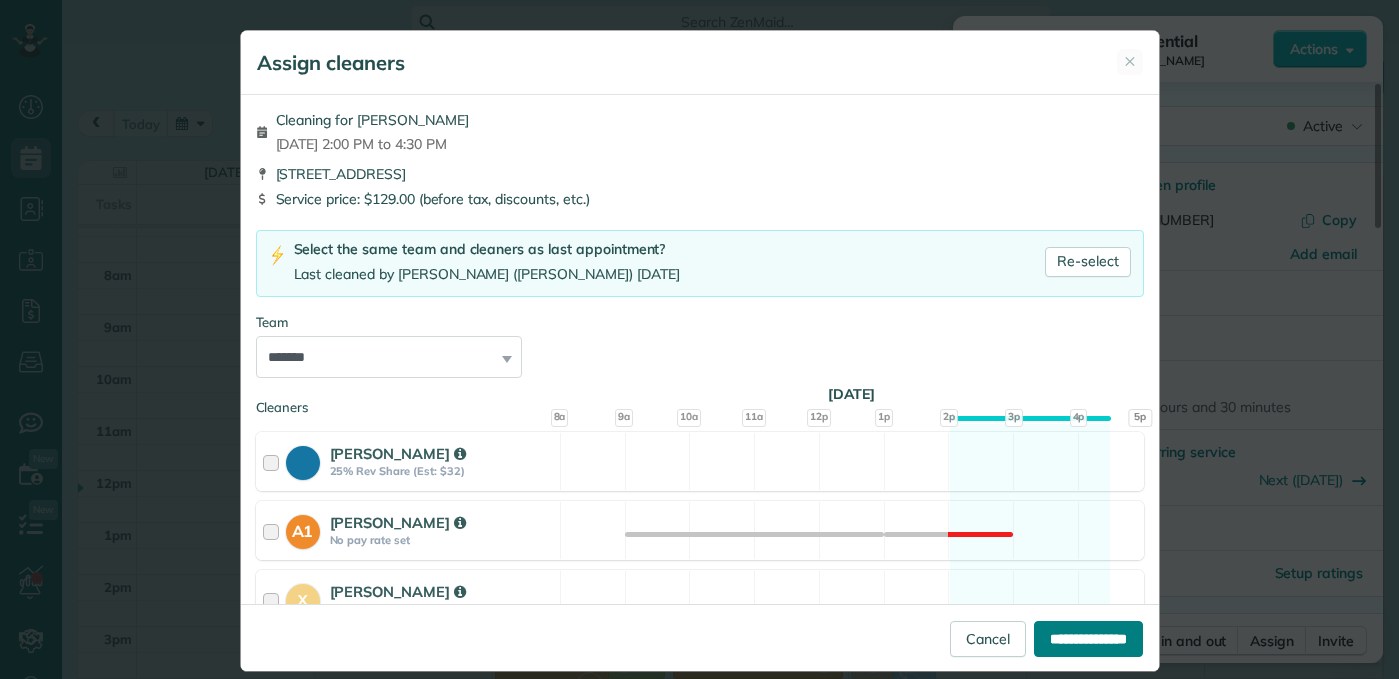click on "**********" at bounding box center (1088, 639) 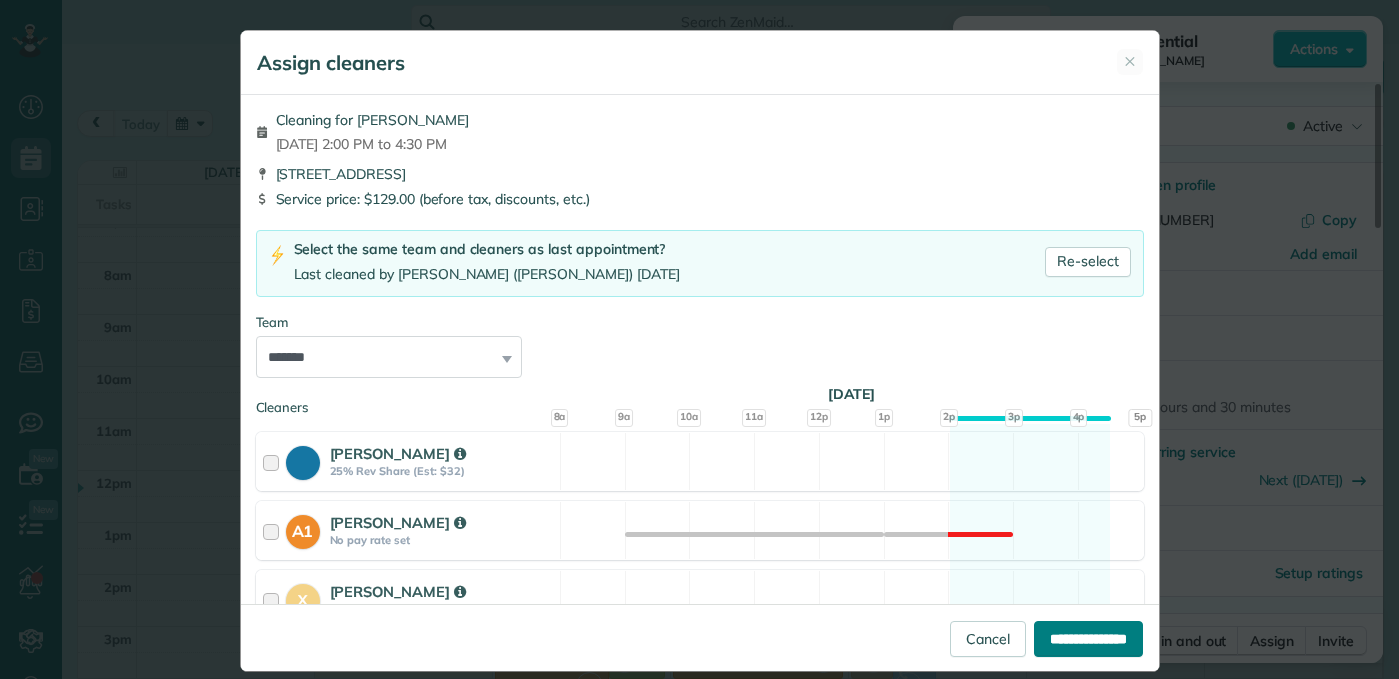 type on "**********" 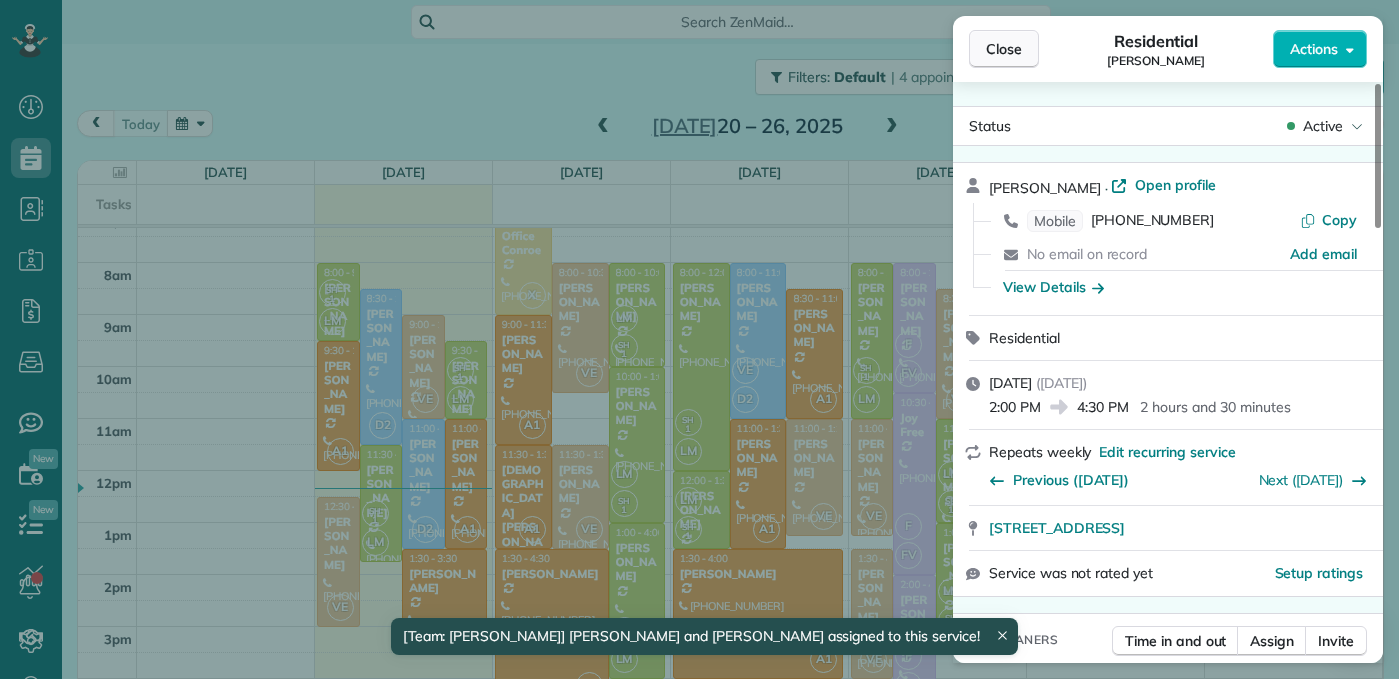 click on "Close" at bounding box center [1004, 49] 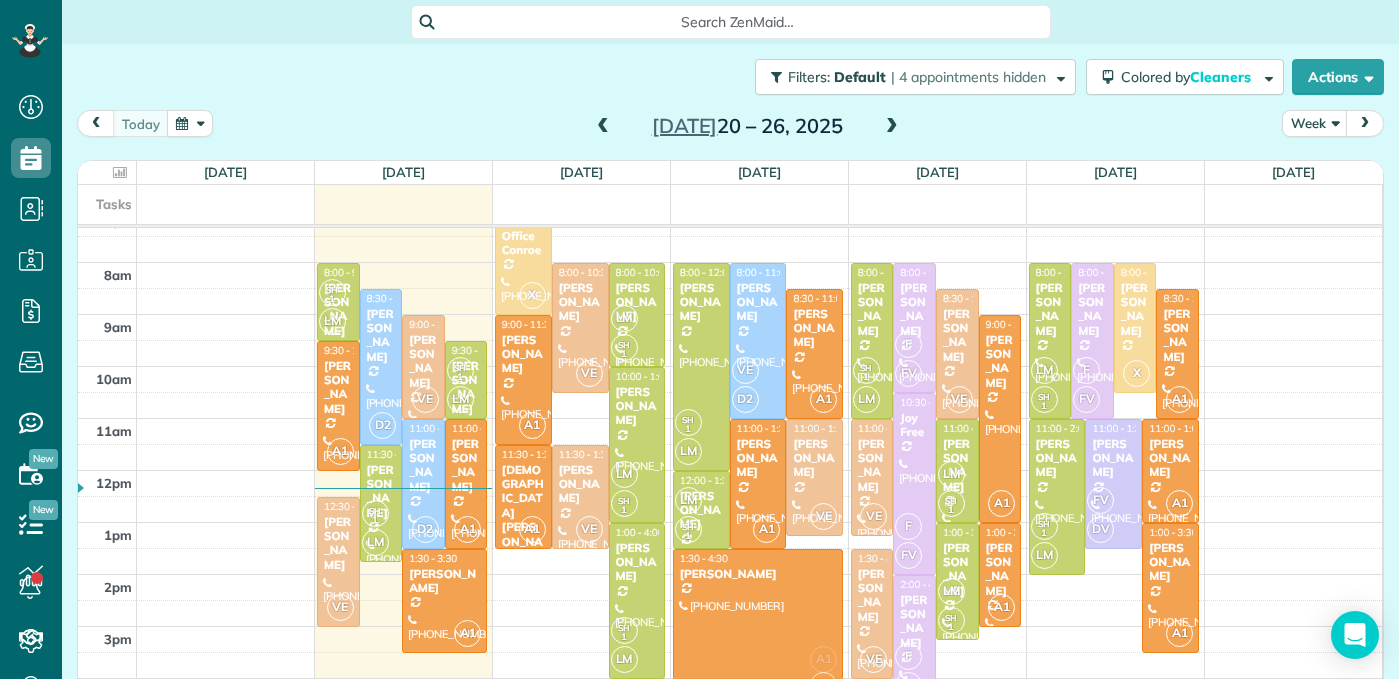 drag, startPoint x: 529, startPoint y: 615, endPoint x: 757, endPoint y: 611, distance: 228.03508 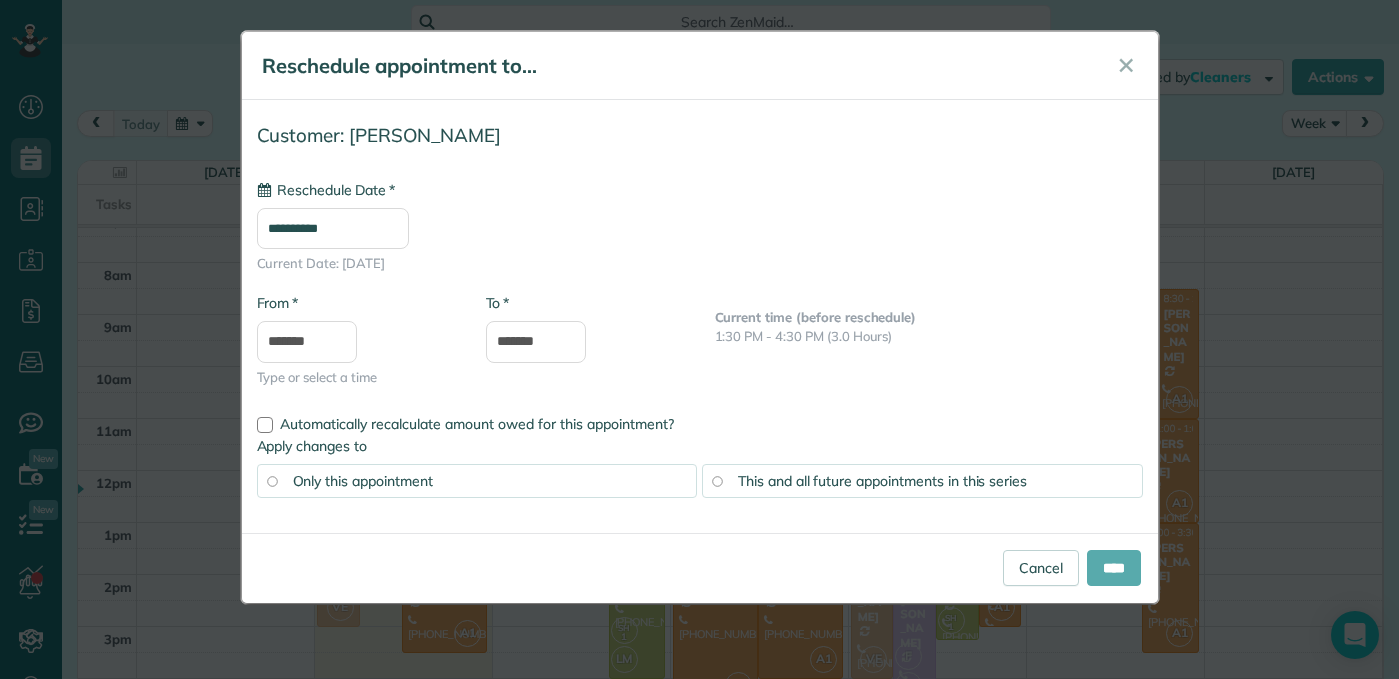 type on "**********" 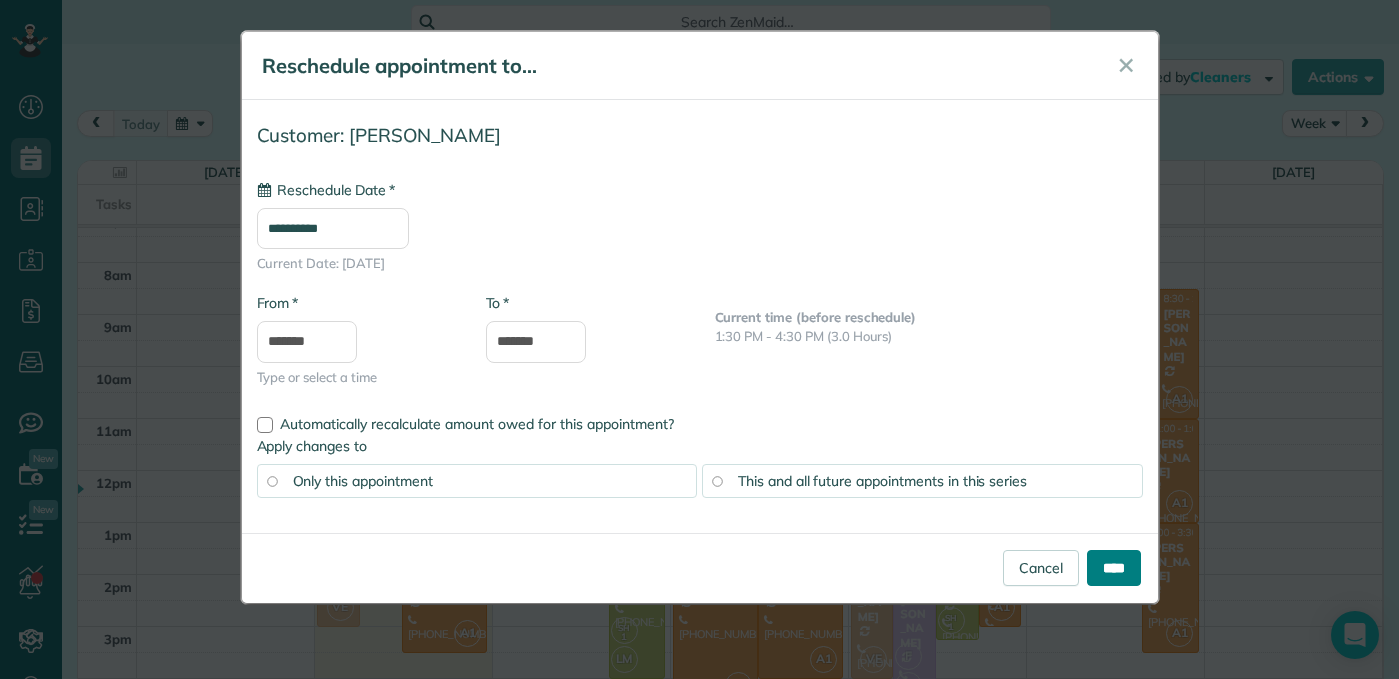 click on "****" at bounding box center [1114, 568] 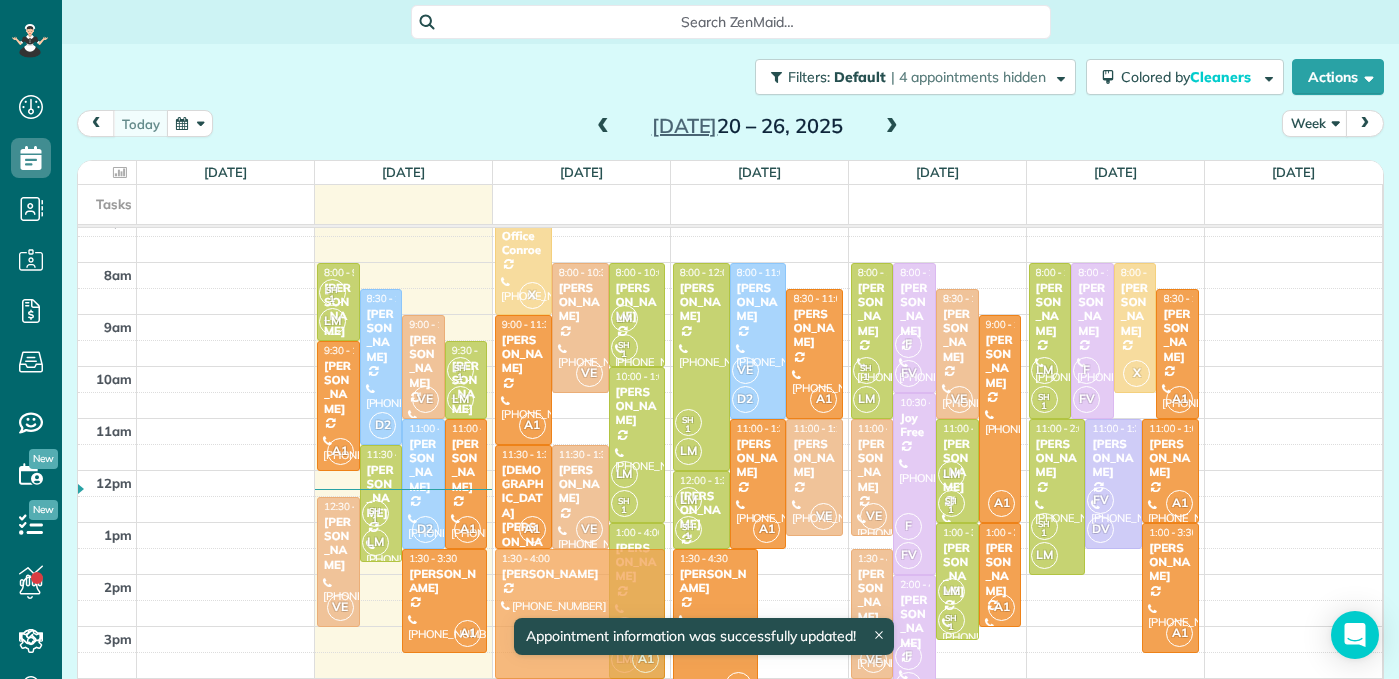 drag, startPoint x: 808, startPoint y: 582, endPoint x: 592, endPoint y: 581, distance: 216.00232 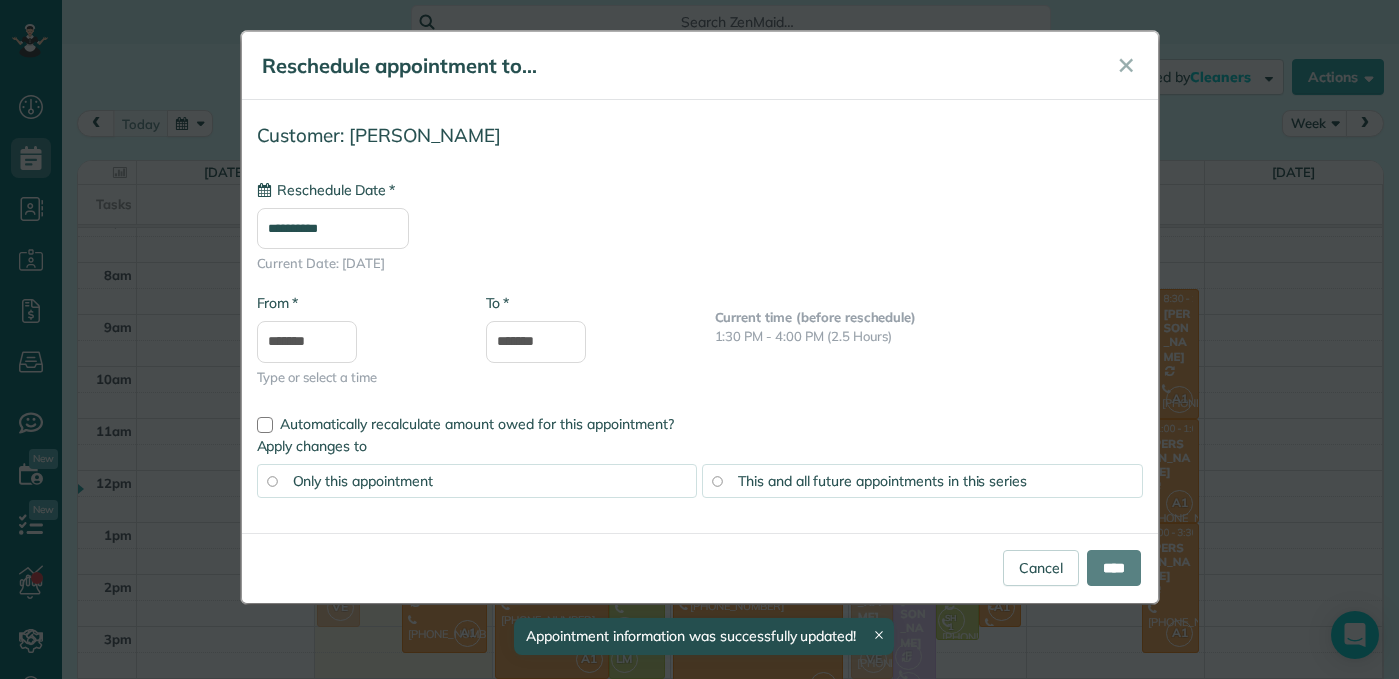 type on "**********" 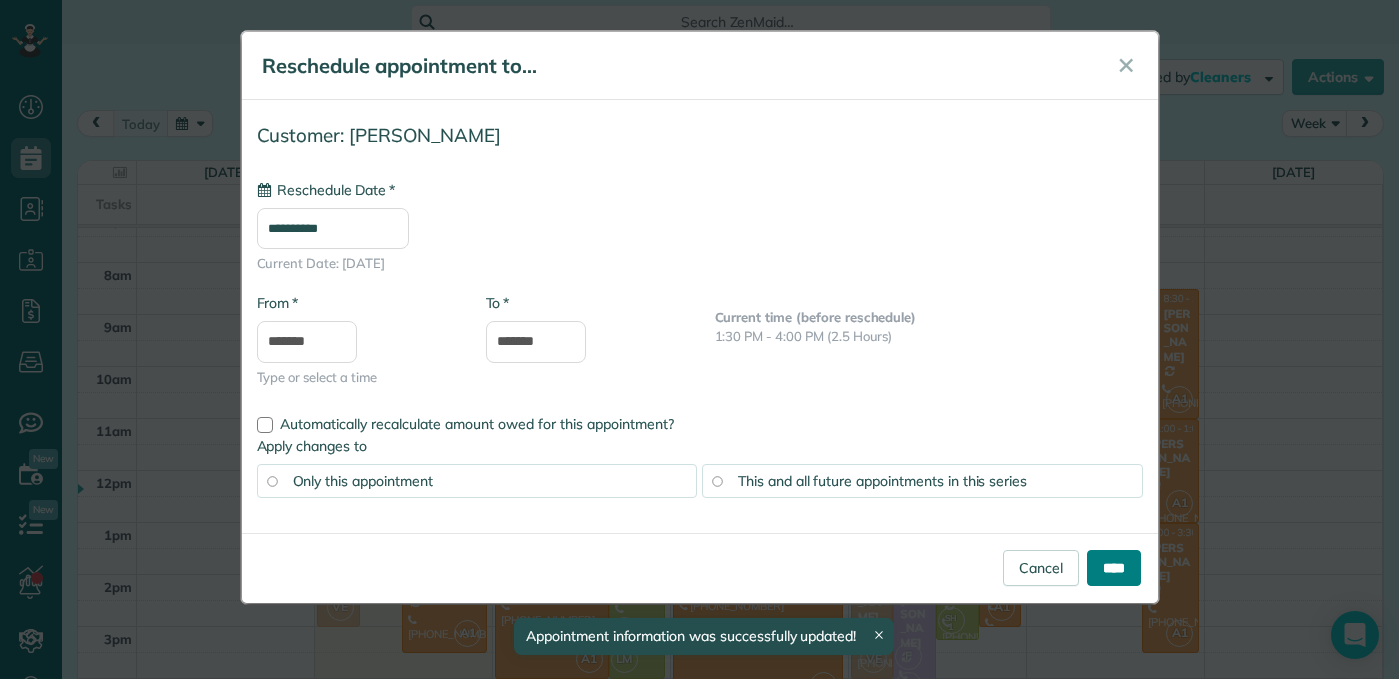 click on "****" at bounding box center [1114, 568] 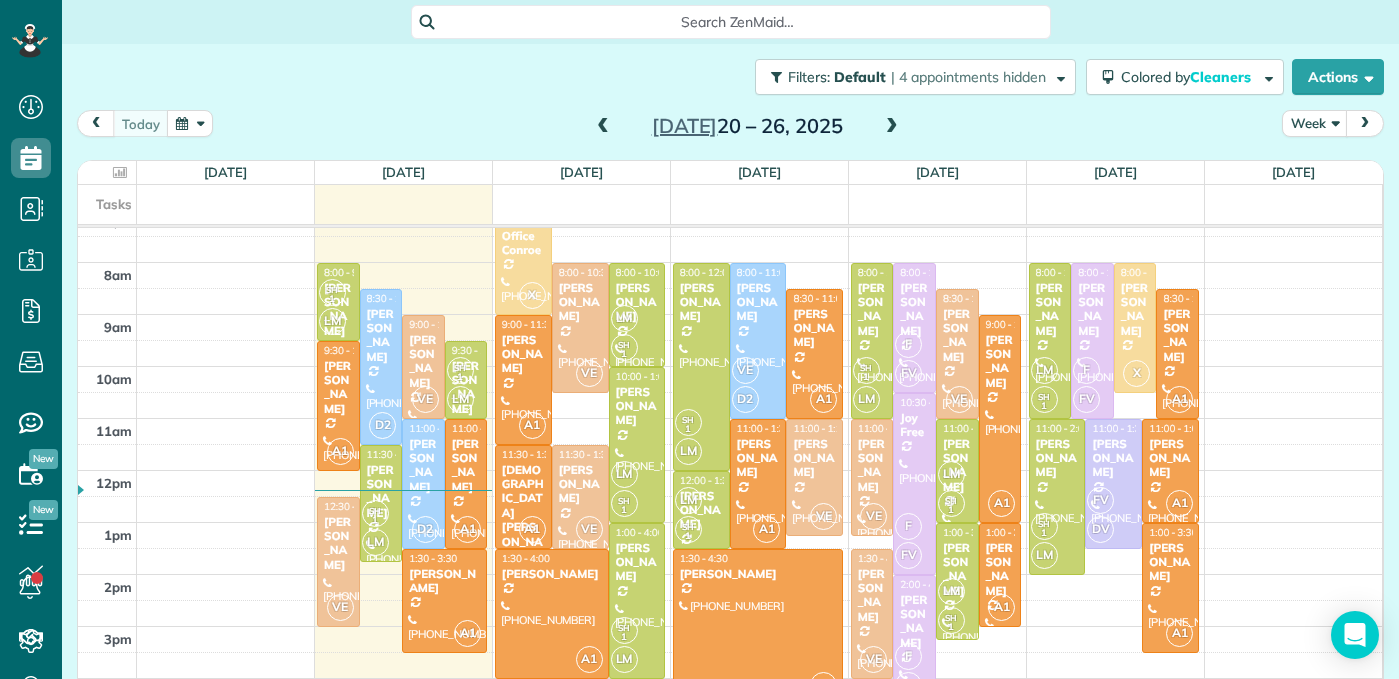 click at bounding box center [892, 127] 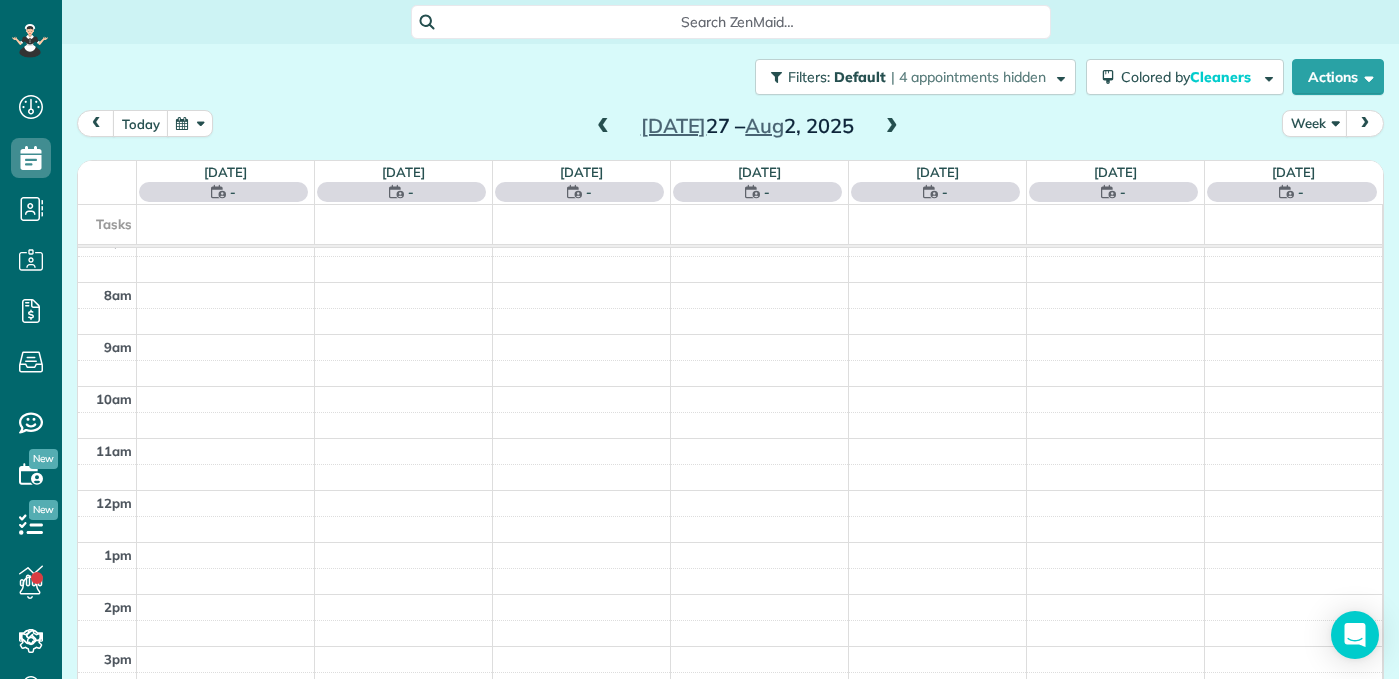 scroll, scrollTop: 209, scrollLeft: 0, axis: vertical 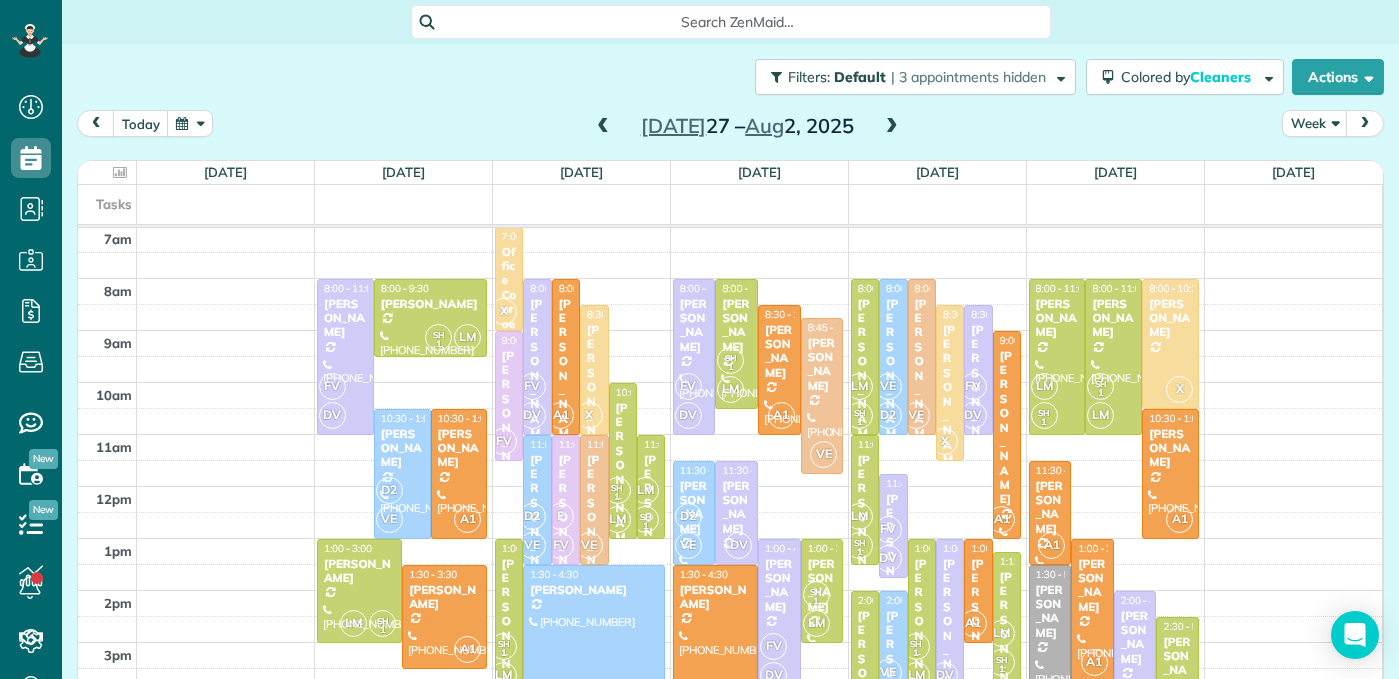 click at bounding box center [892, 127] 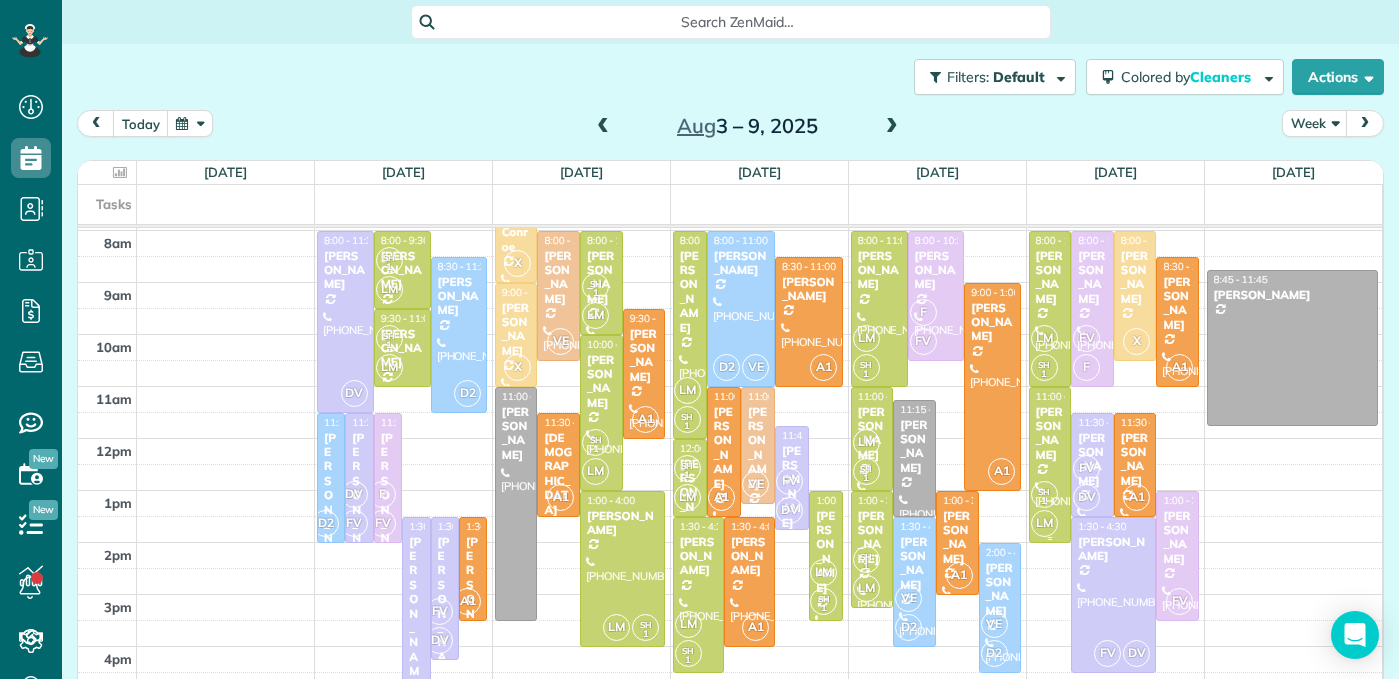 scroll, scrollTop: 261, scrollLeft: 0, axis: vertical 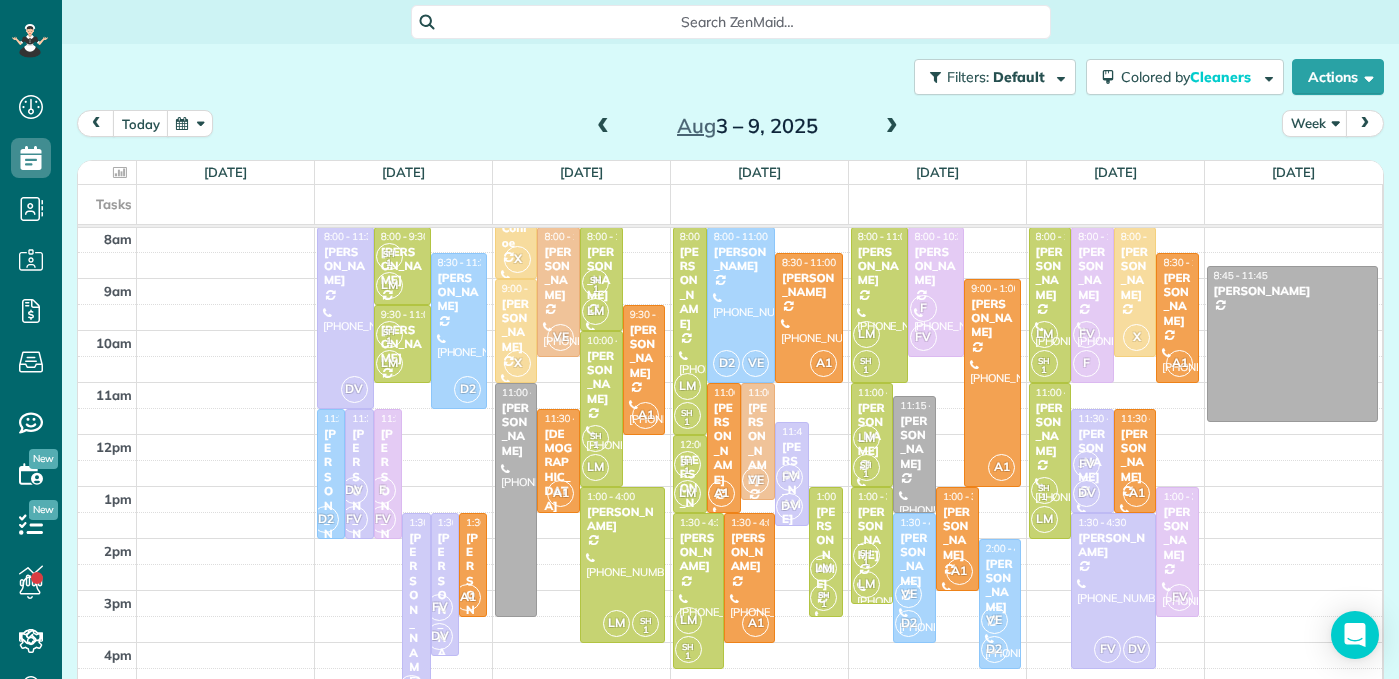 click at bounding box center [603, 127] 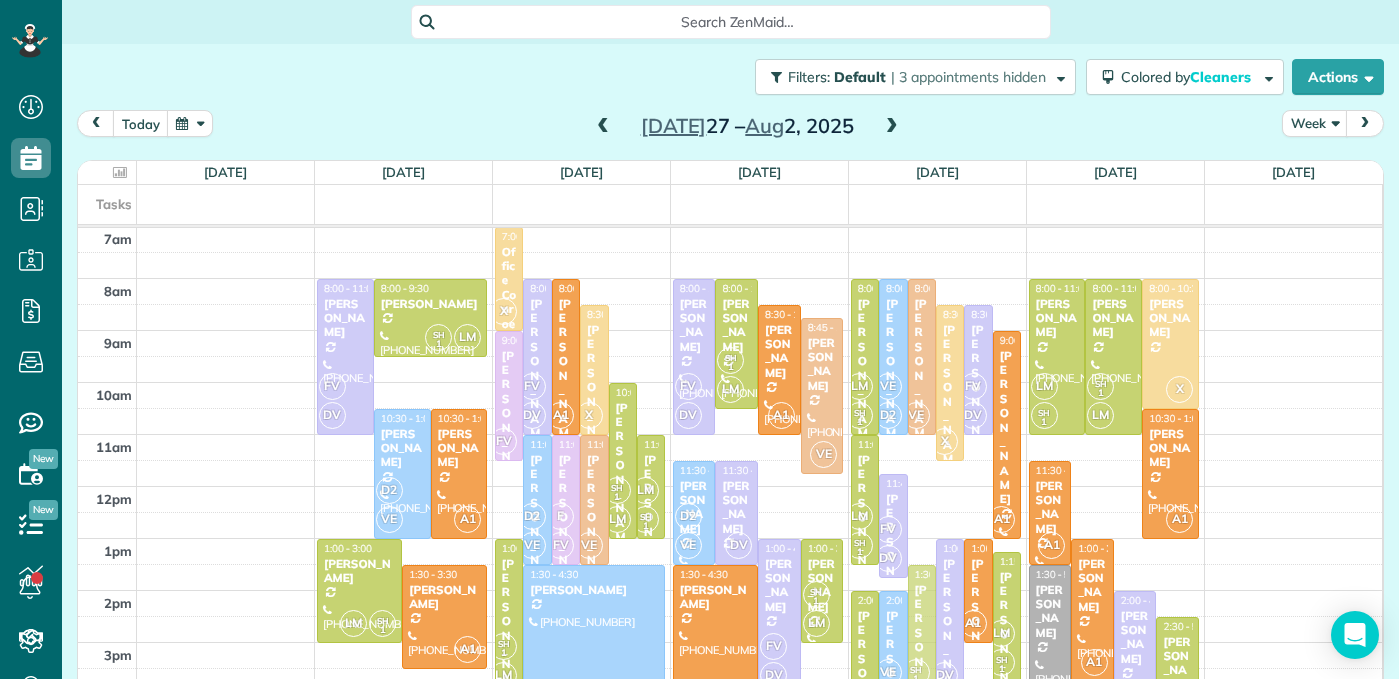 drag, startPoint x: 923, startPoint y: 584, endPoint x: 922, endPoint y: 607, distance: 23.021729 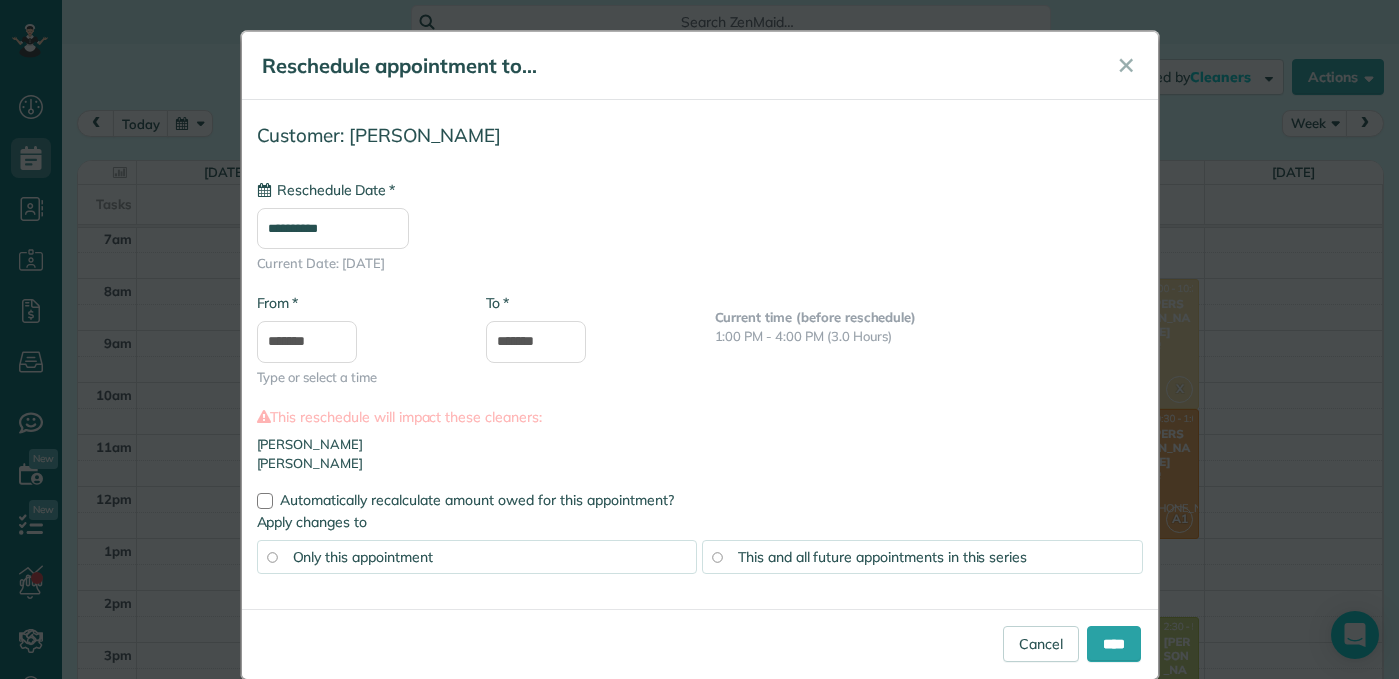 click on "**********" at bounding box center (333, 228) 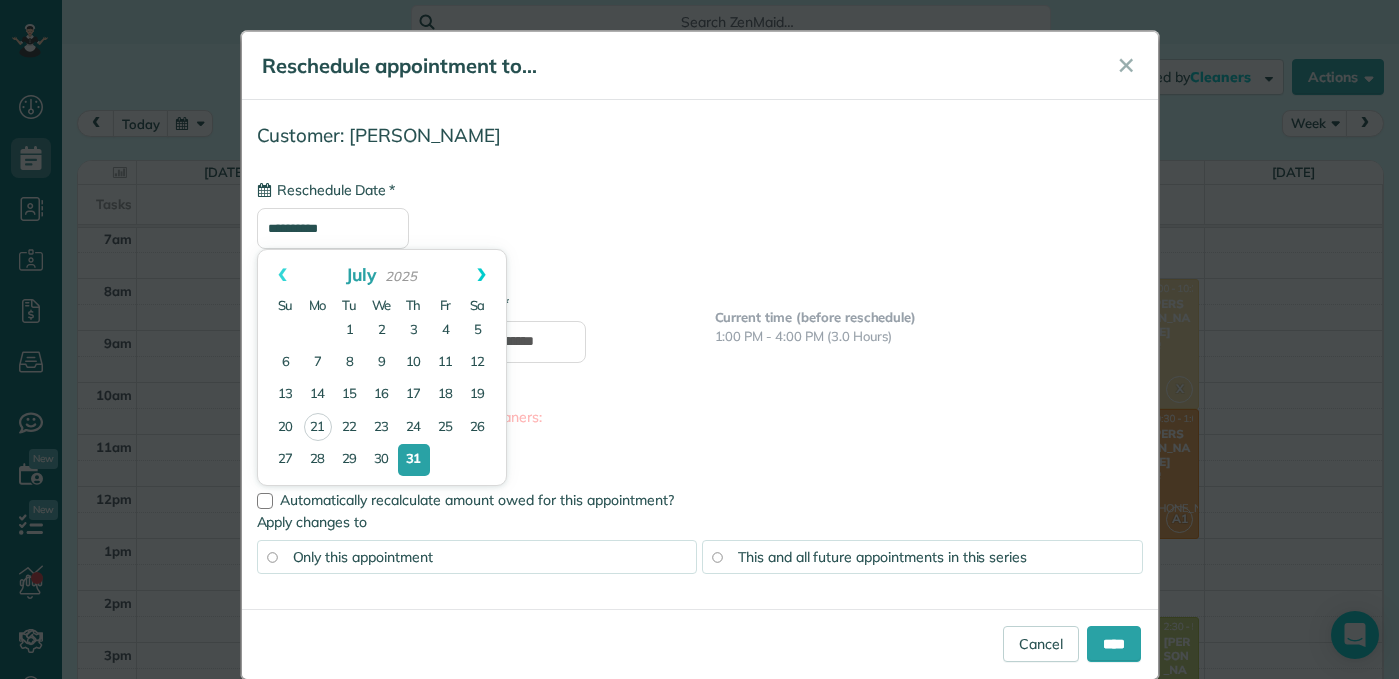click on "Next" at bounding box center [481, 275] 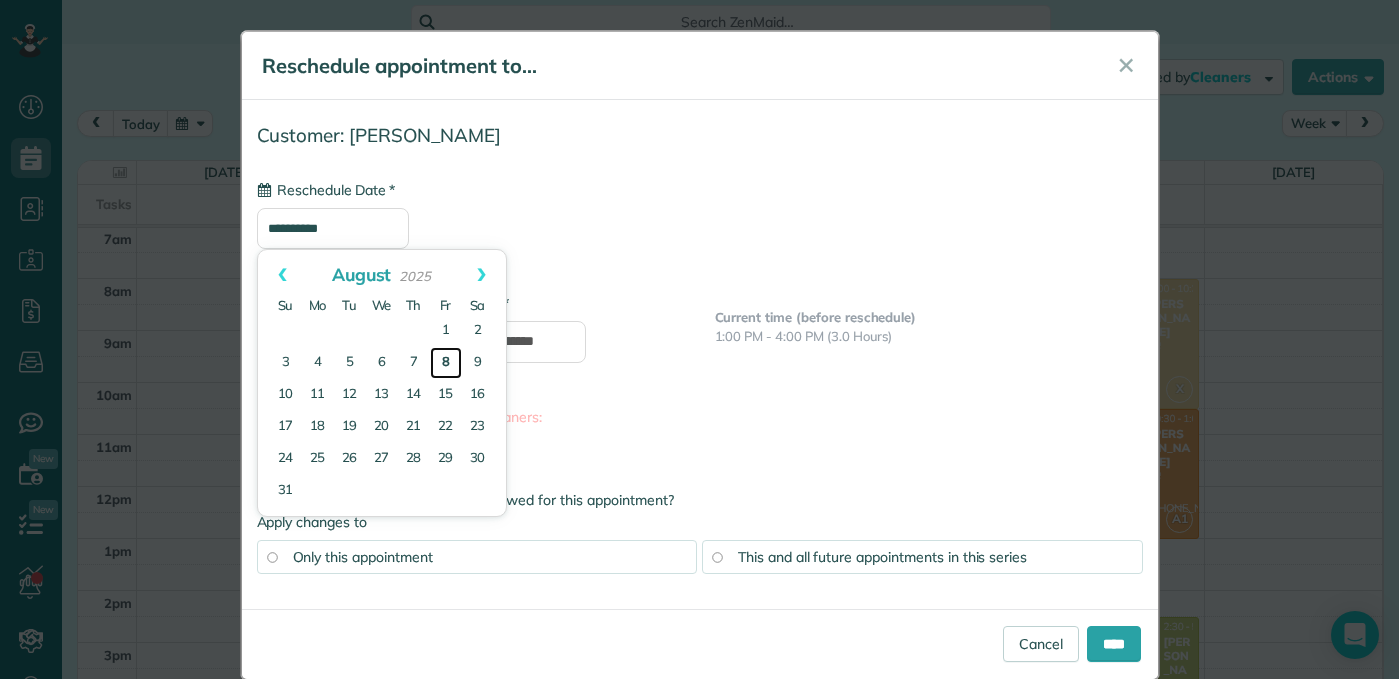 click on "8" at bounding box center [446, 363] 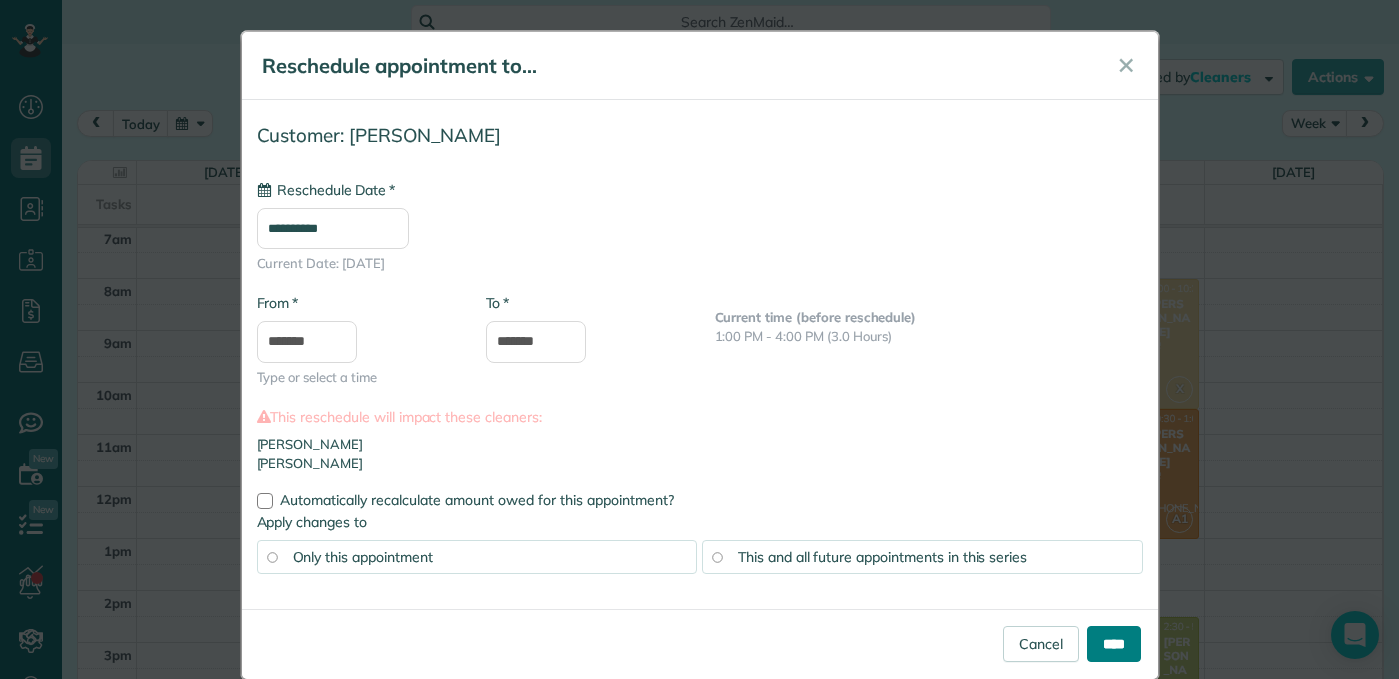click on "****" at bounding box center [1114, 644] 